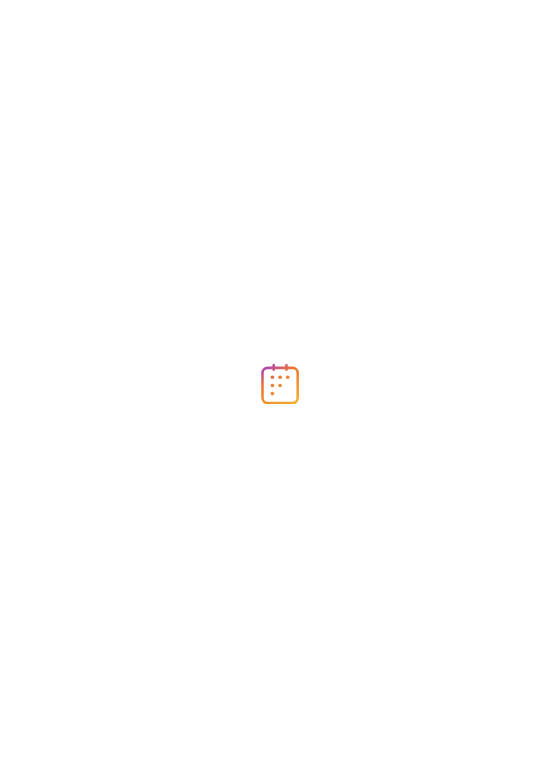 scroll, scrollTop: 0, scrollLeft: 0, axis: both 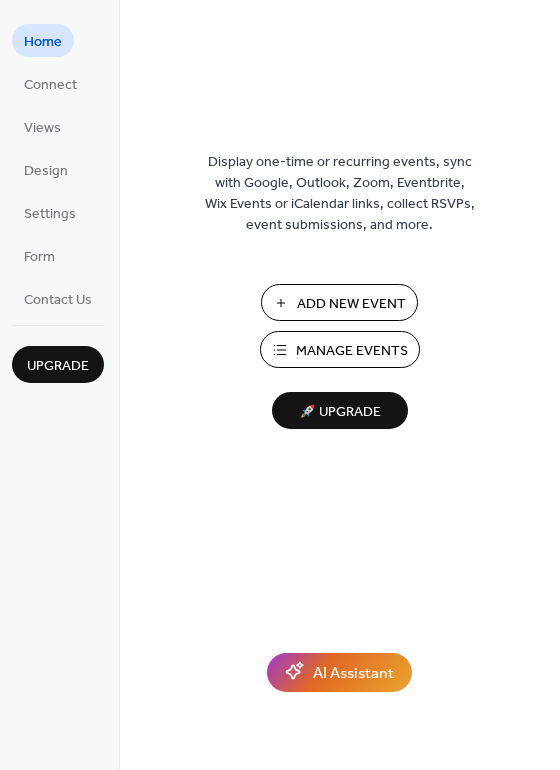 click on "Manage Events" at bounding box center (352, 351) 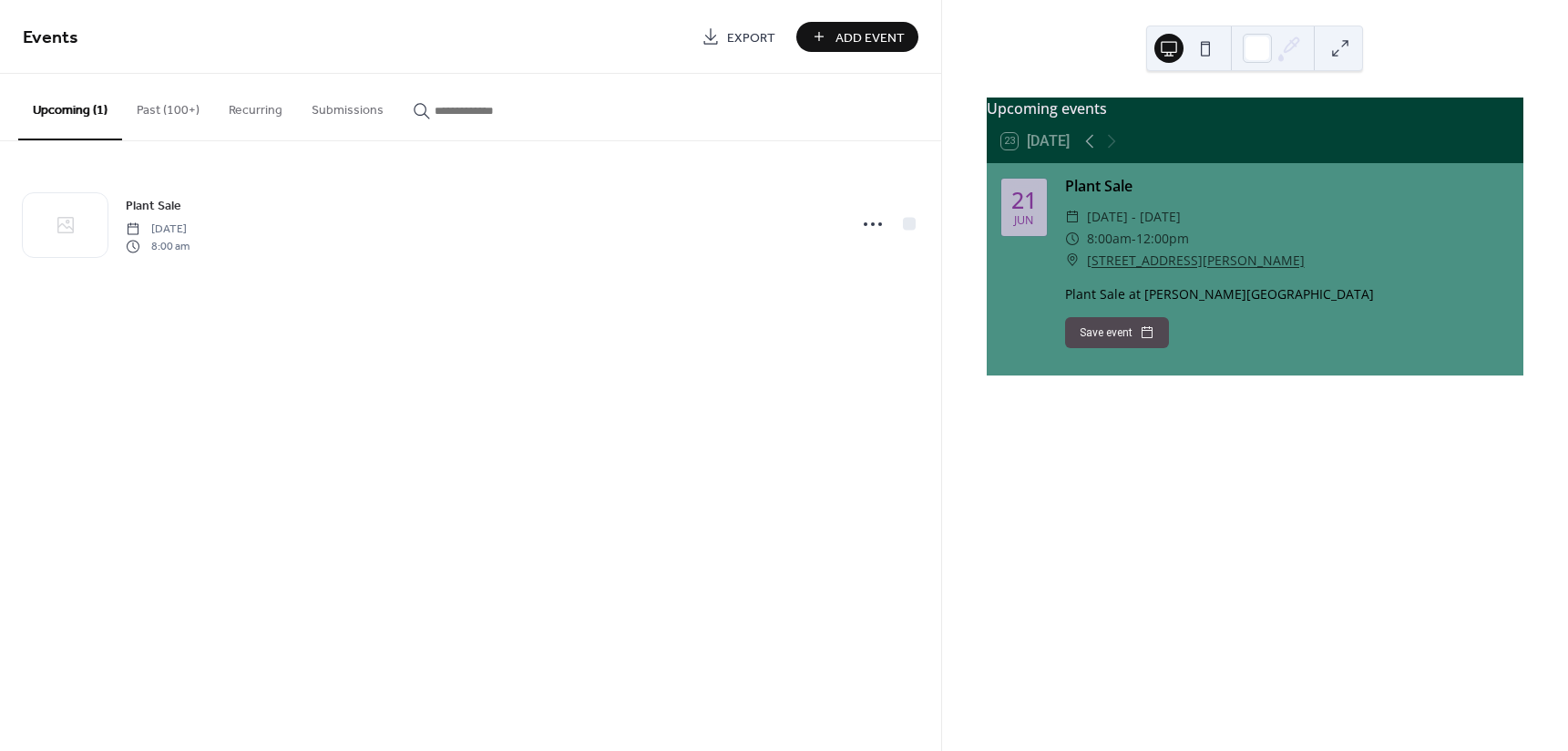 scroll, scrollTop: 0, scrollLeft: 0, axis: both 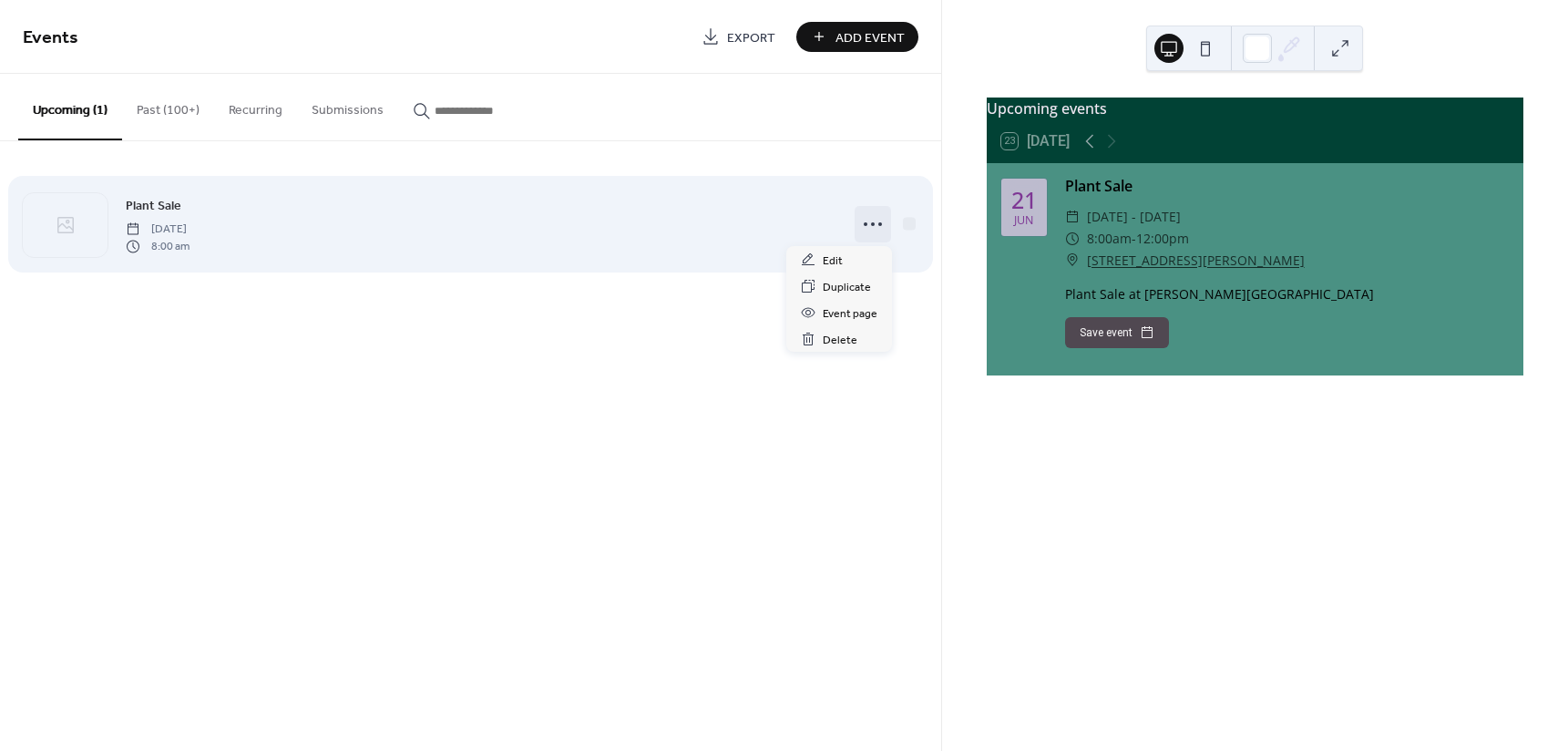 click 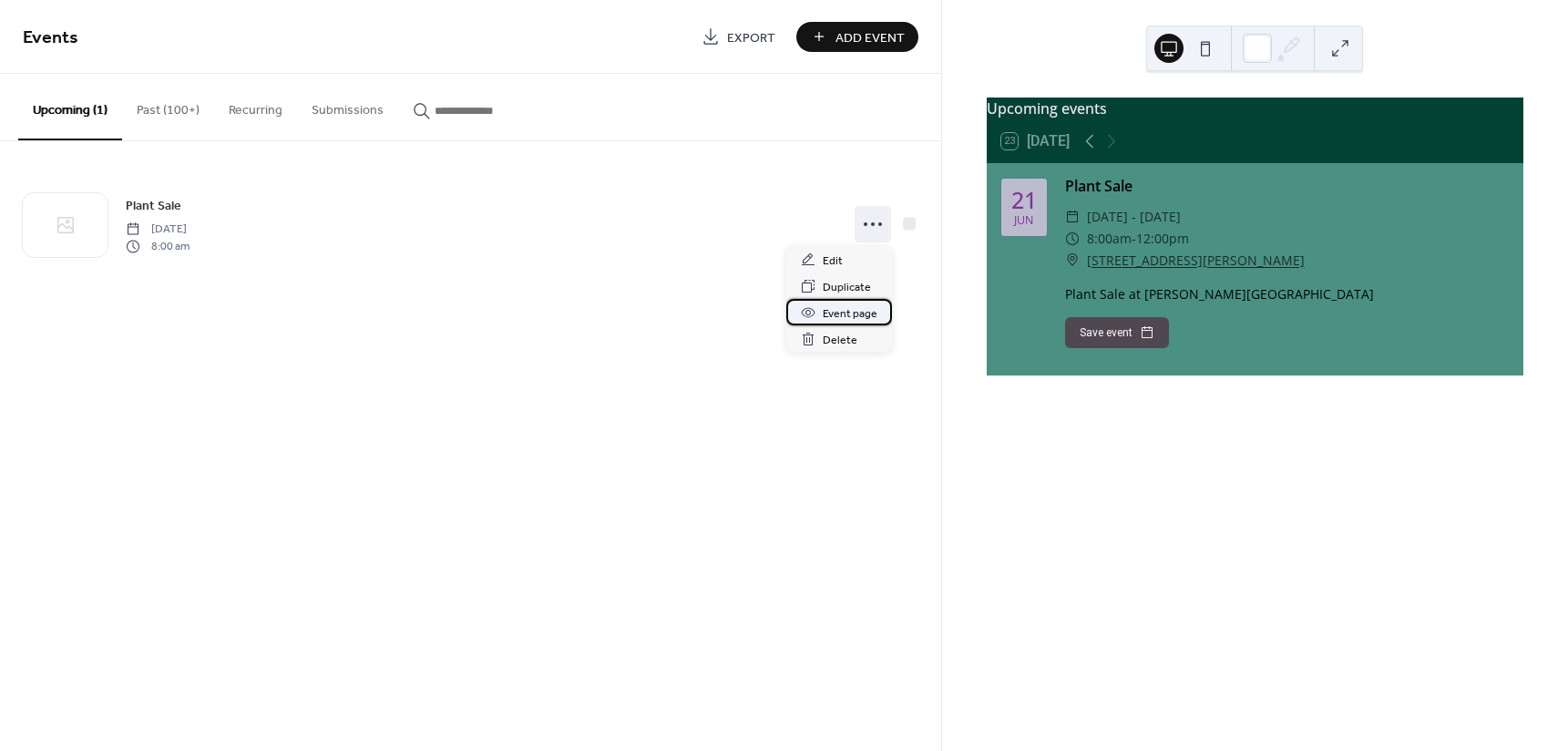 click on "Event page" at bounding box center (850, 314) 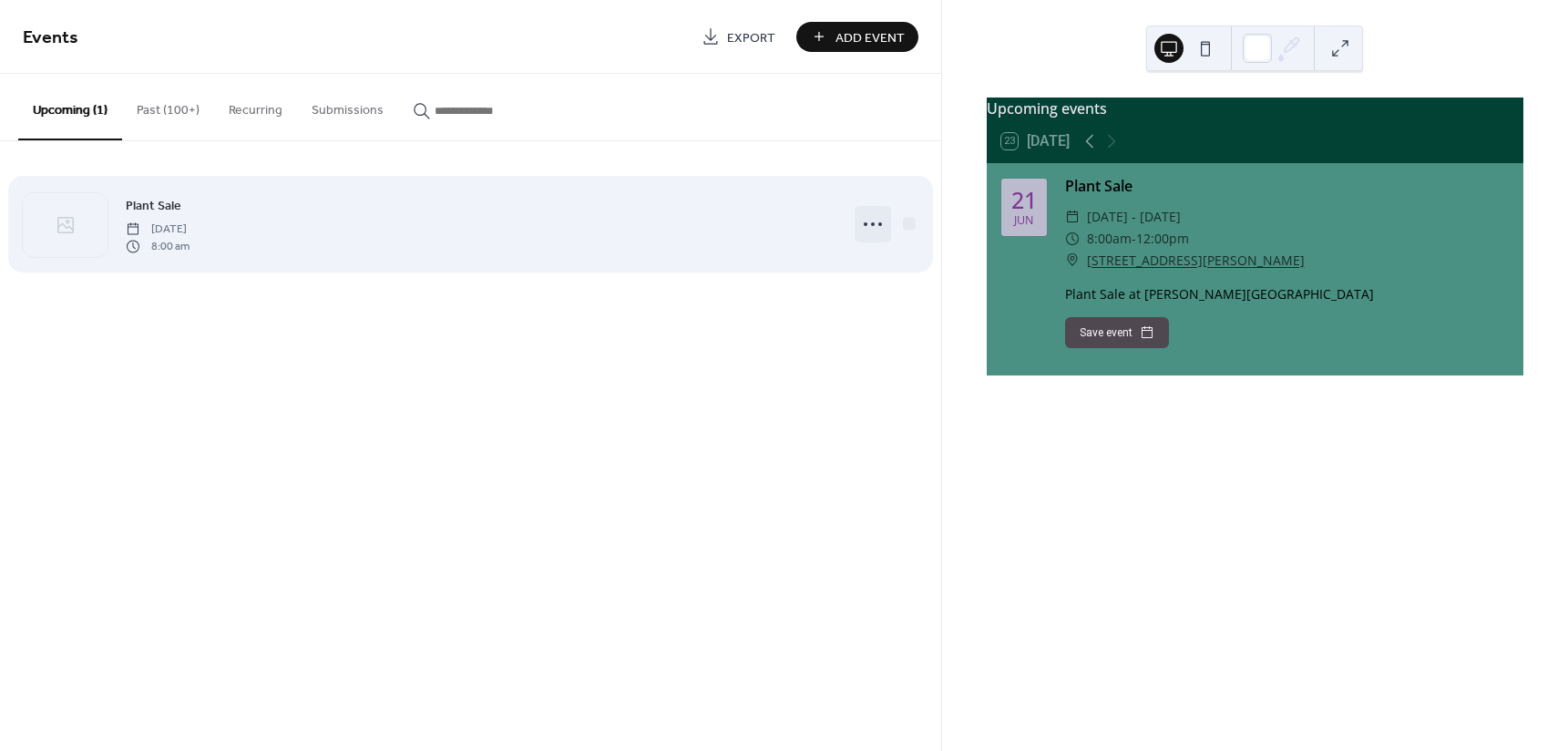 click 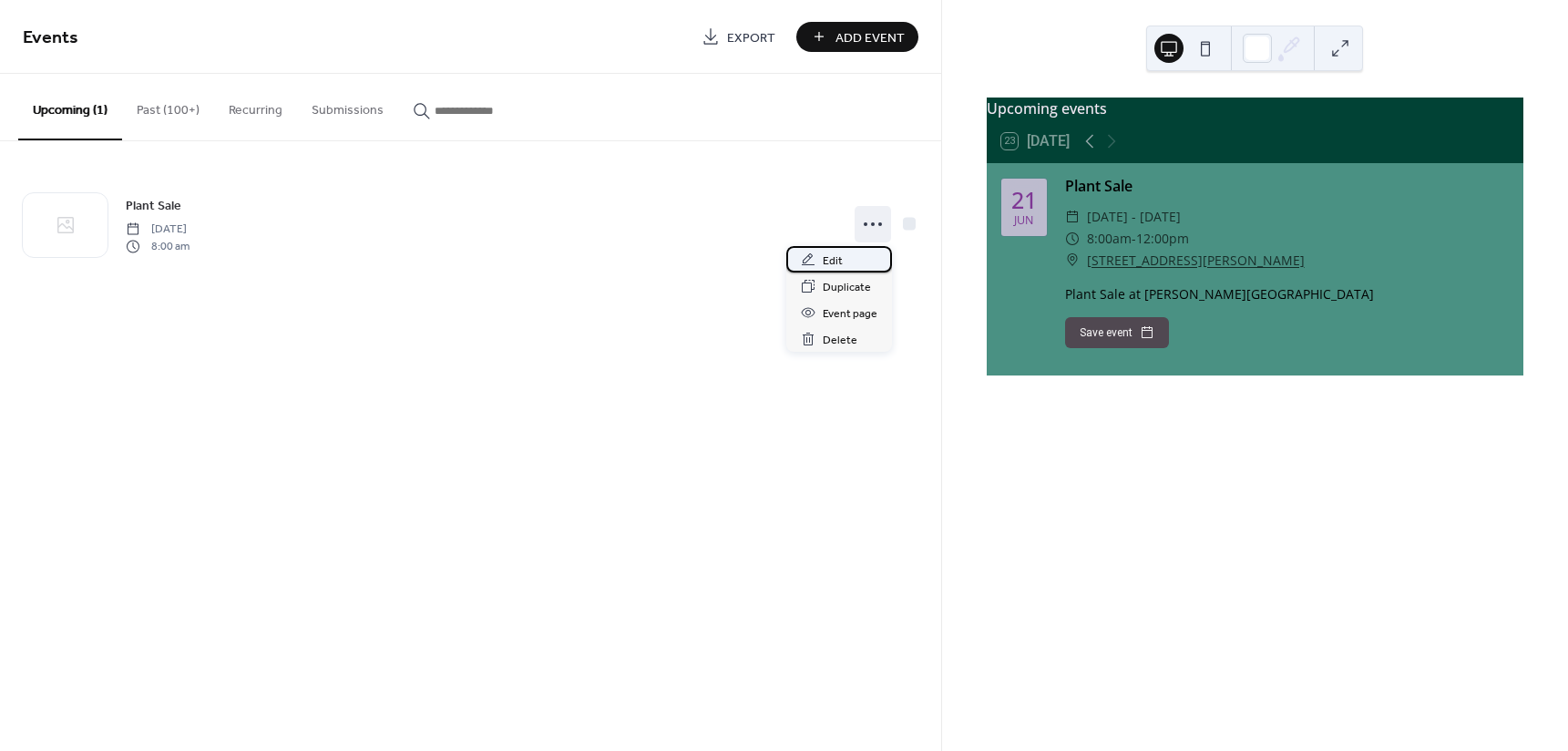 click on "Edit" at bounding box center [833, 261] 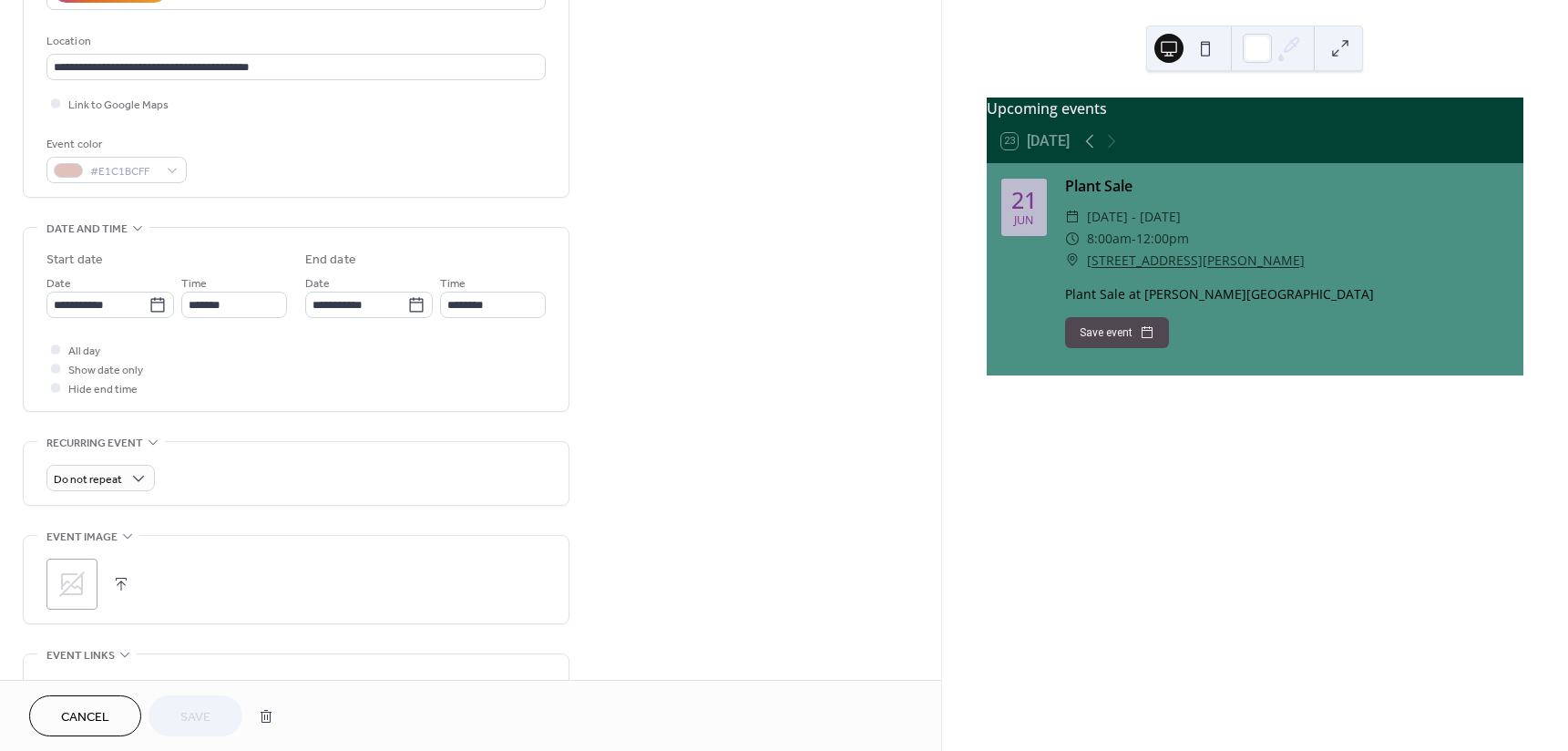 scroll, scrollTop: 219, scrollLeft: 0, axis: vertical 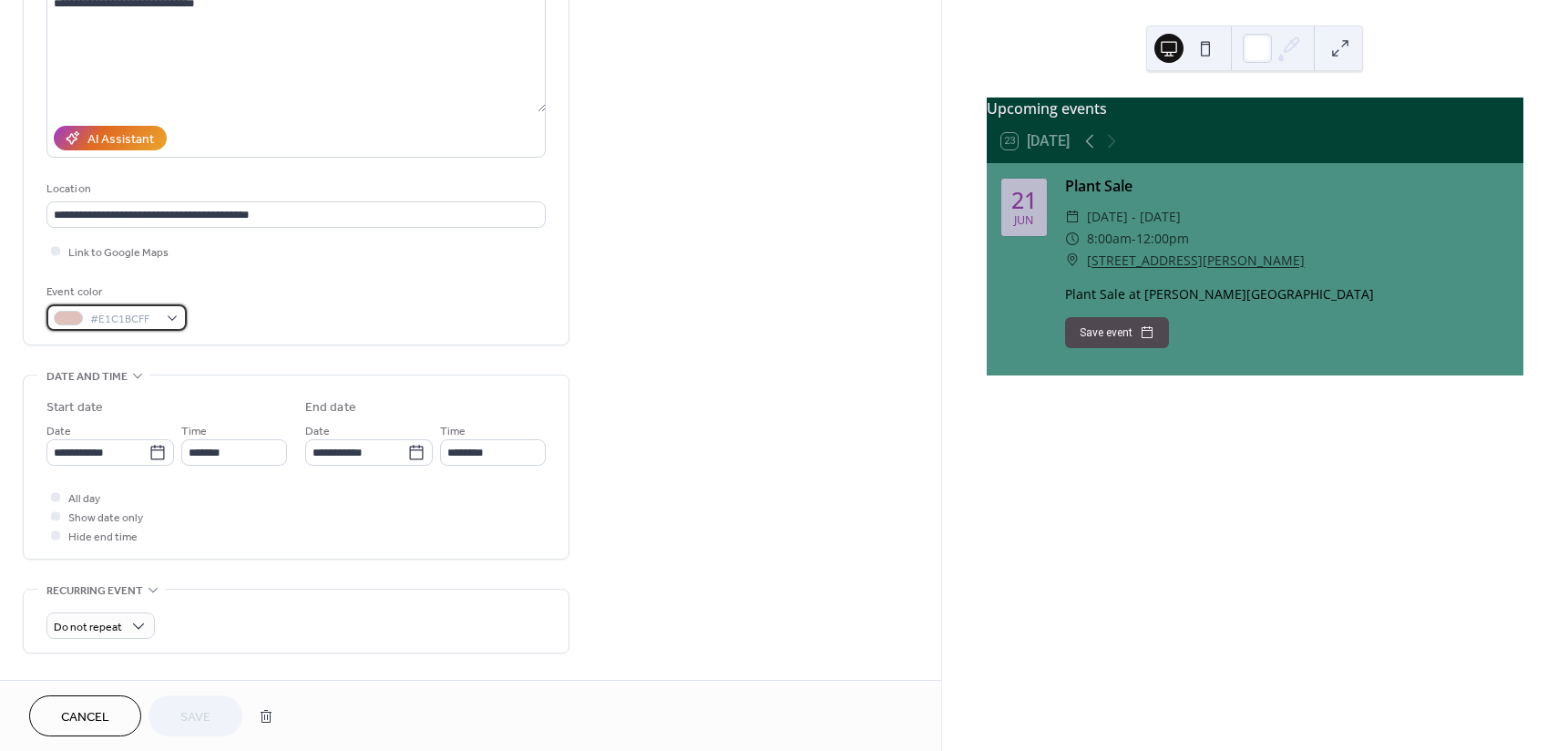 click on "#E1C1BCFF" at bounding box center (117, 317) 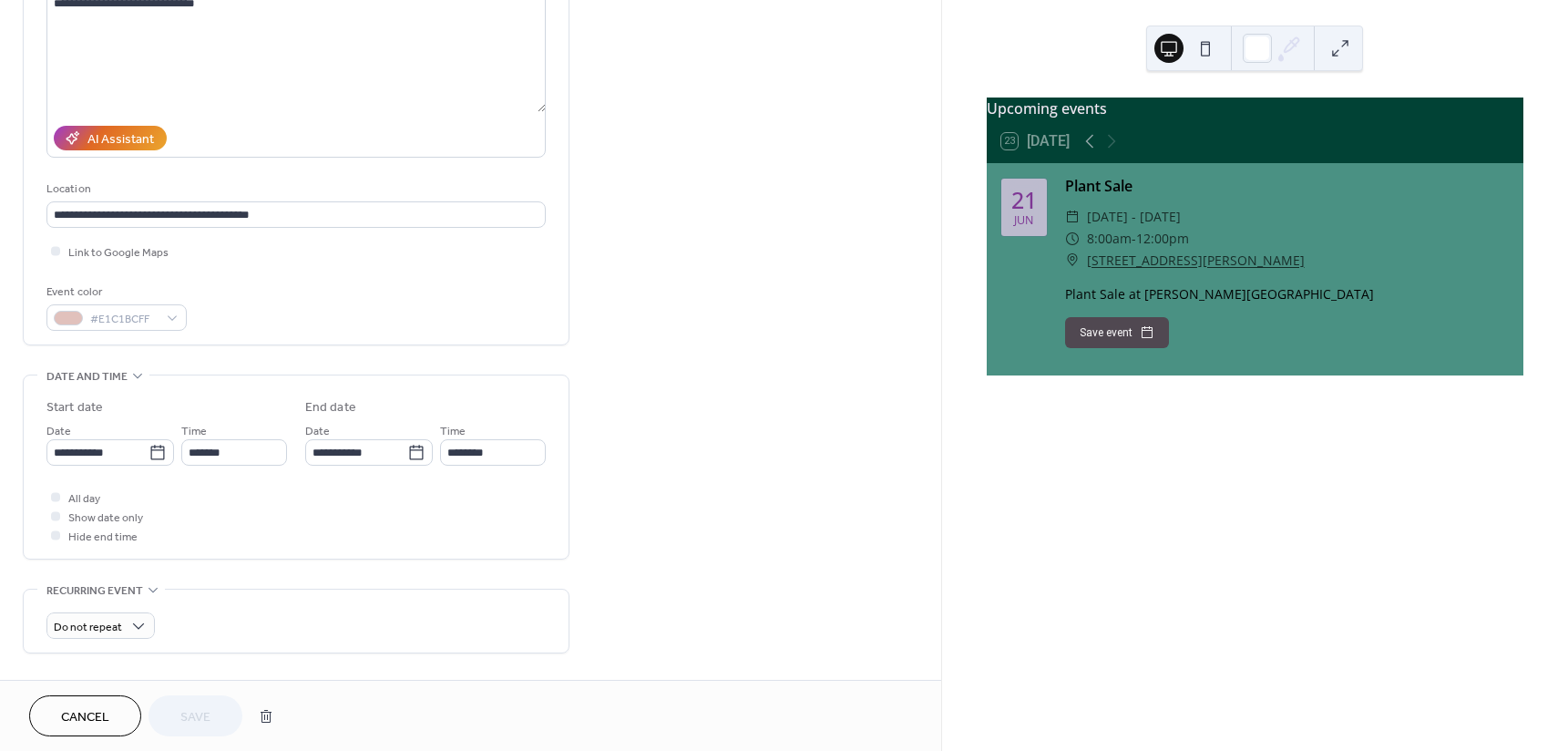 click on "Event color #E1C1BCFF" at bounding box center [296, 306] 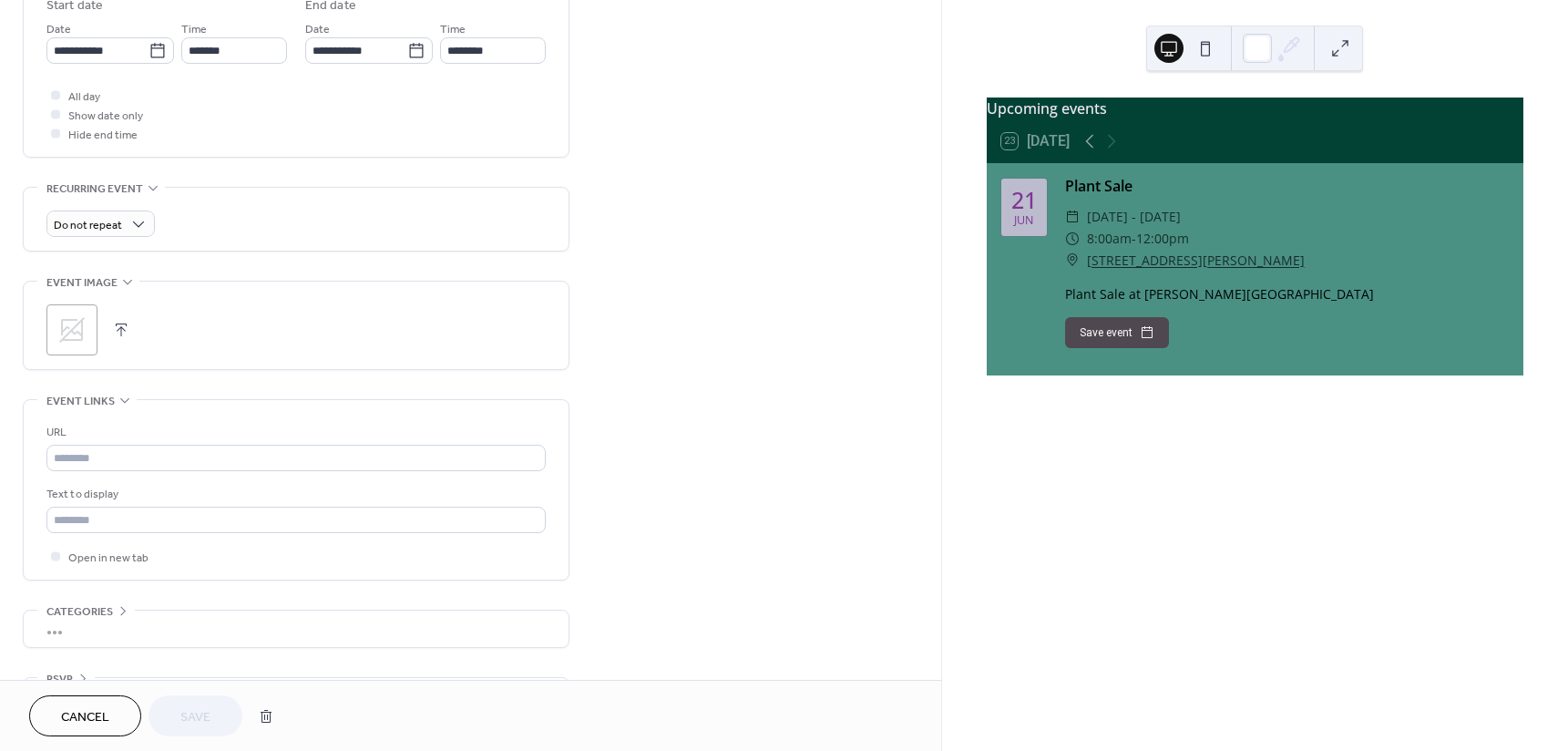scroll, scrollTop: 674, scrollLeft: 0, axis: vertical 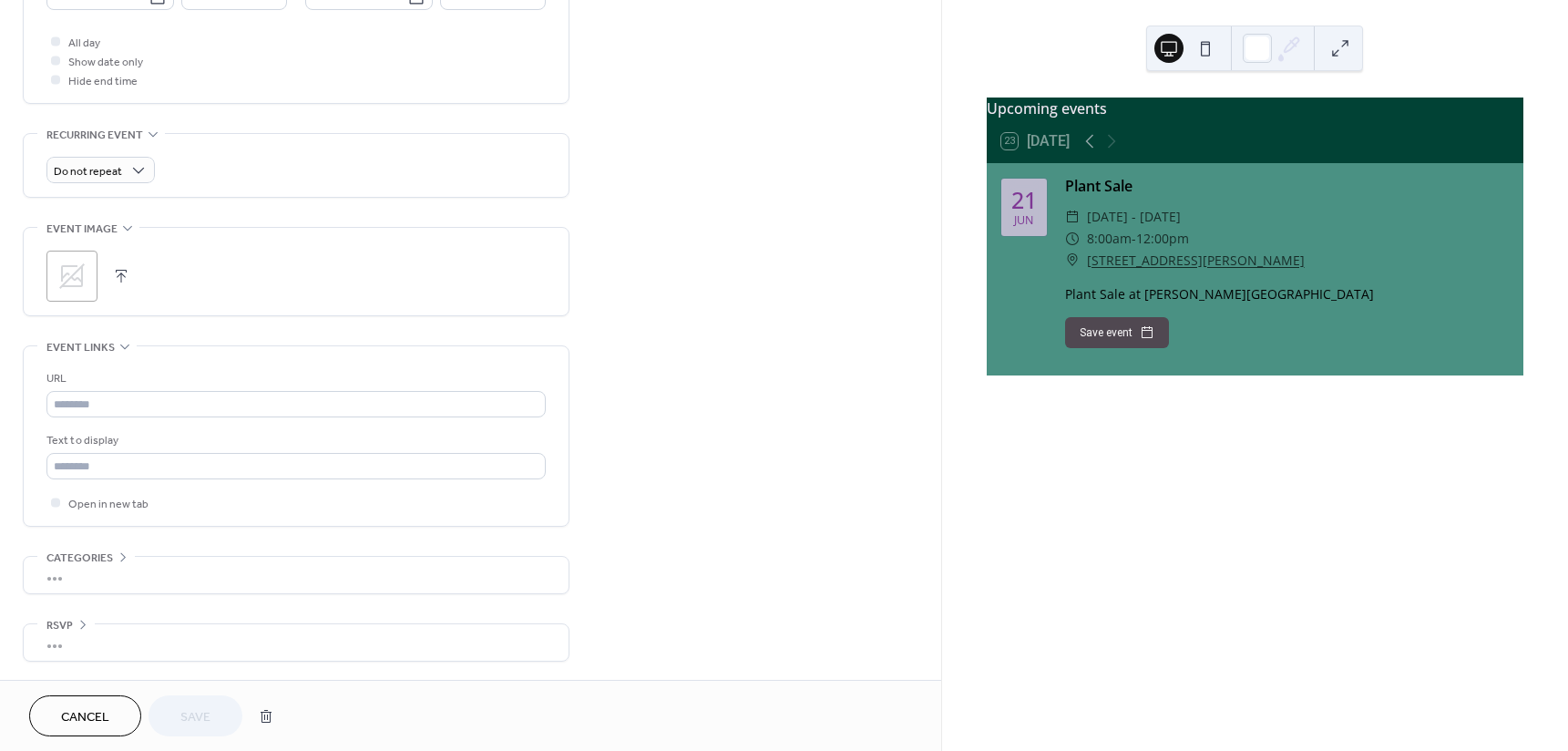 click on "•••" at bounding box center (296, 575) 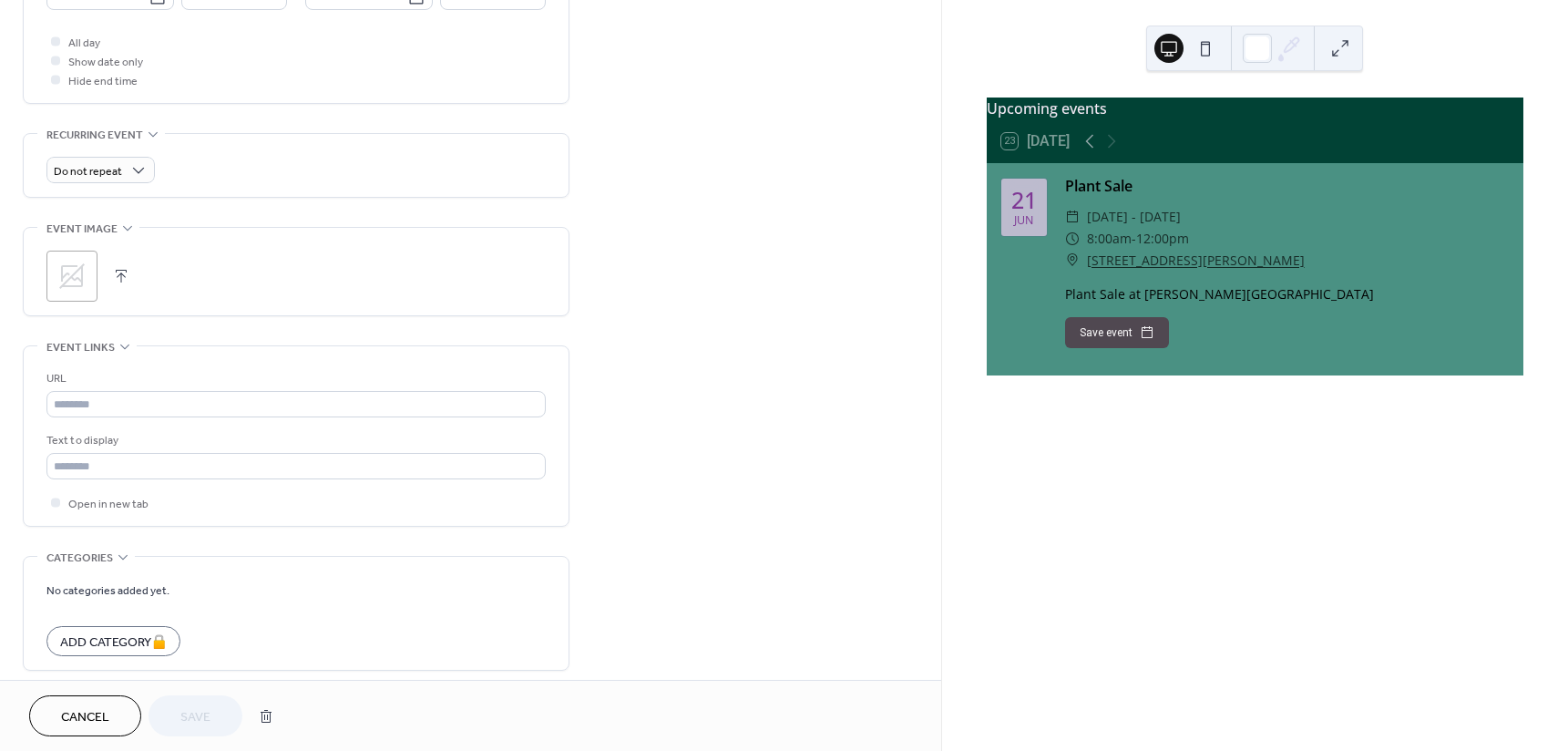scroll, scrollTop: 674, scrollLeft: 0, axis: vertical 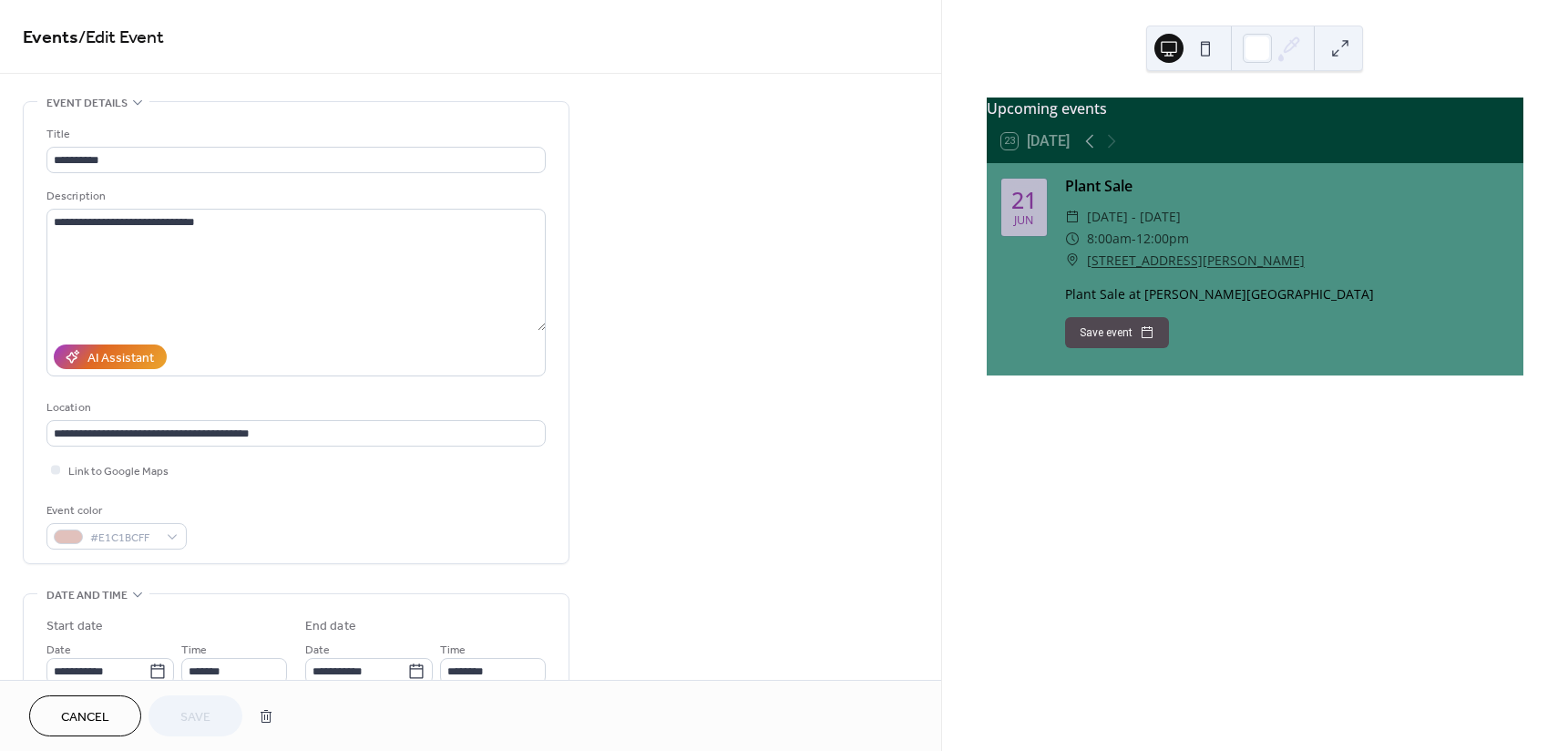 click at bounding box center (1169, 48) 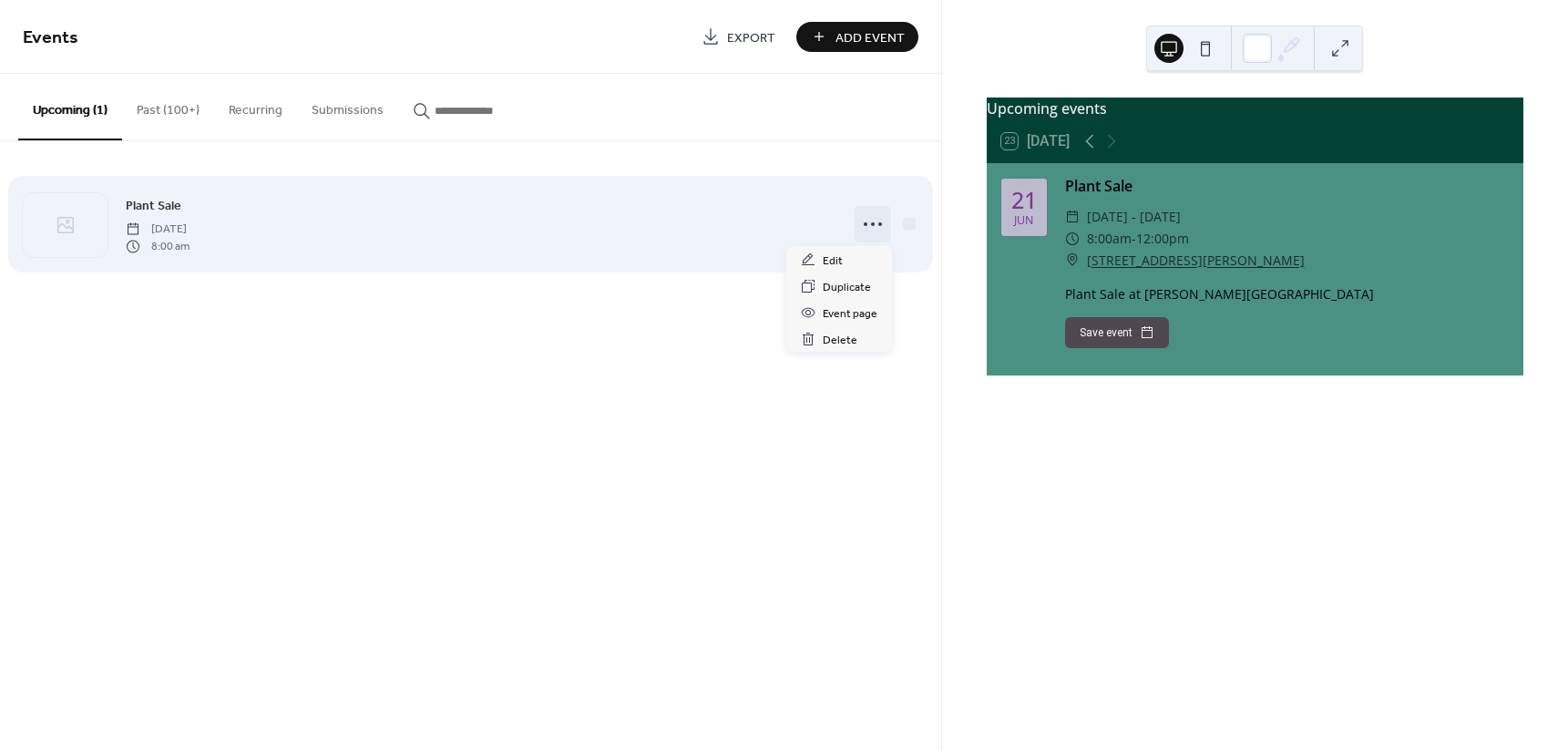 click 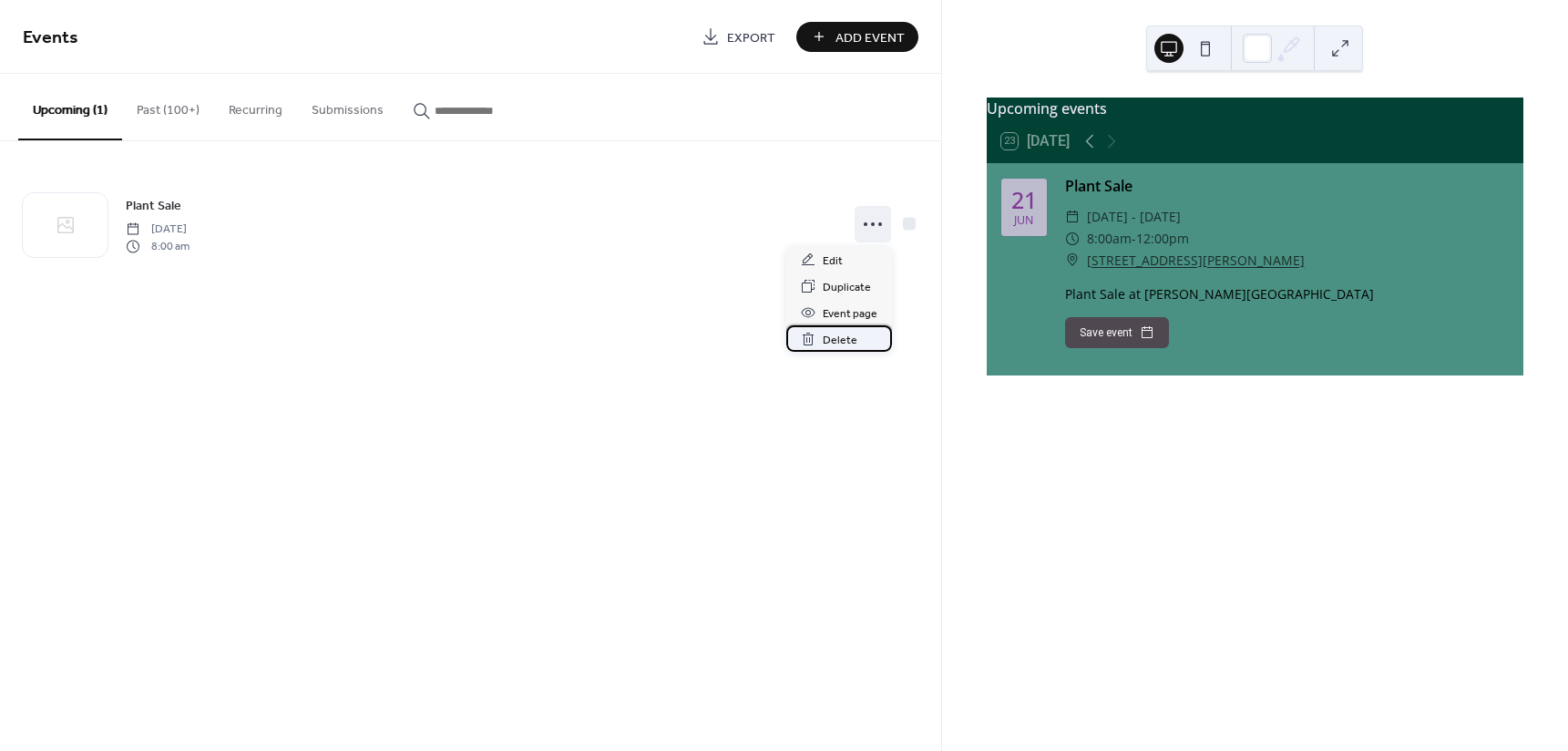 click on "Delete" at bounding box center [840, 340] 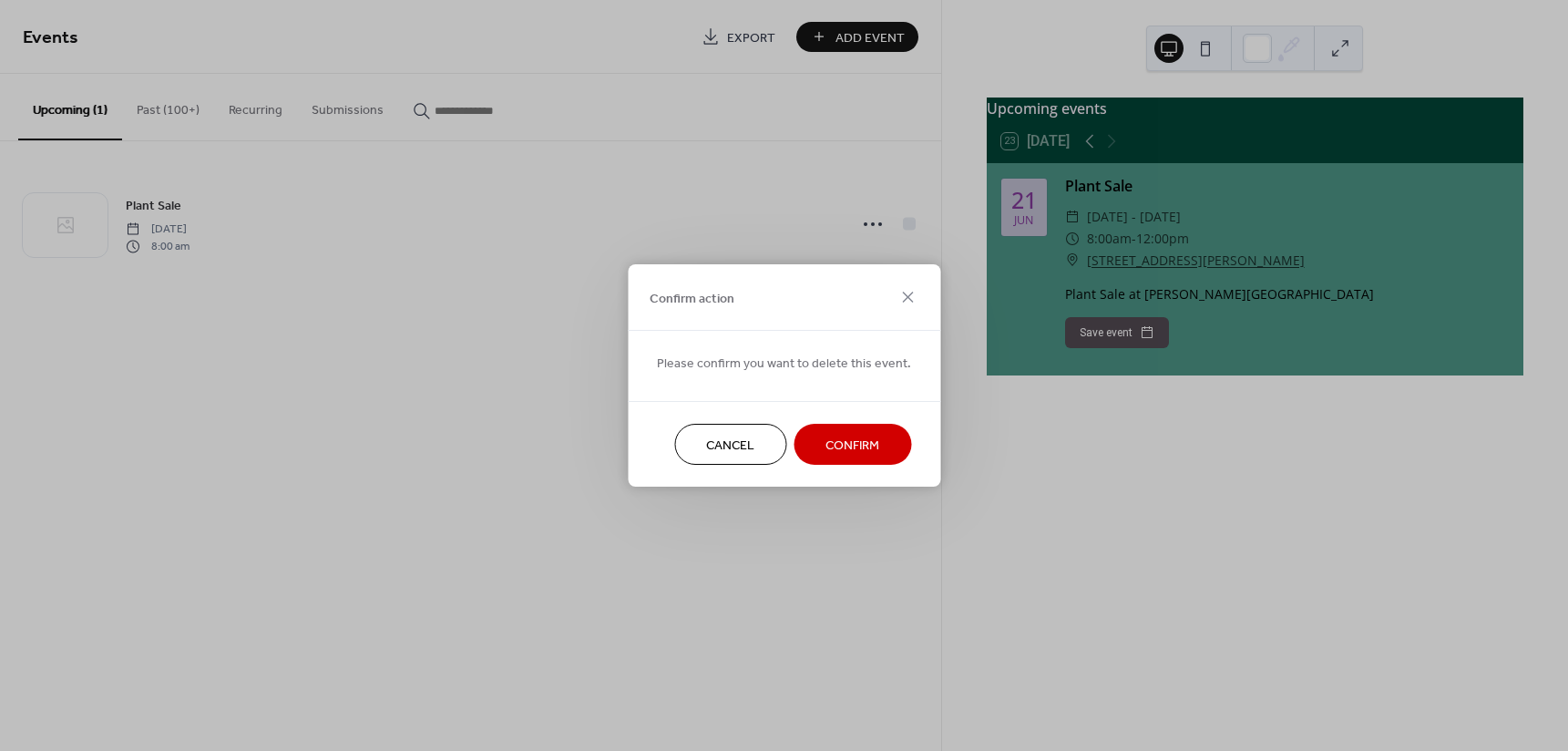click on "Confirm" at bounding box center (852, 446) 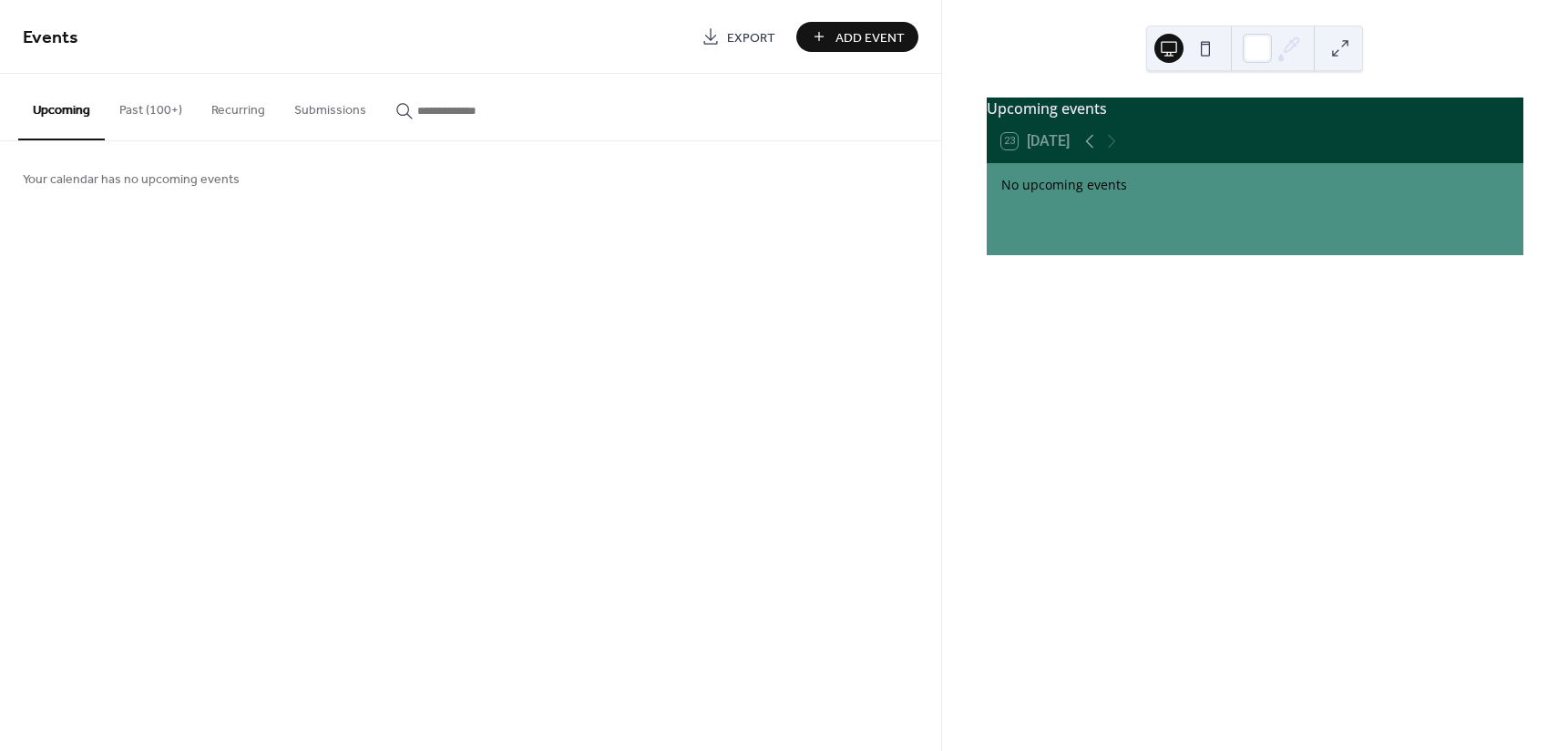 click on "Add Event" at bounding box center [870, 37] 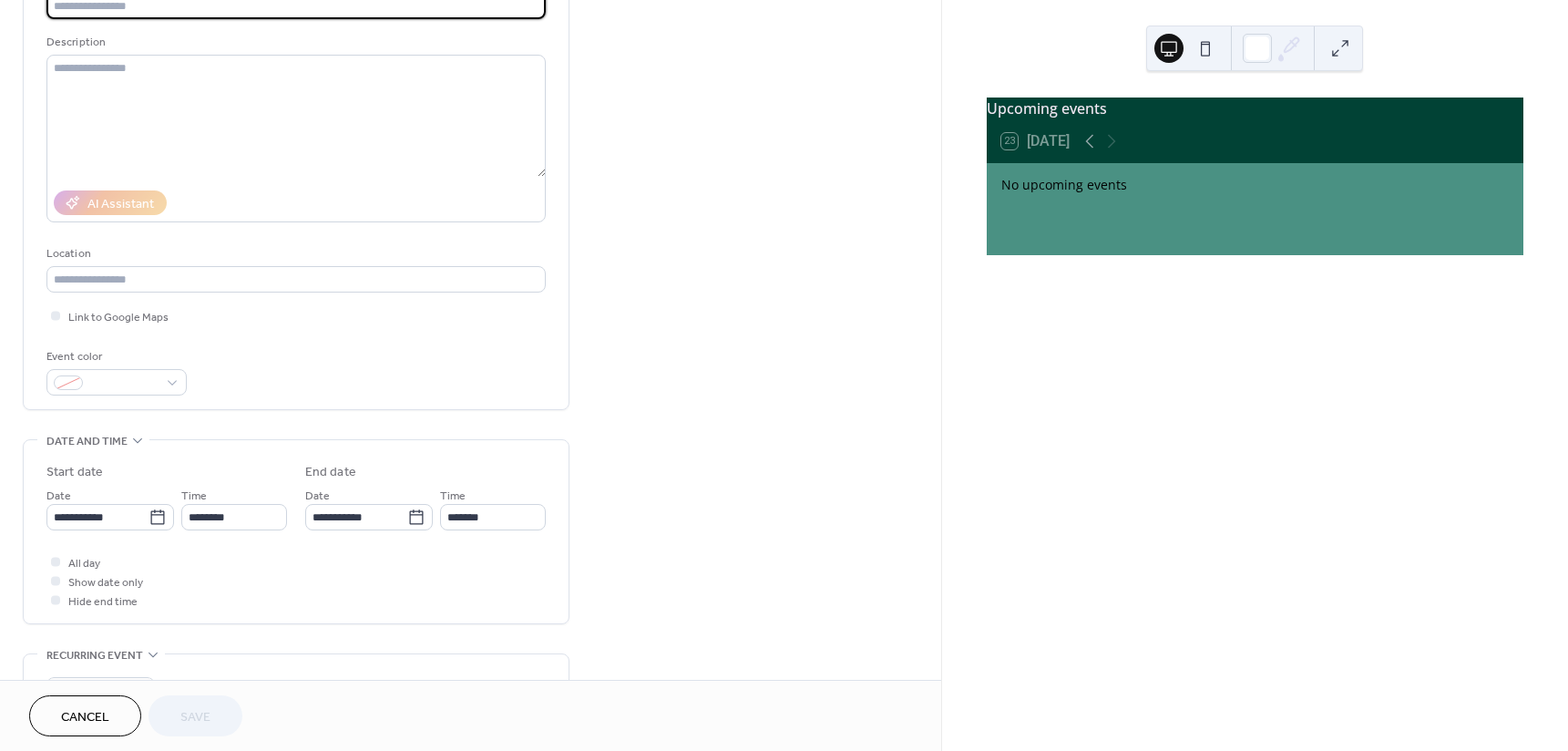 scroll, scrollTop: 0, scrollLeft: 0, axis: both 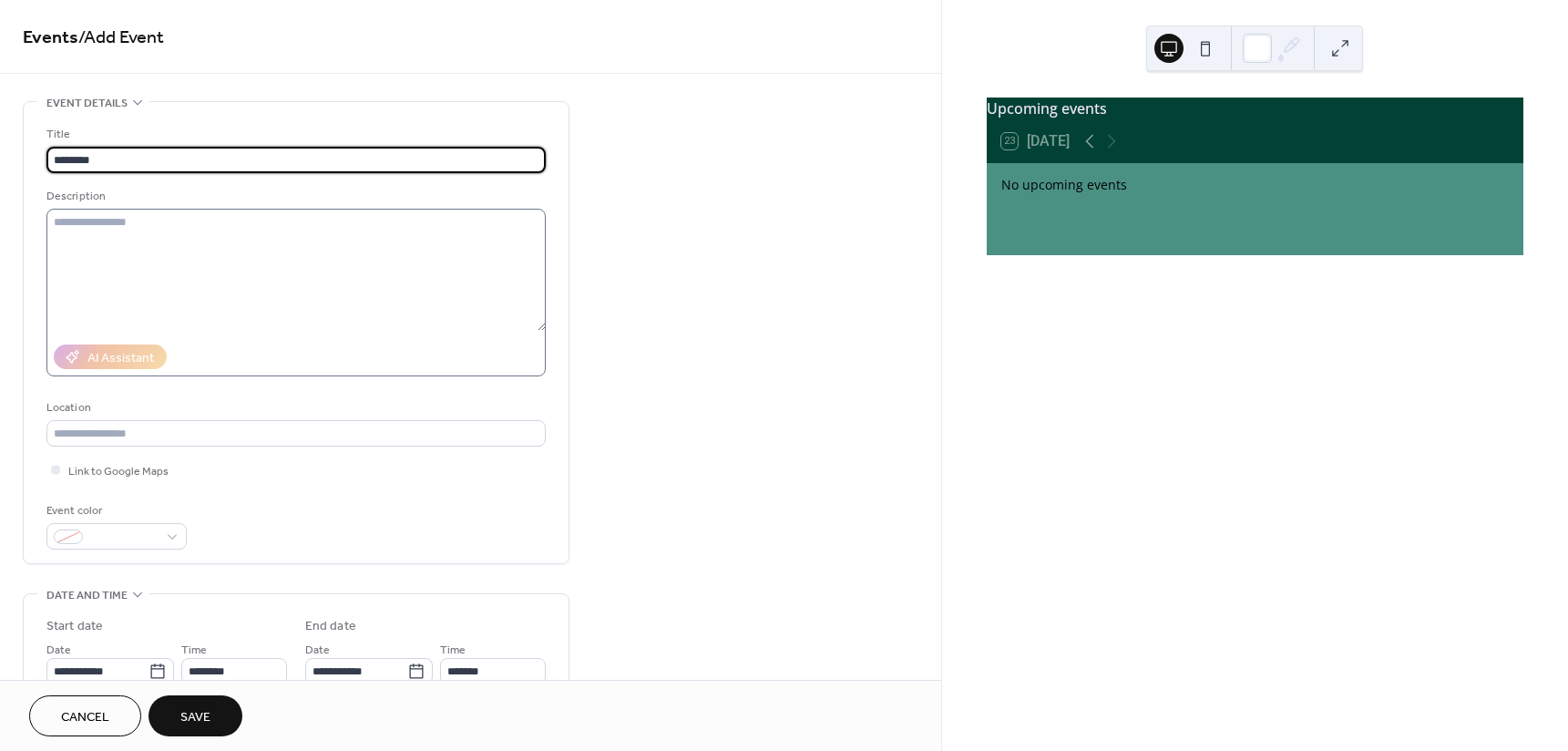 type on "**********" 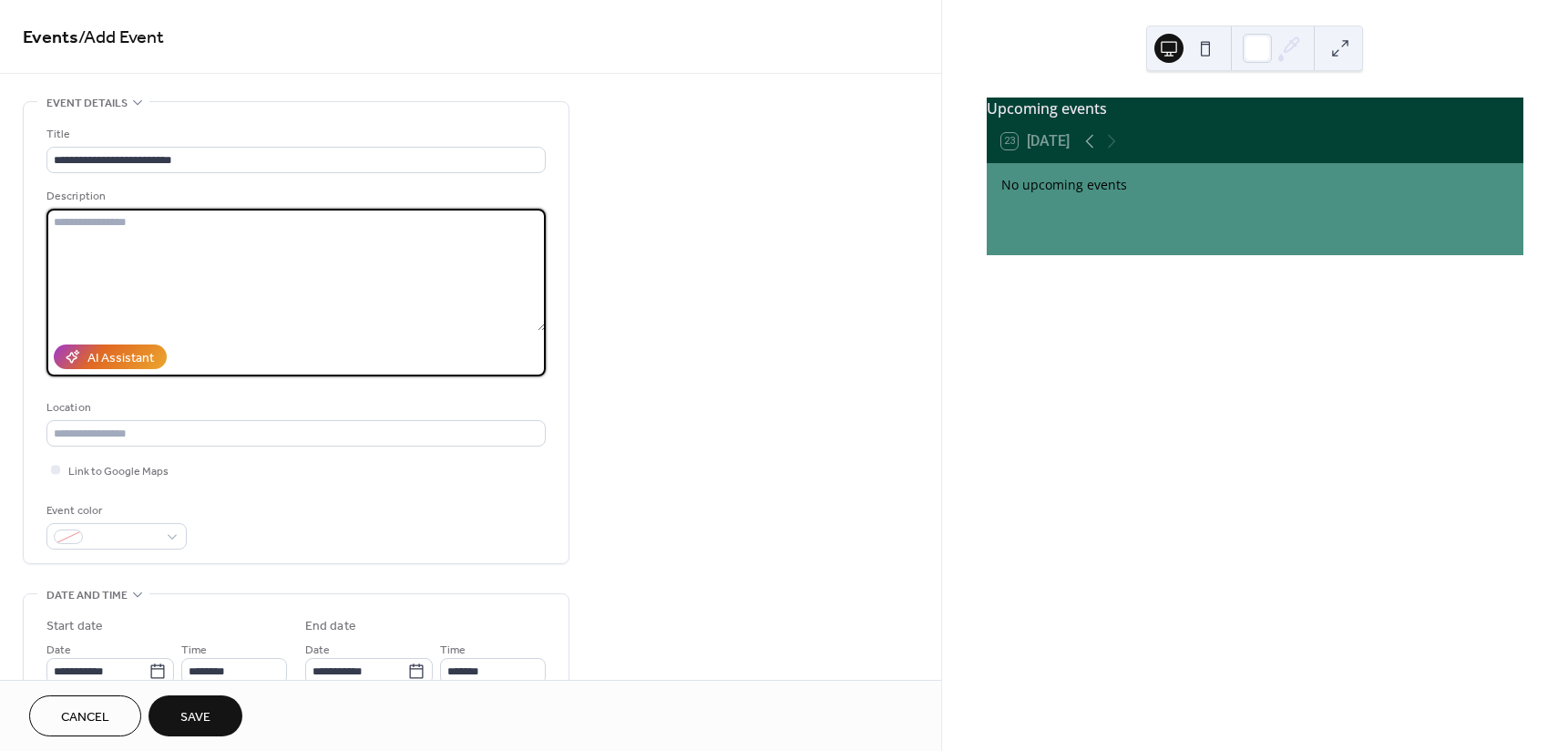click at bounding box center [296, 270] 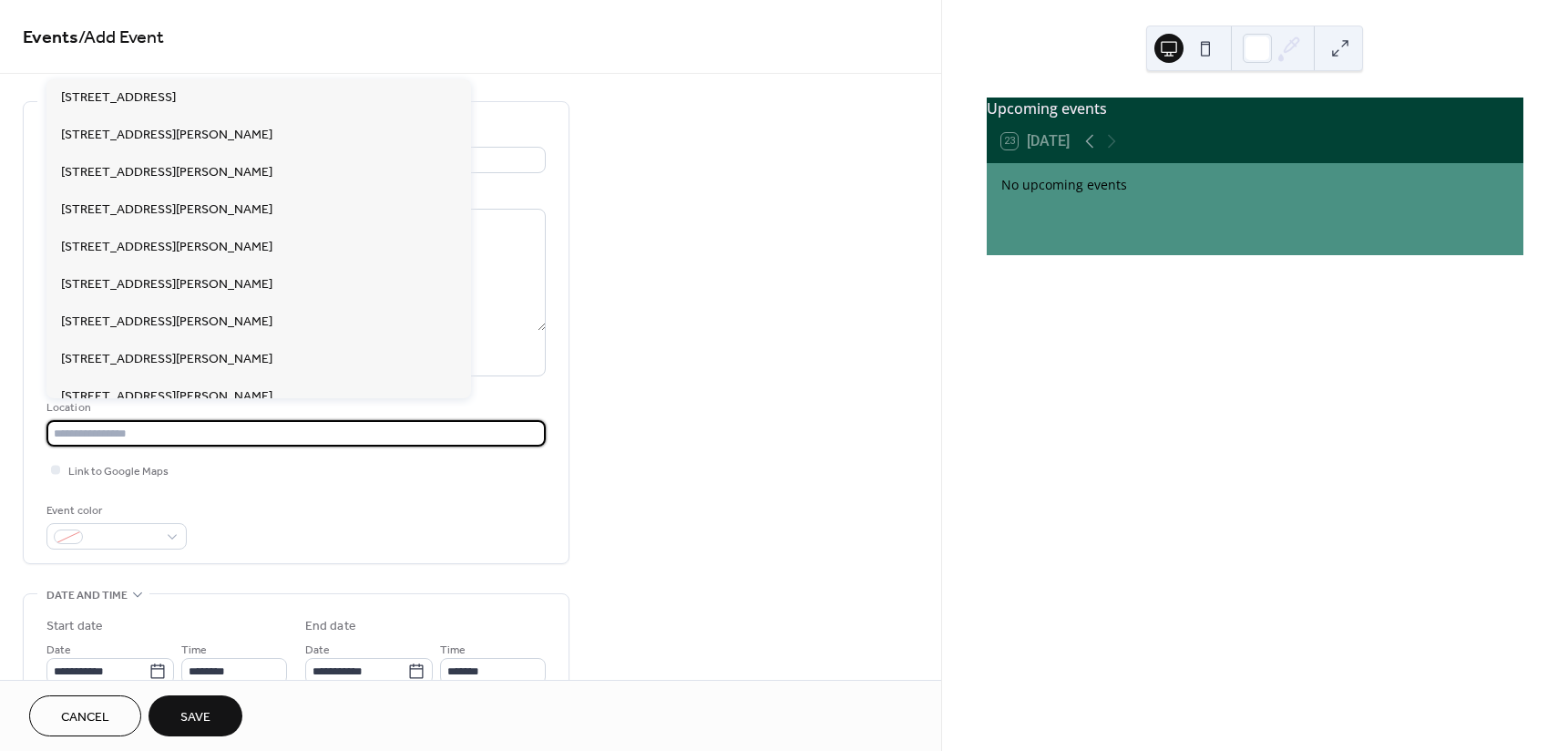 click at bounding box center (296, 433) 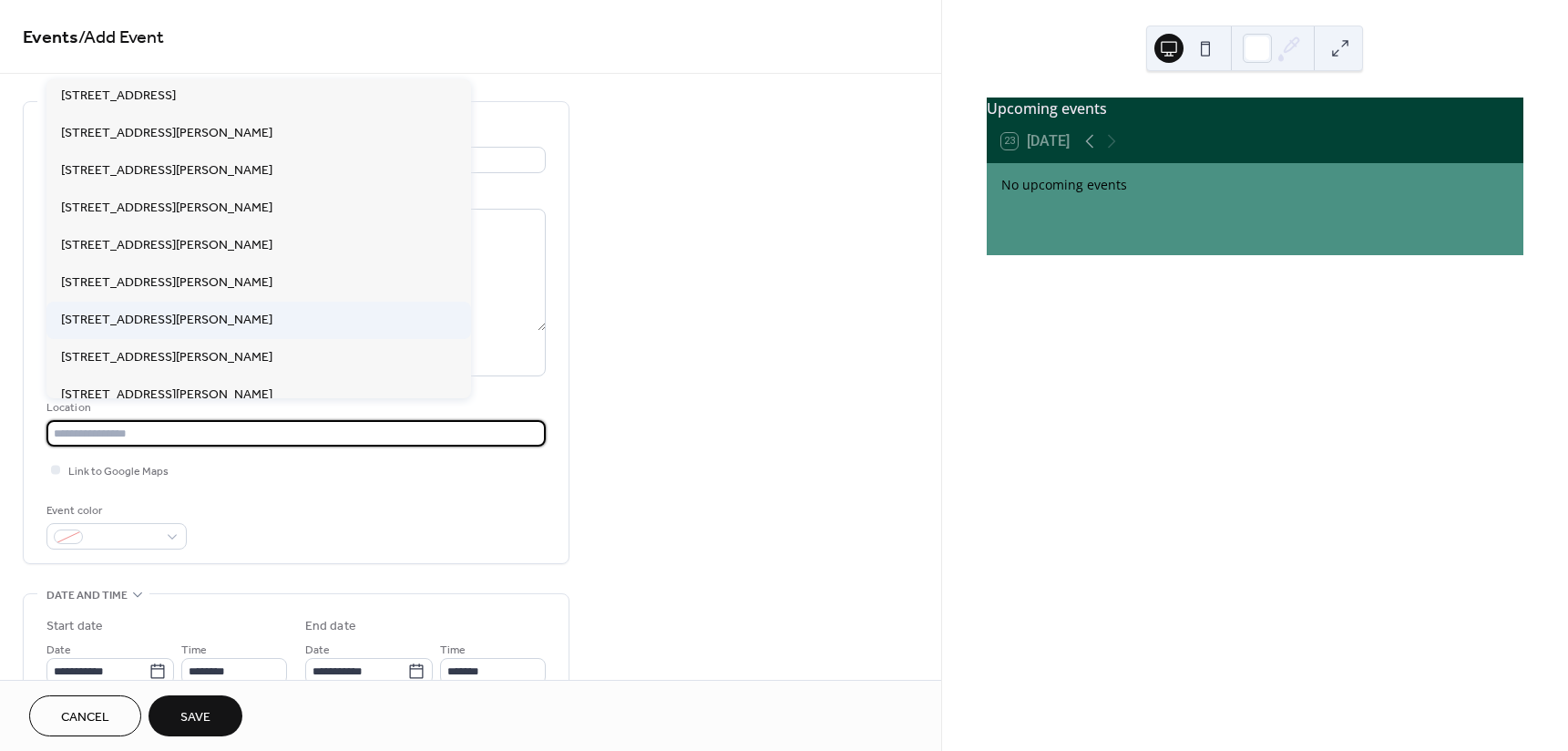 scroll, scrollTop: 0, scrollLeft: 0, axis: both 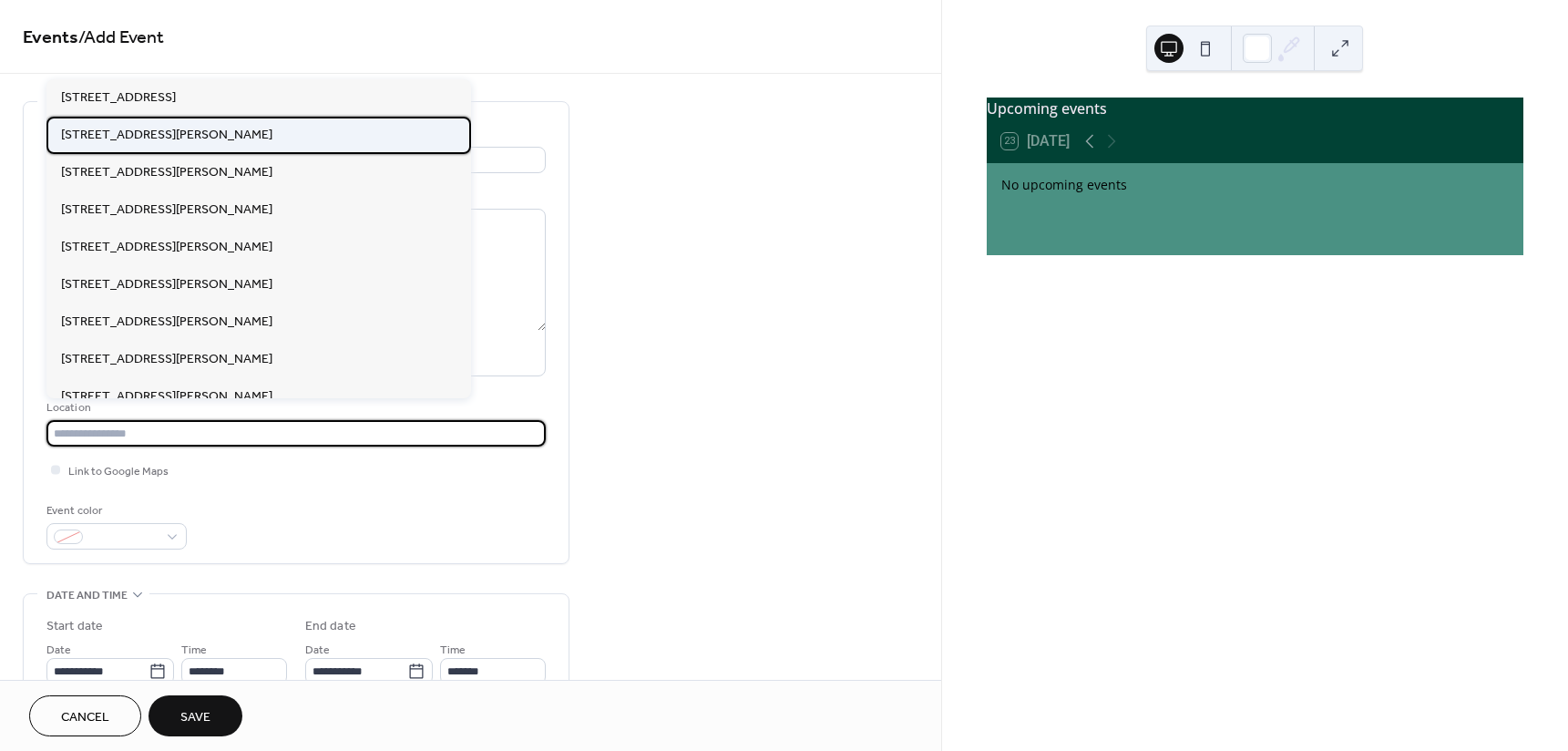 click on "[STREET_ADDRESS][PERSON_NAME]" at bounding box center (167, 135) 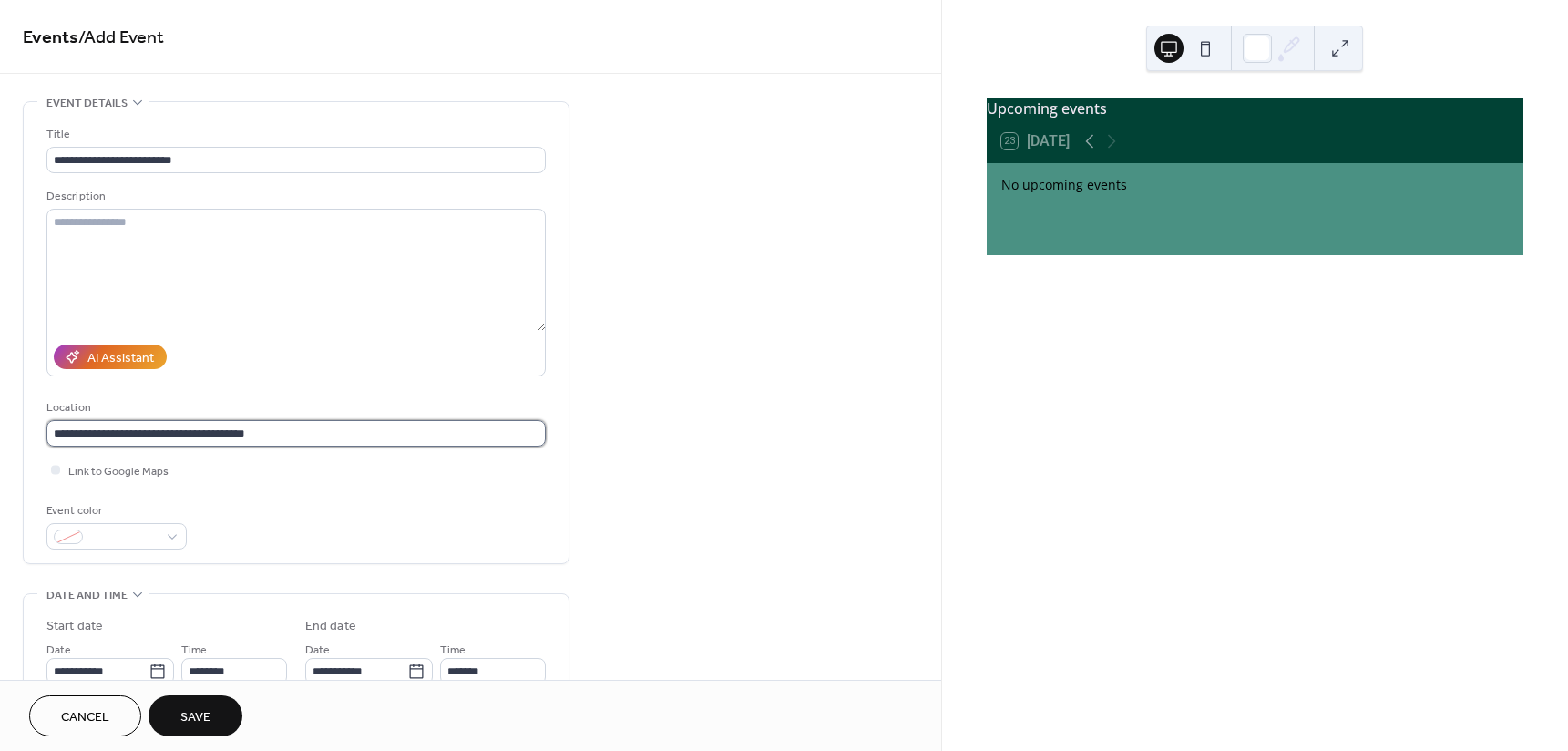 click on "**********" at bounding box center [296, 433] 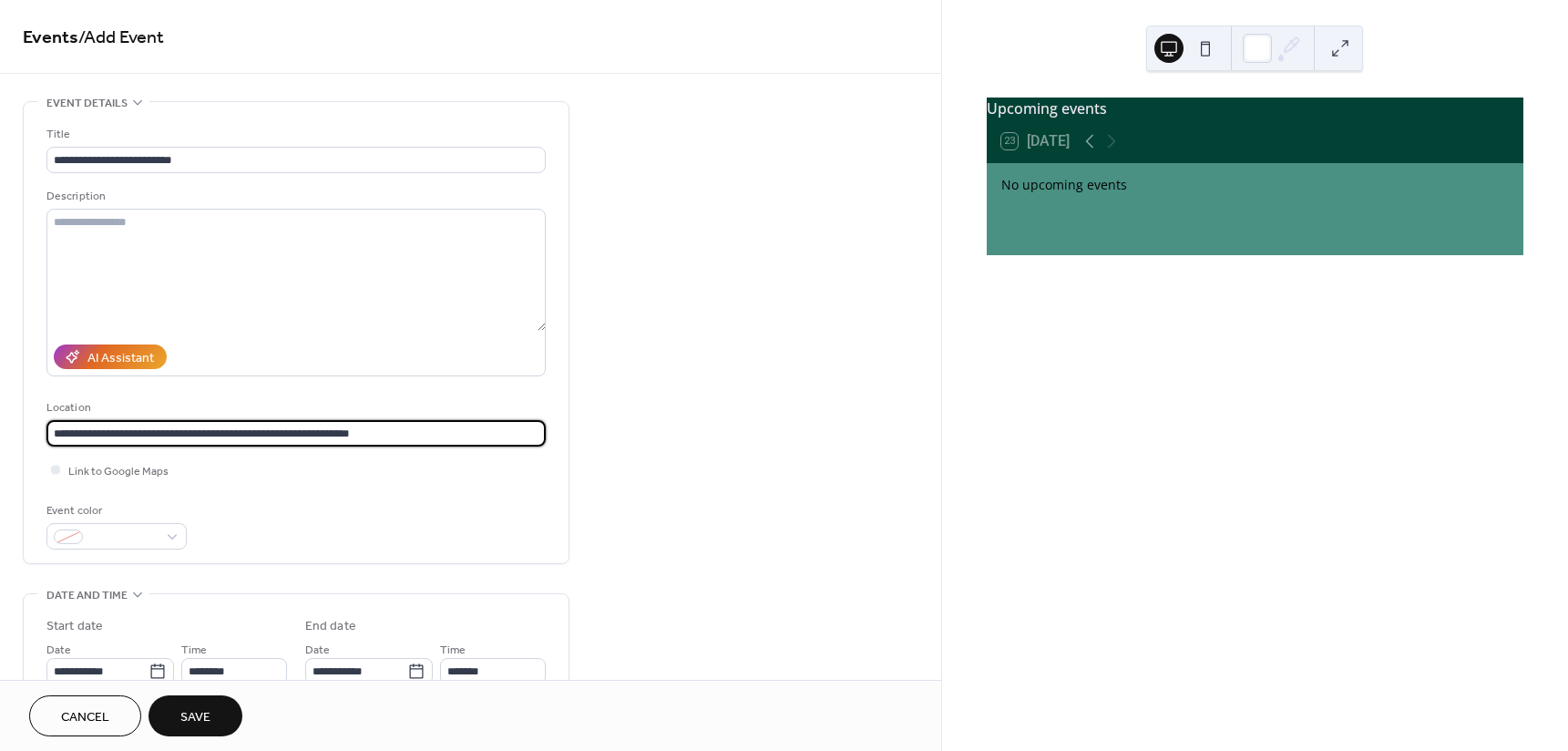 click on "**********" at bounding box center [296, 433] 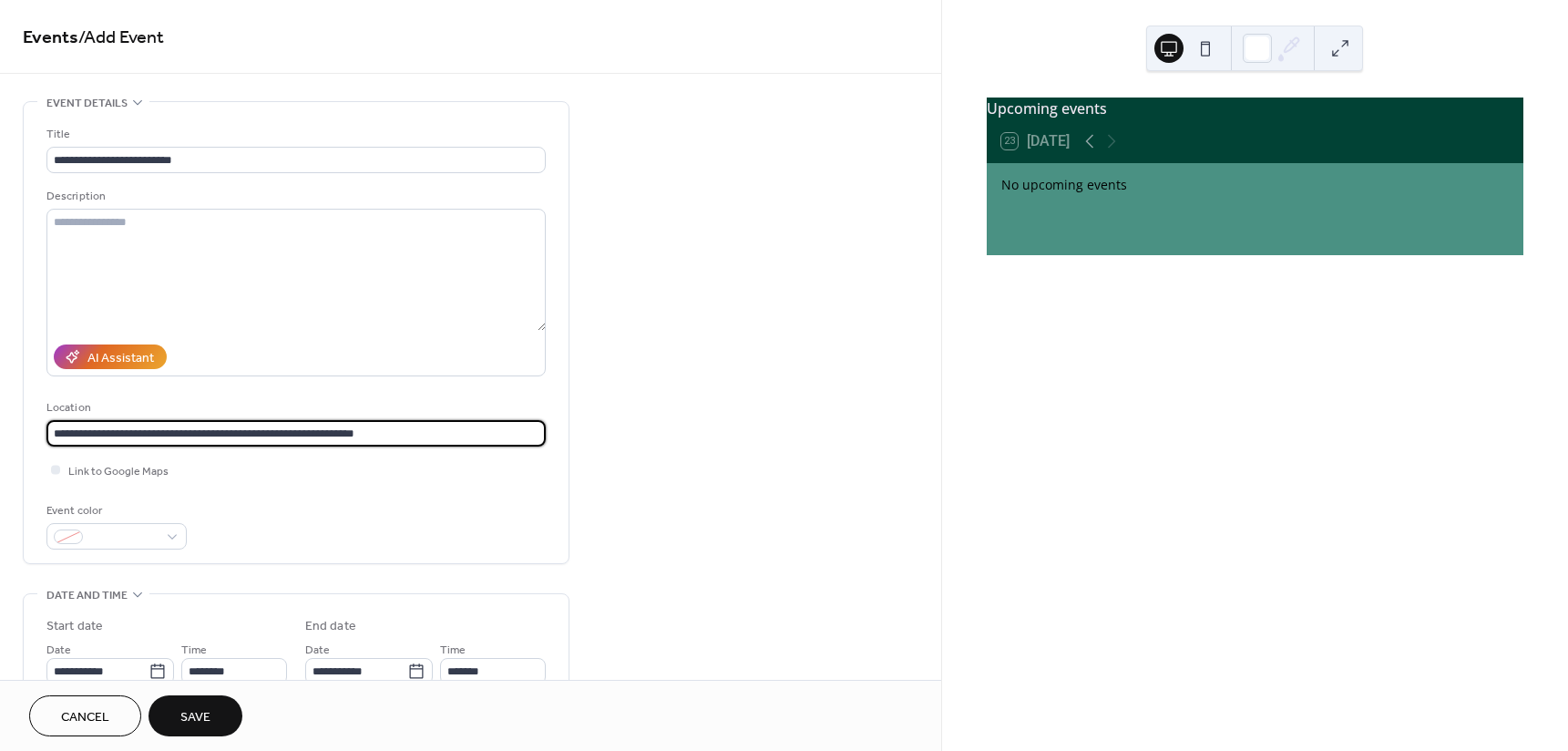 click on "**********" at bounding box center (296, 433) 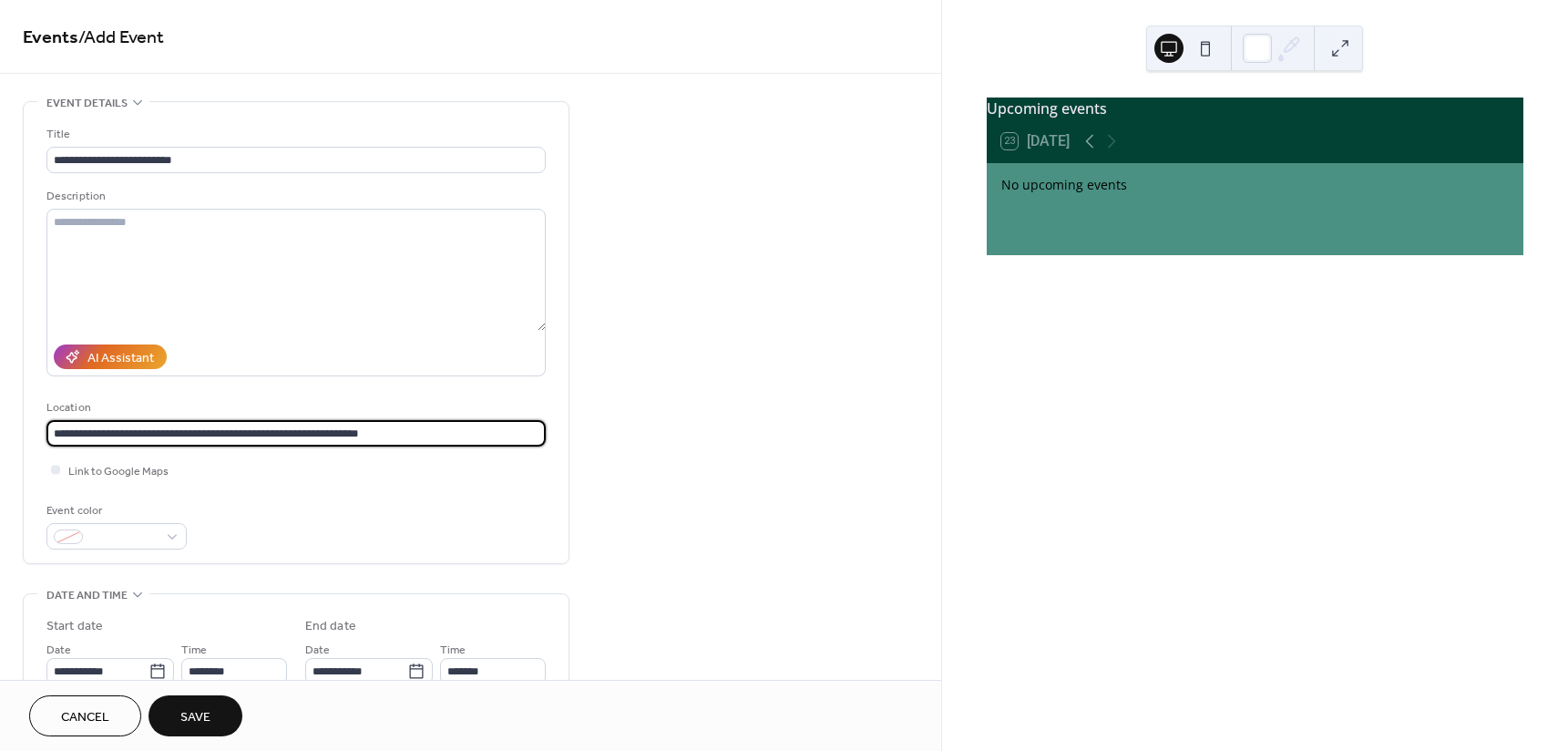 click on "**********" at bounding box center (296, 433) 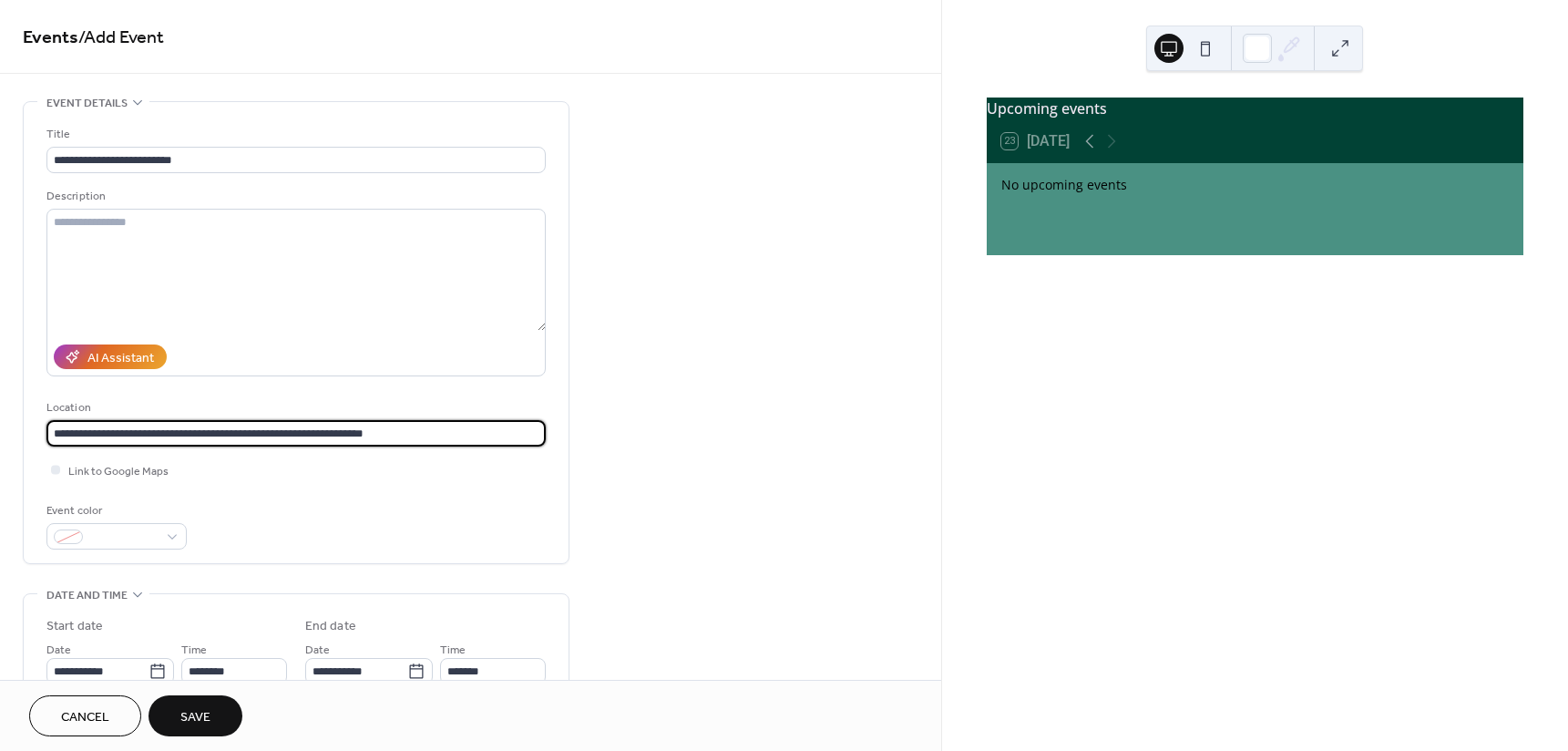 click on "**********" at bounding box center [296, 433] 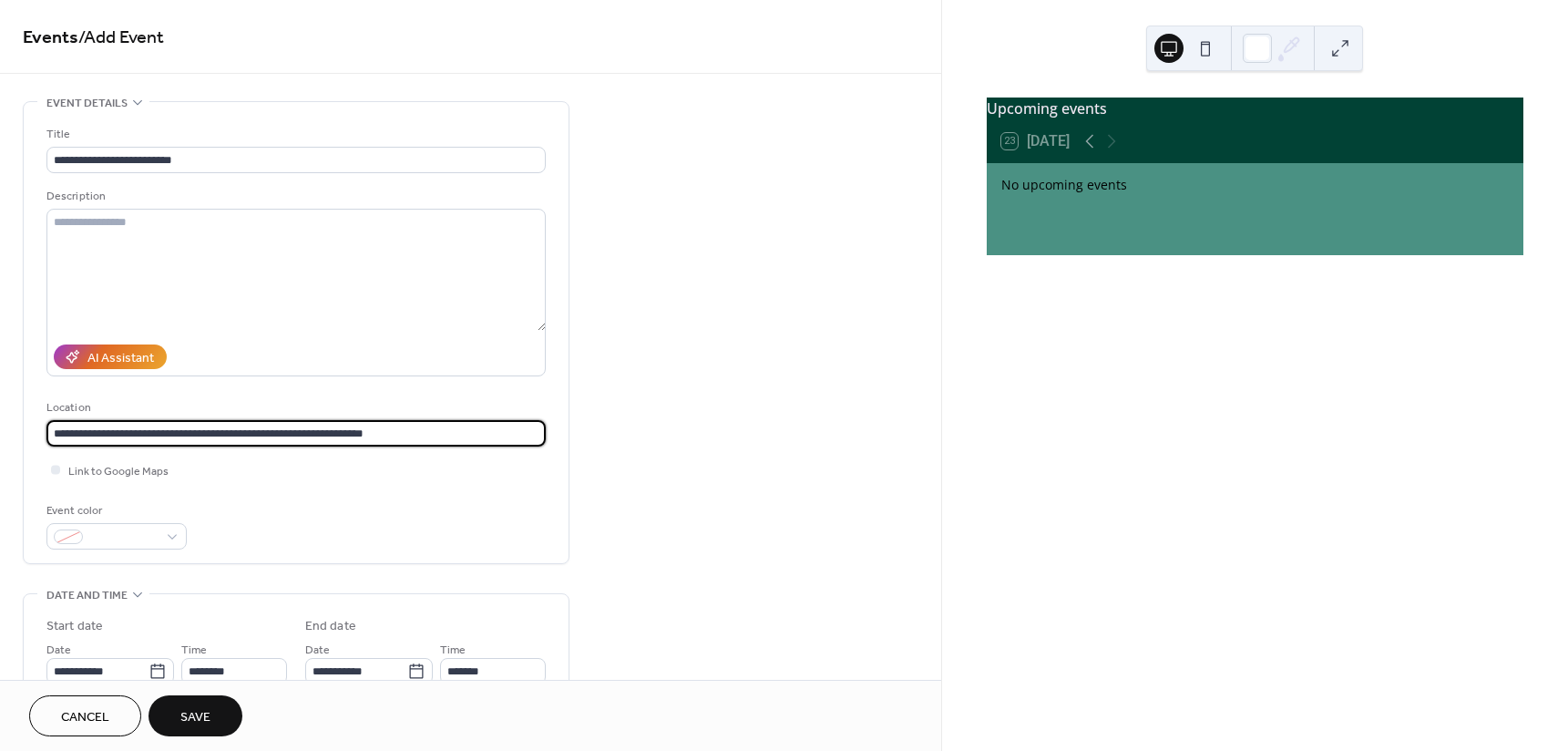 drag, startPoint x: 402, startPoint y: 438, endPoint x: 347, endPoint y: 432, distance: 55.3263 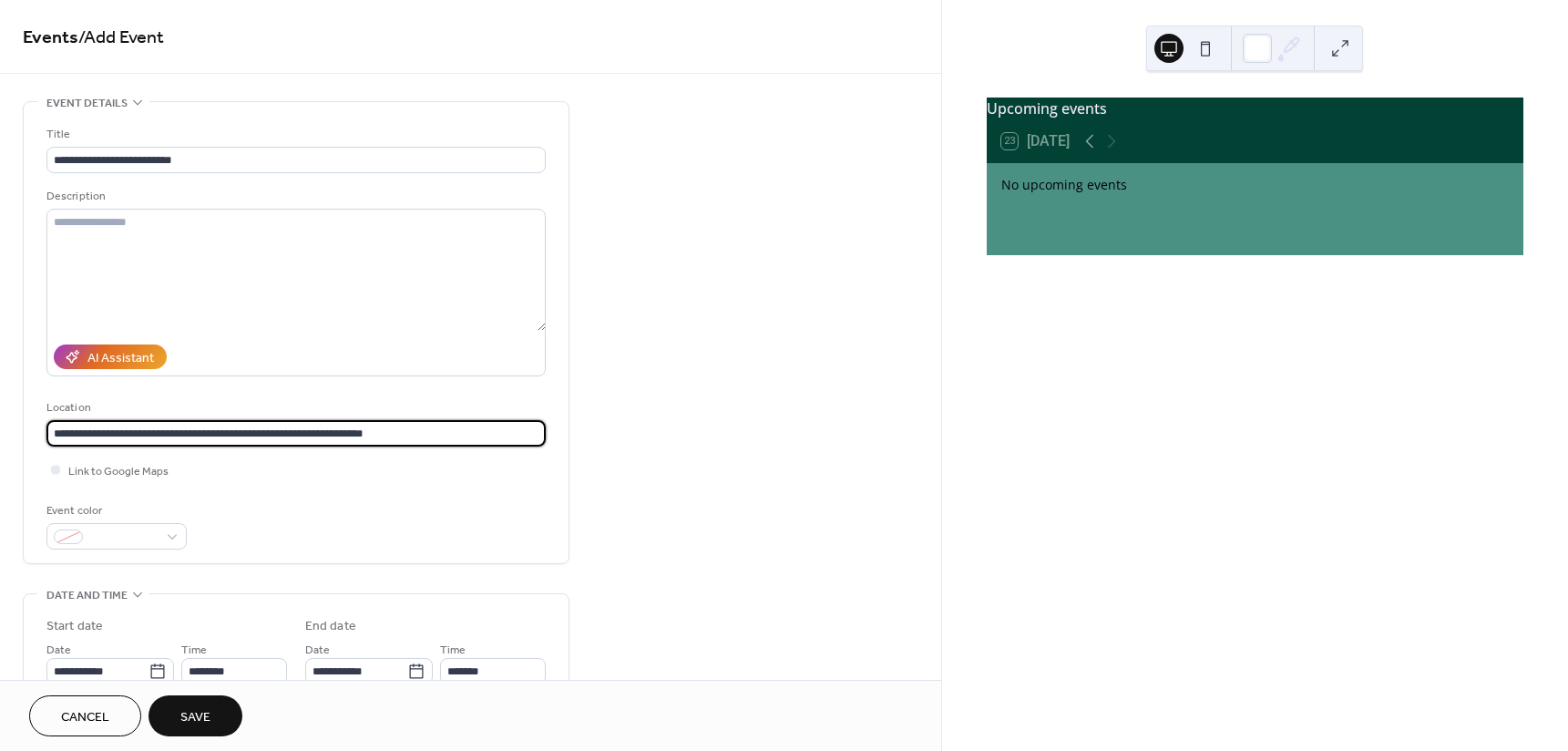 click on "**********" at bounding box center [296, 433] 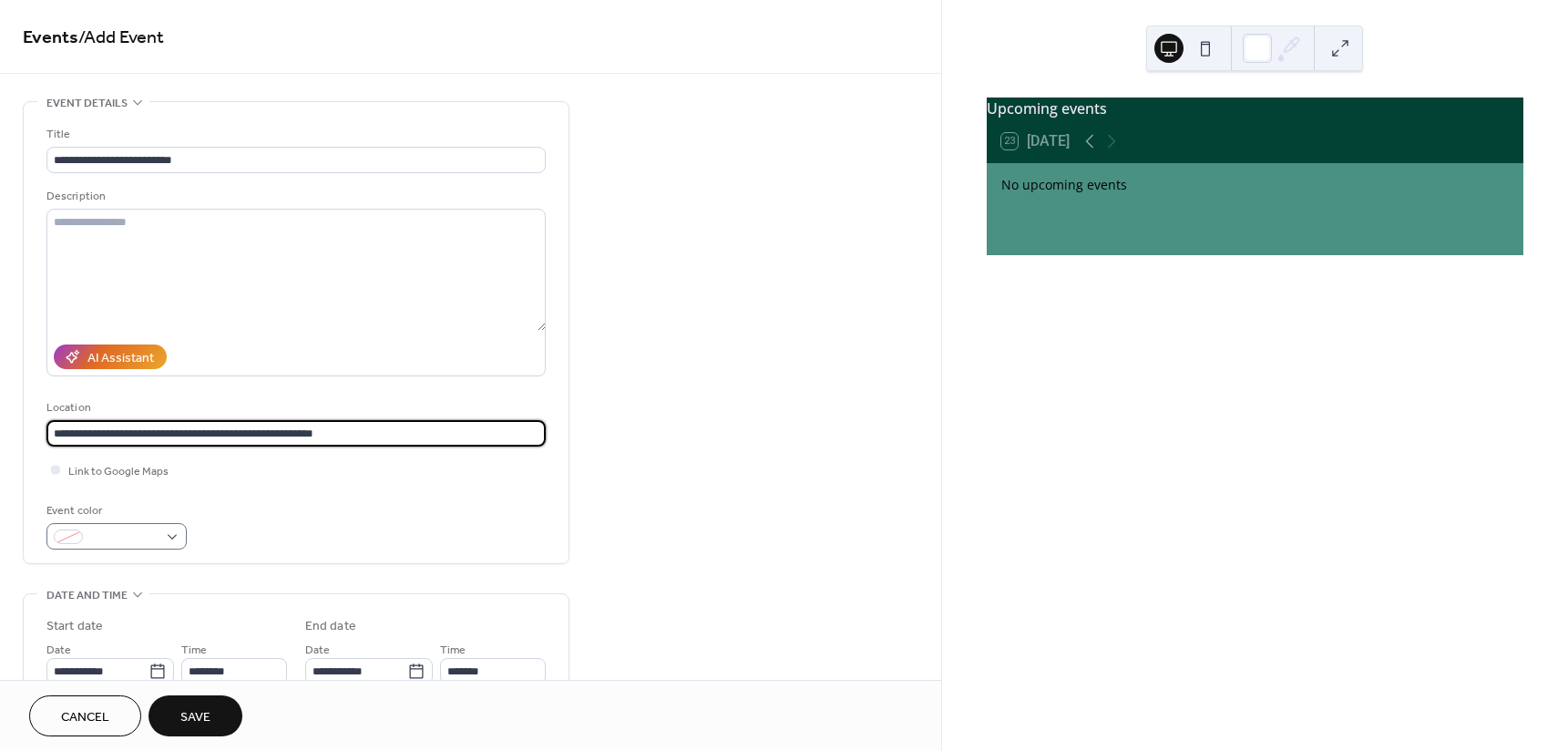 type on "**********" 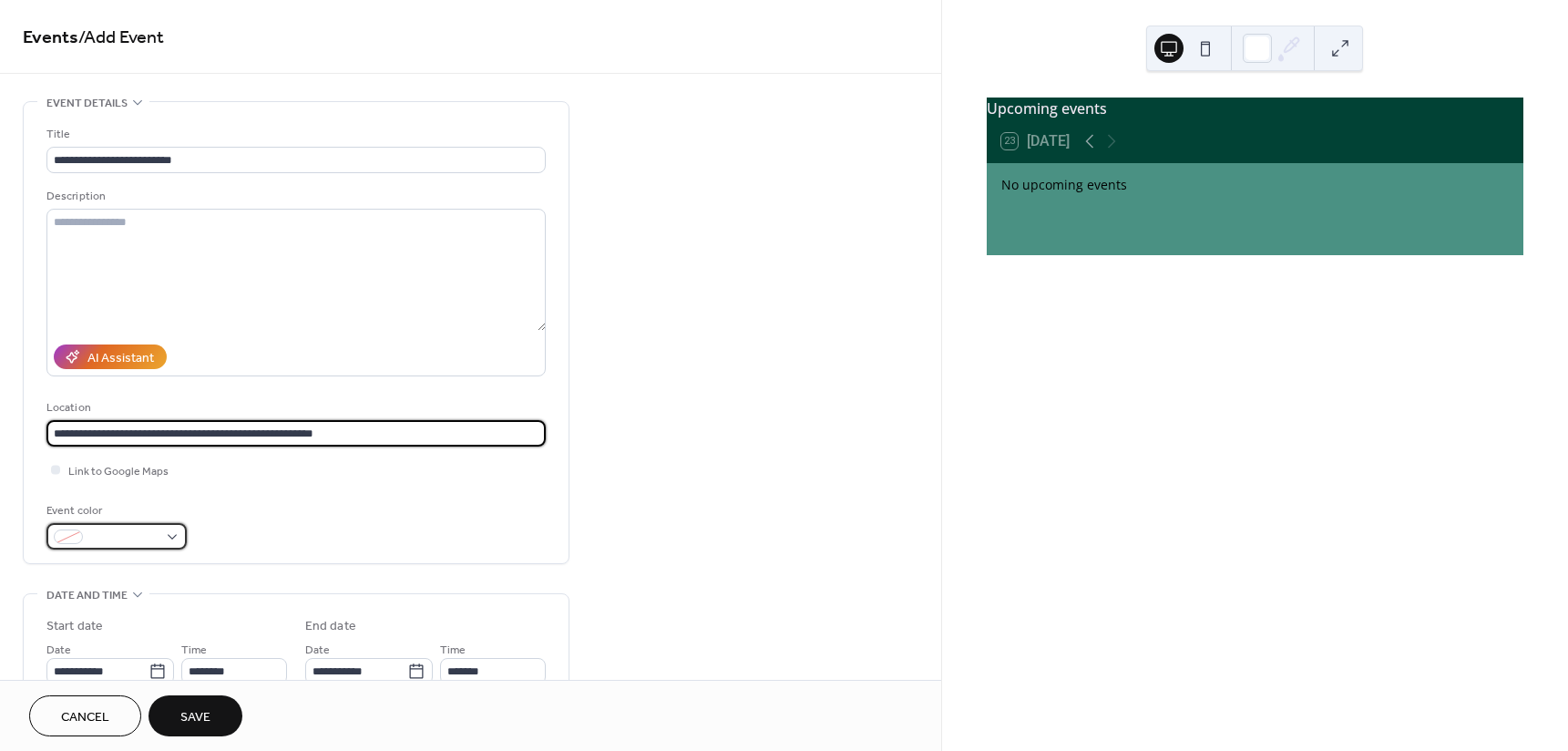 click at bounding box center (117, 536) 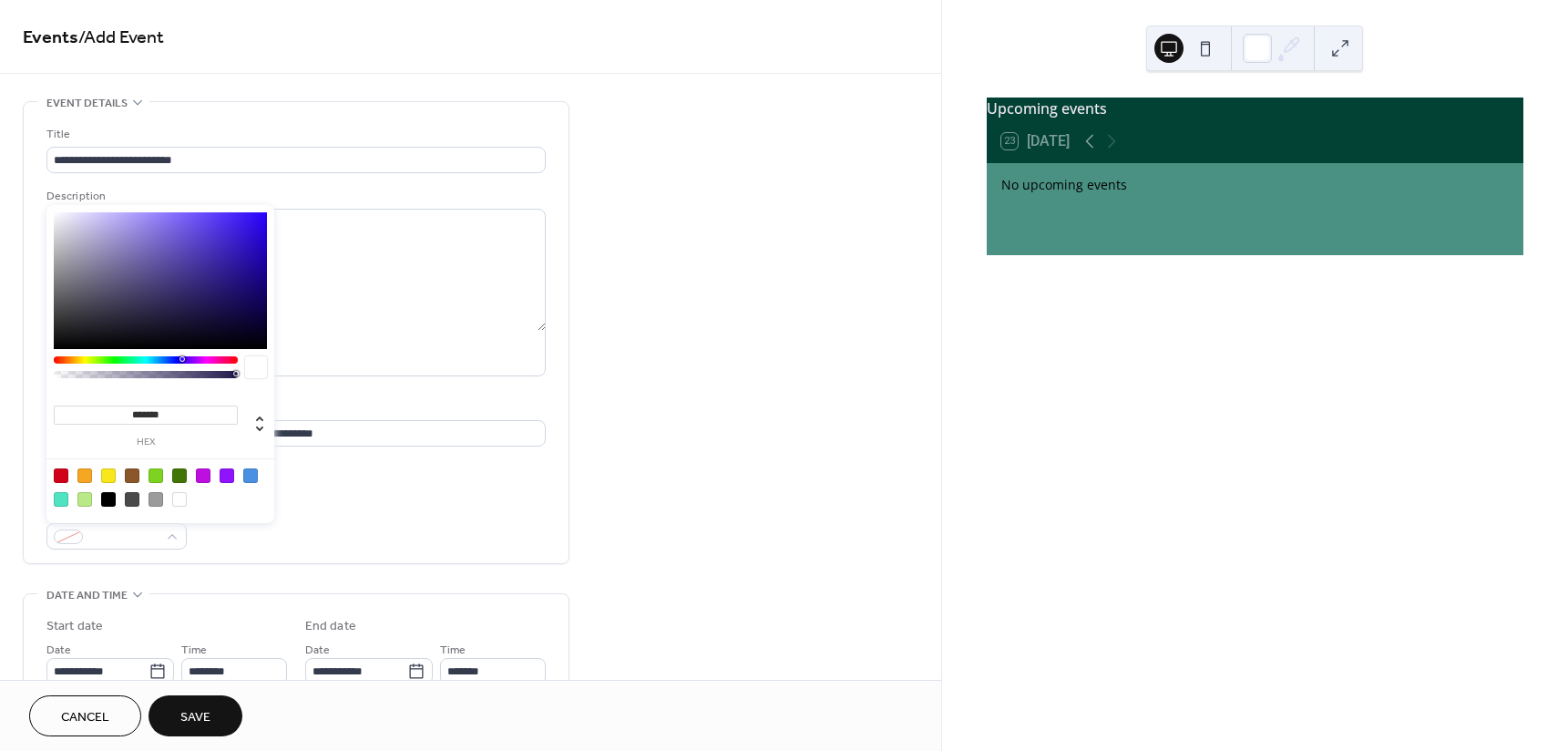 click at bounding box center [179, 476] 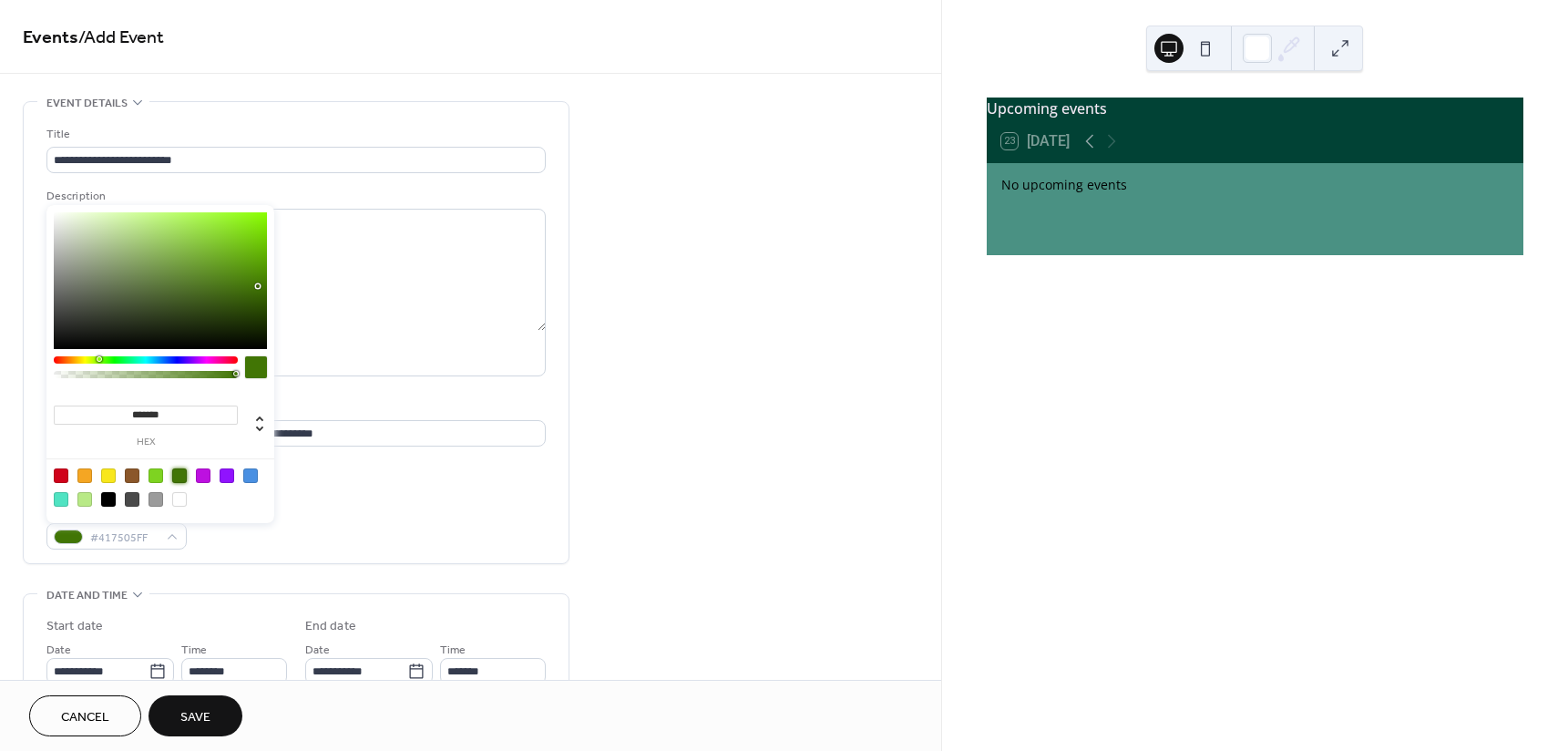 click on "**********" at bounding box center (470, 766) 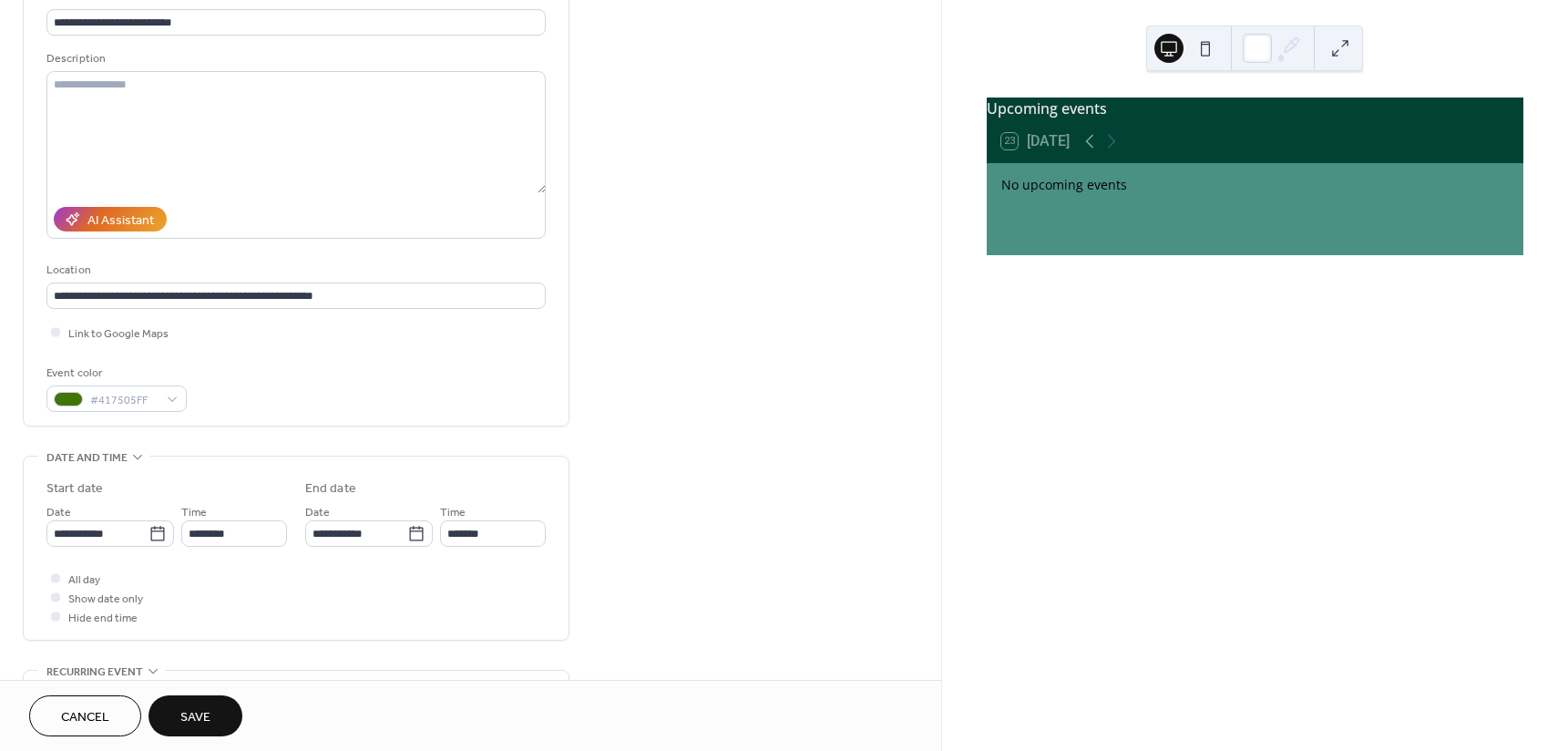 scroll, scrollTop: 182, scrollLeft: 0, axis: vertical 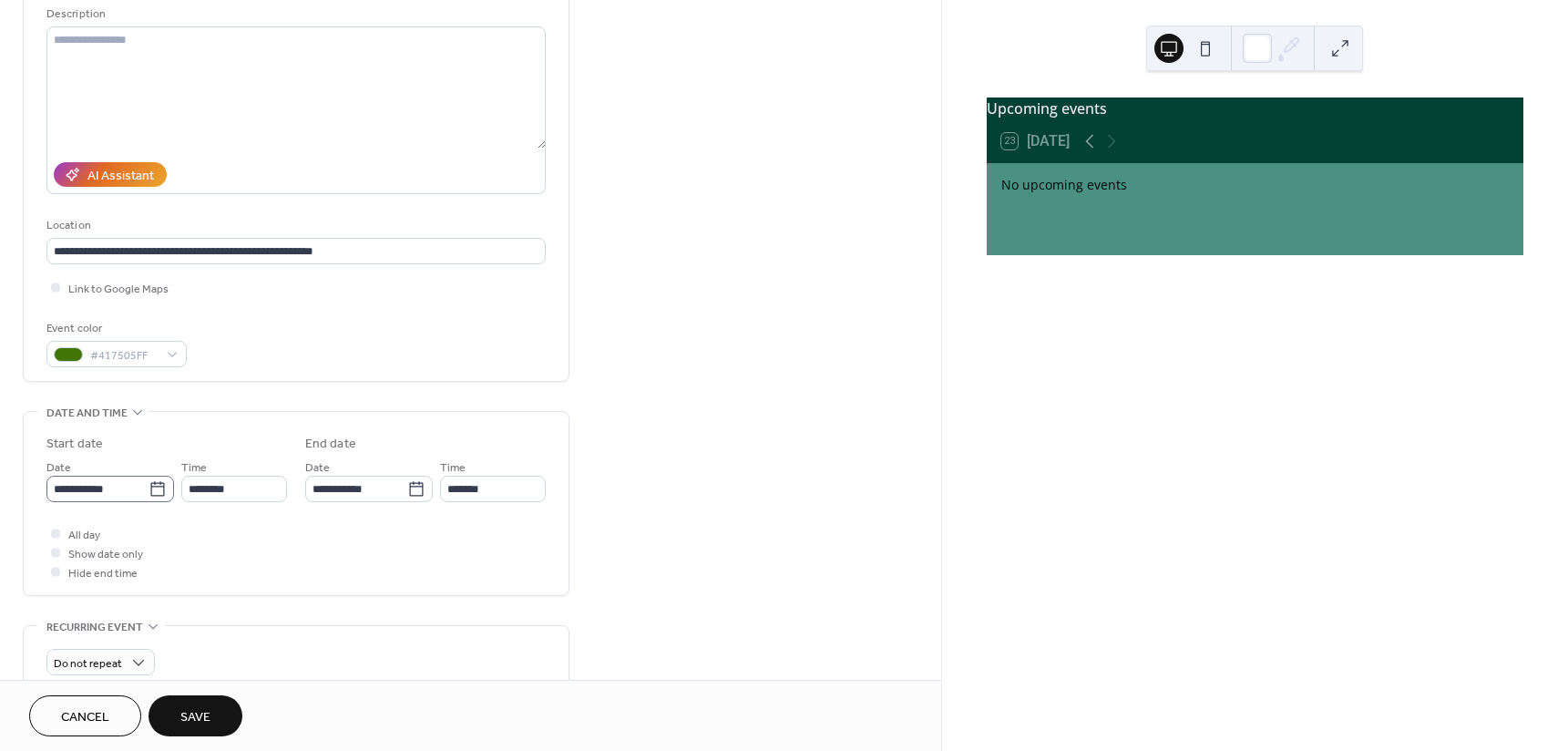 click 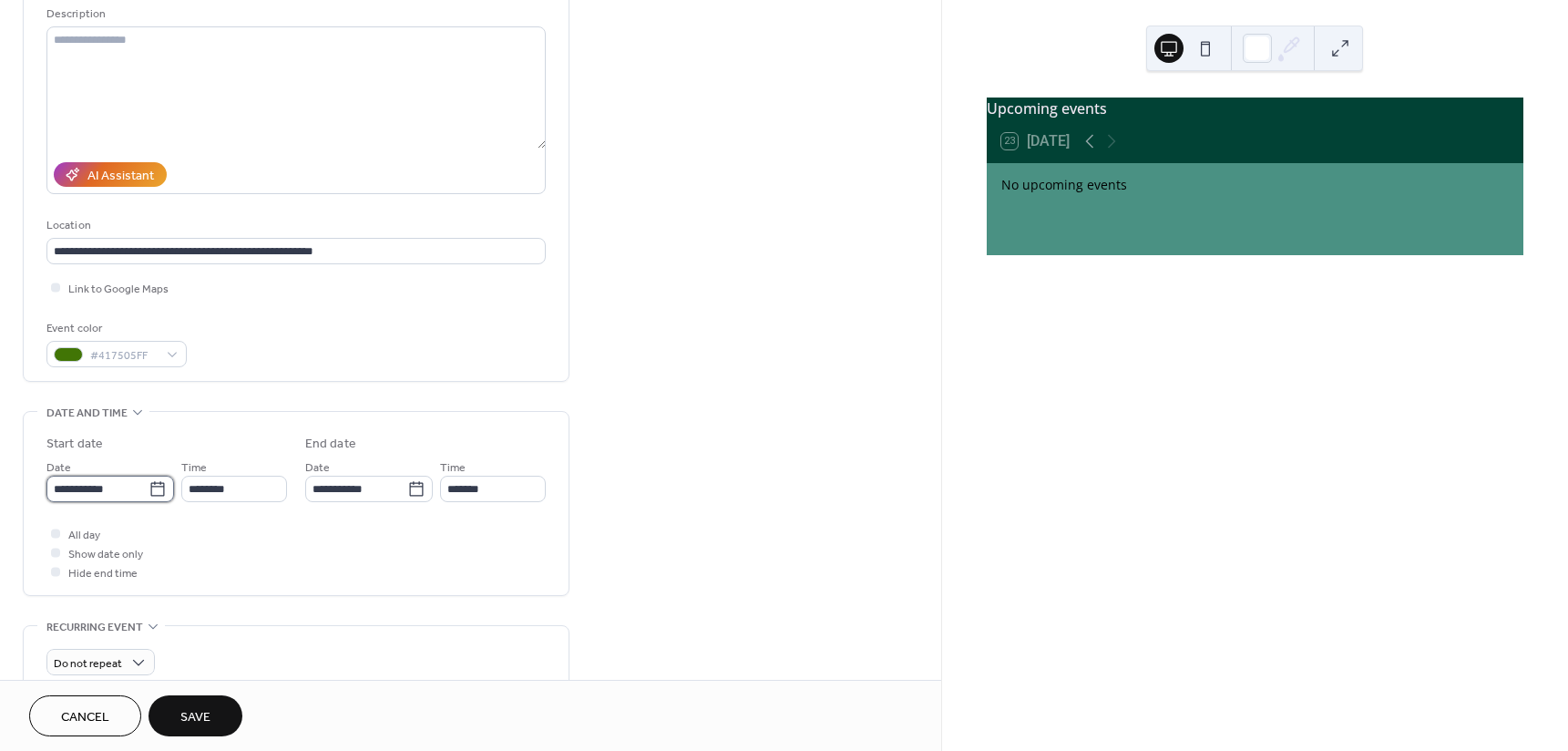 click on "**********" at bounding box center (97, 489) 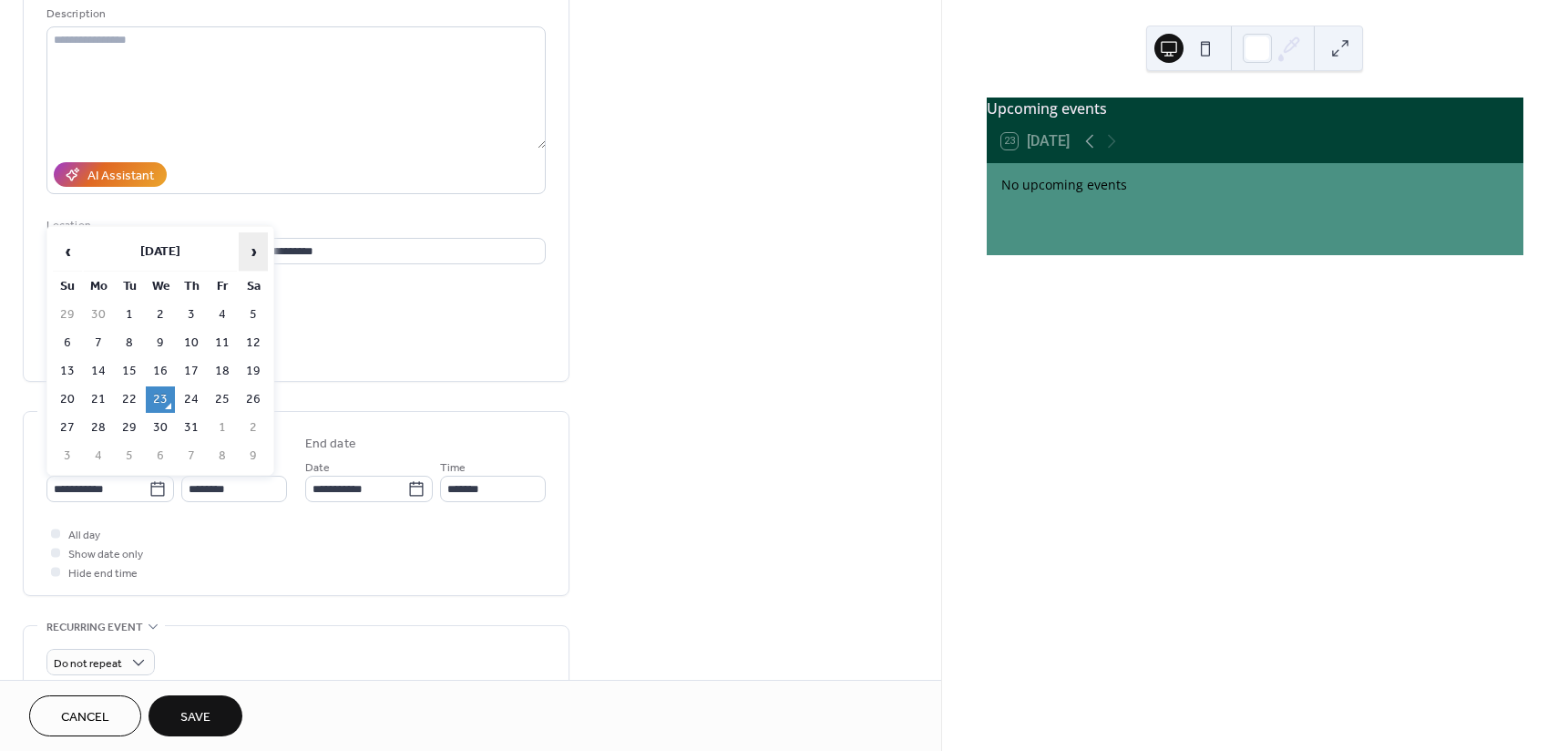 click on "›" at bounding box center [253, 252] 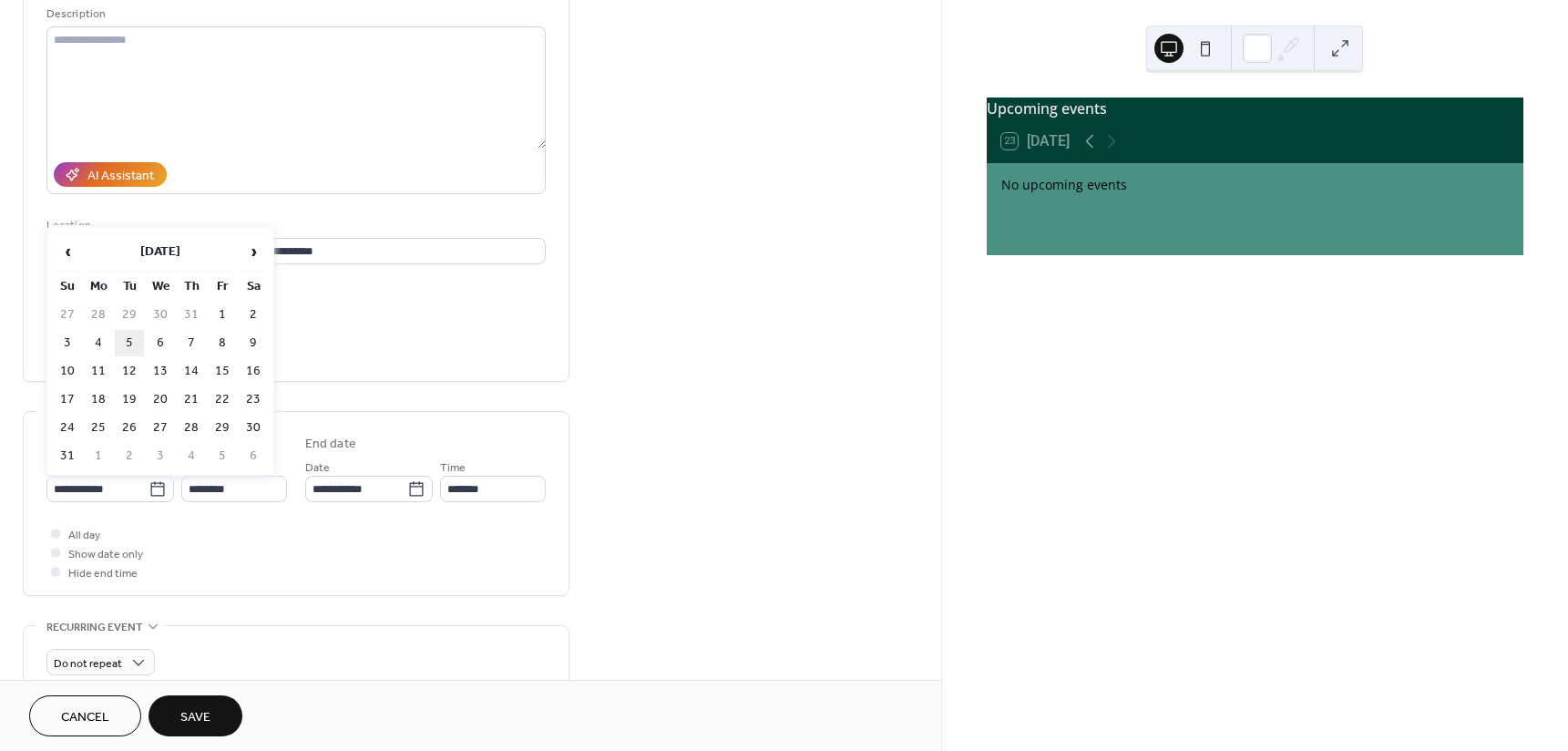 click on "5" at bounding box center (129, 343) 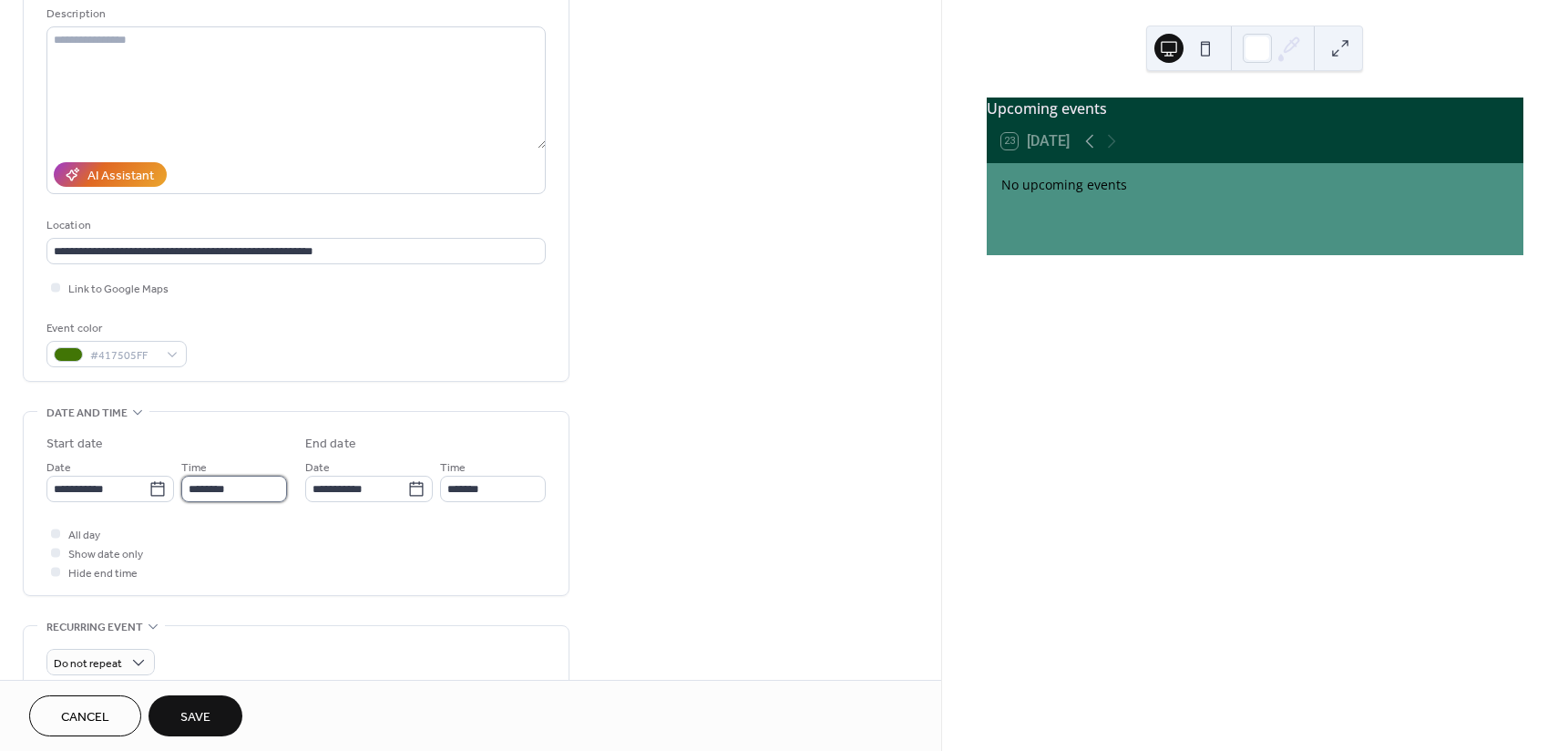 click on "********" at bounding box center [234, 489] 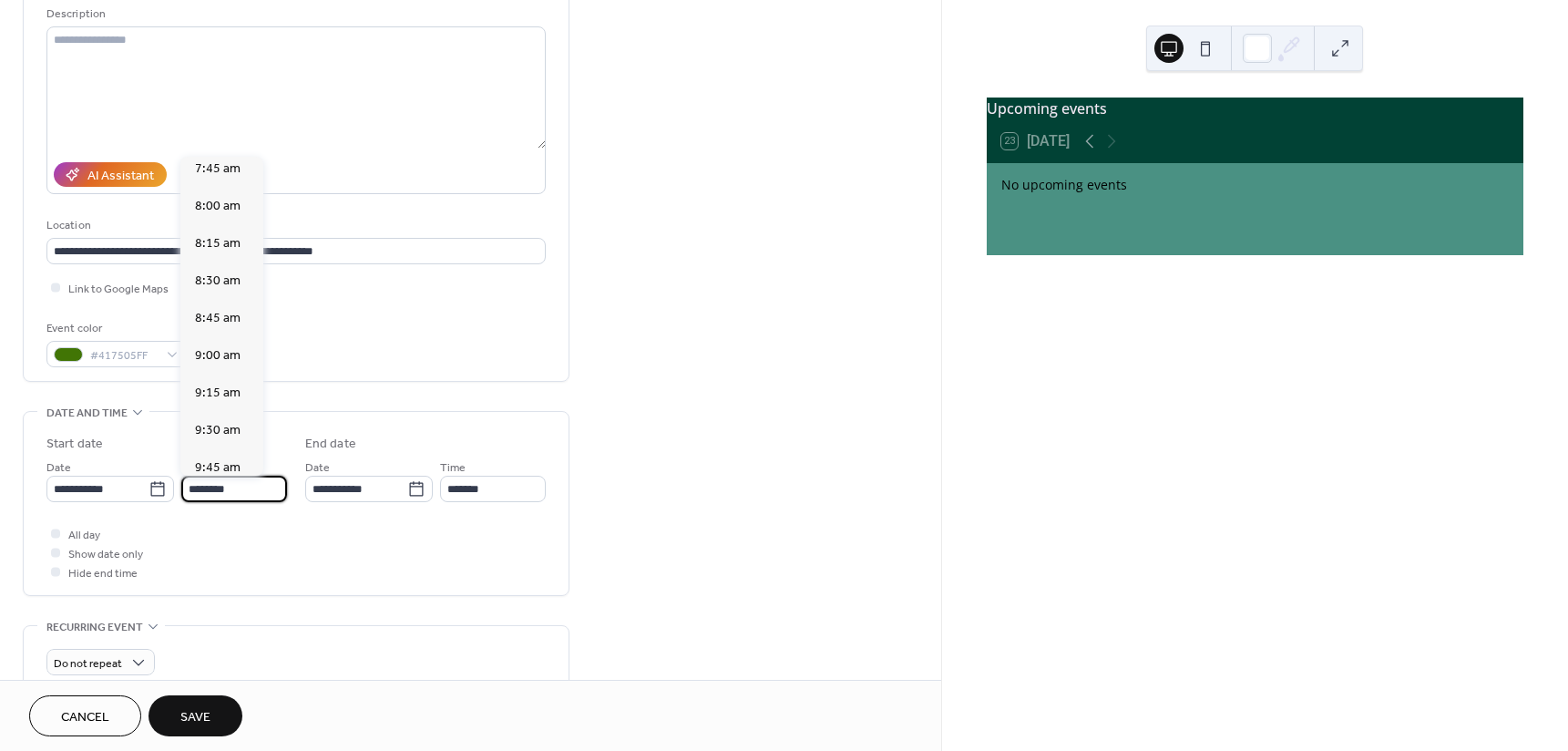 scroll, scrollTop: 1156, scrollLeft: 0, axis: vertical 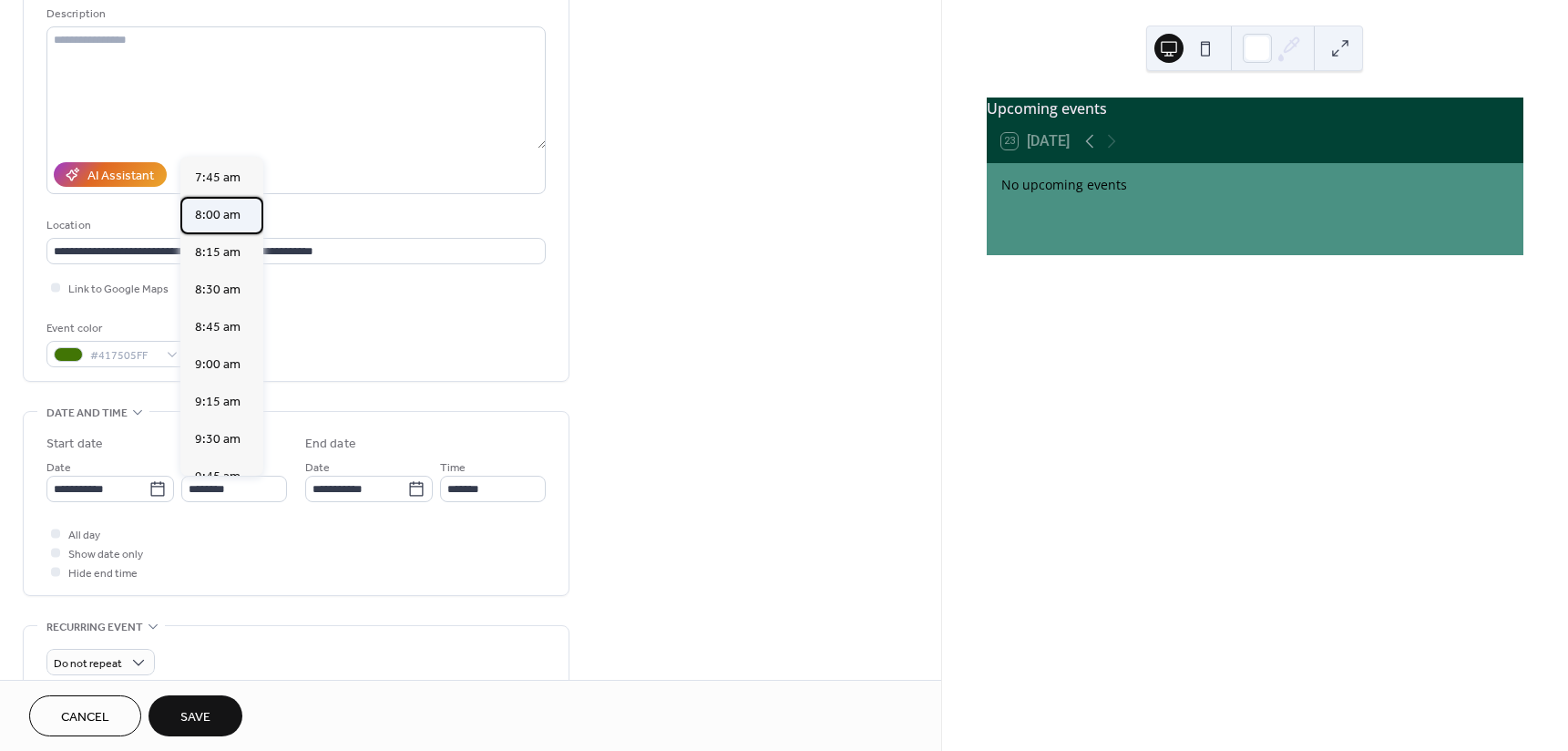 click on "8:00 am" at bounding box center [218, 215] 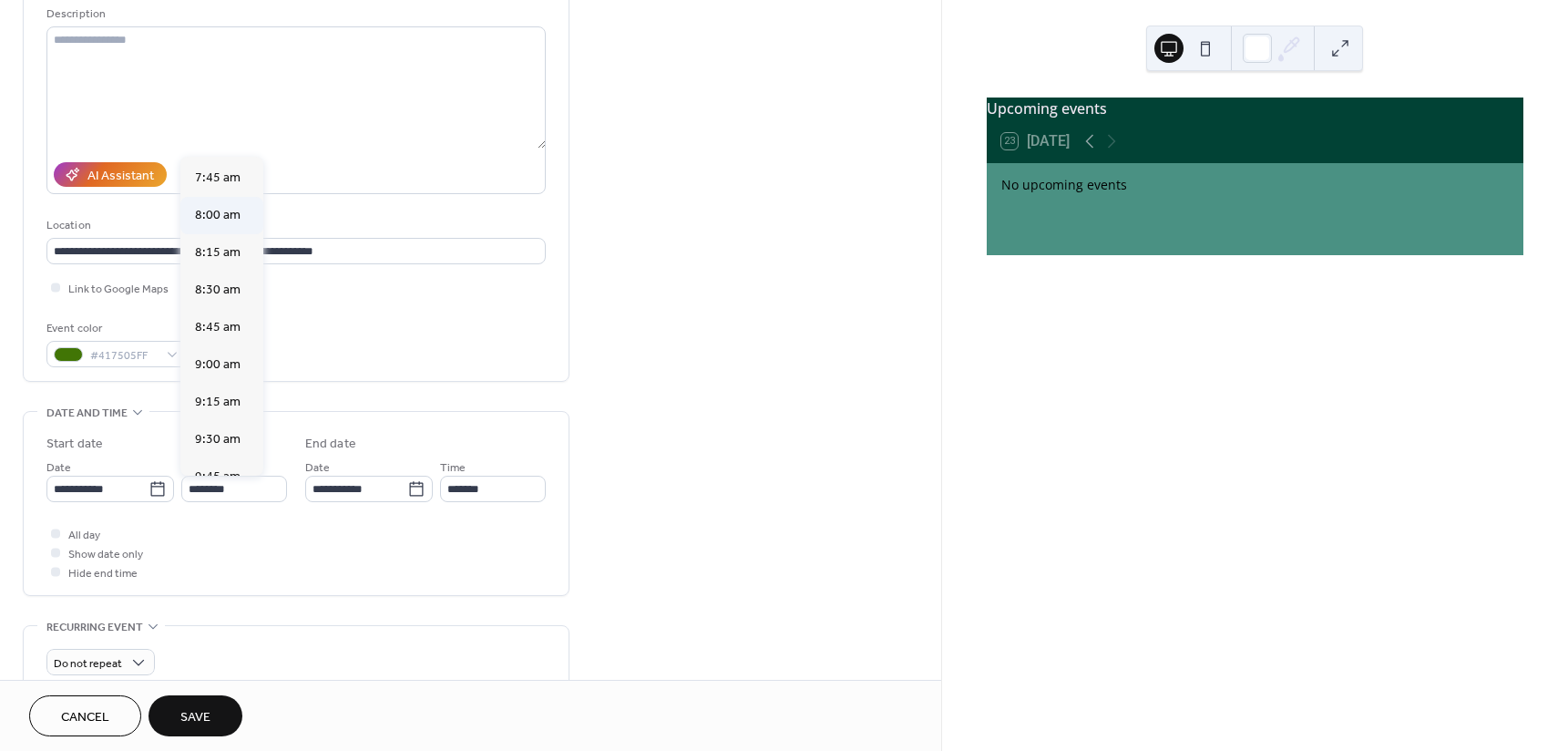 type on "*******" 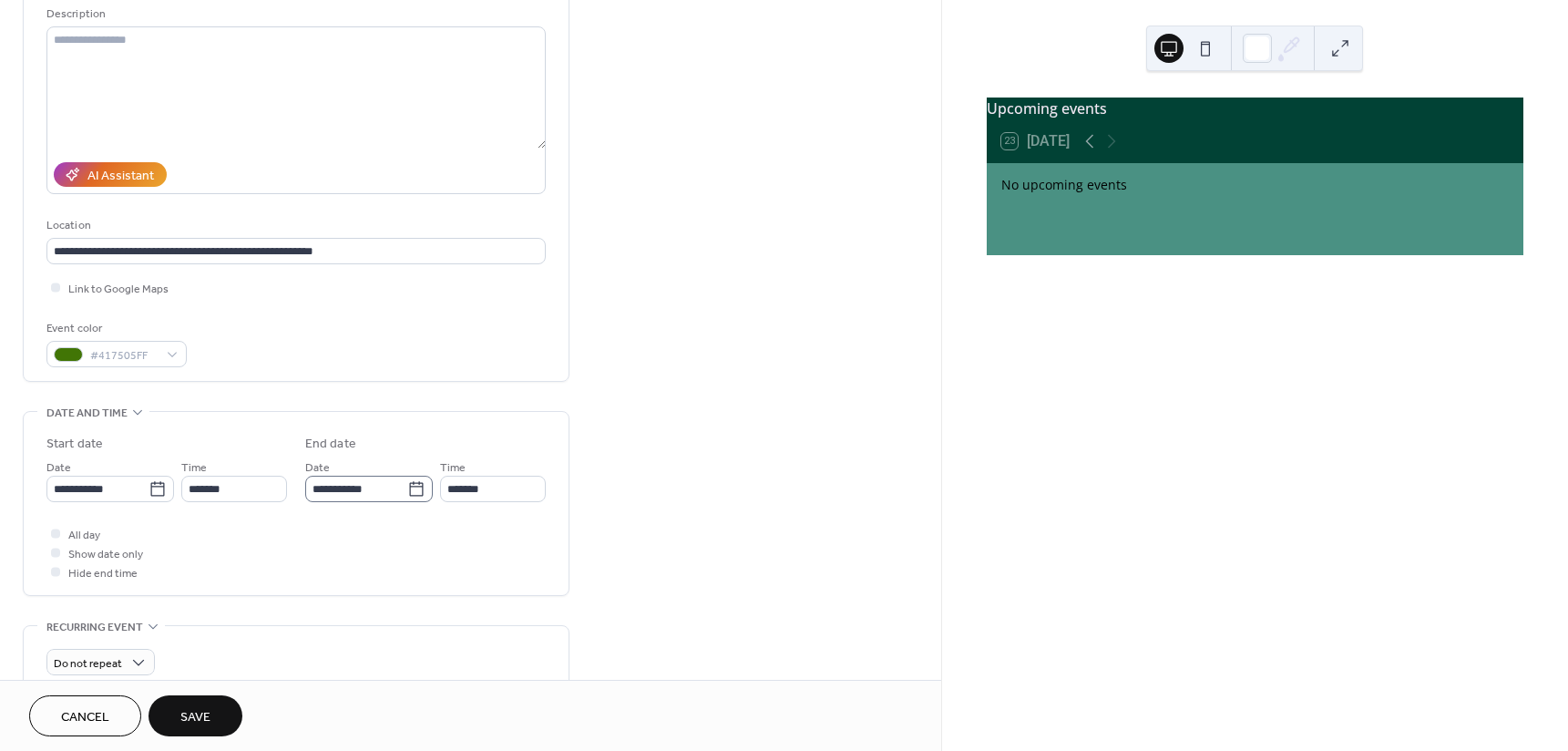 click 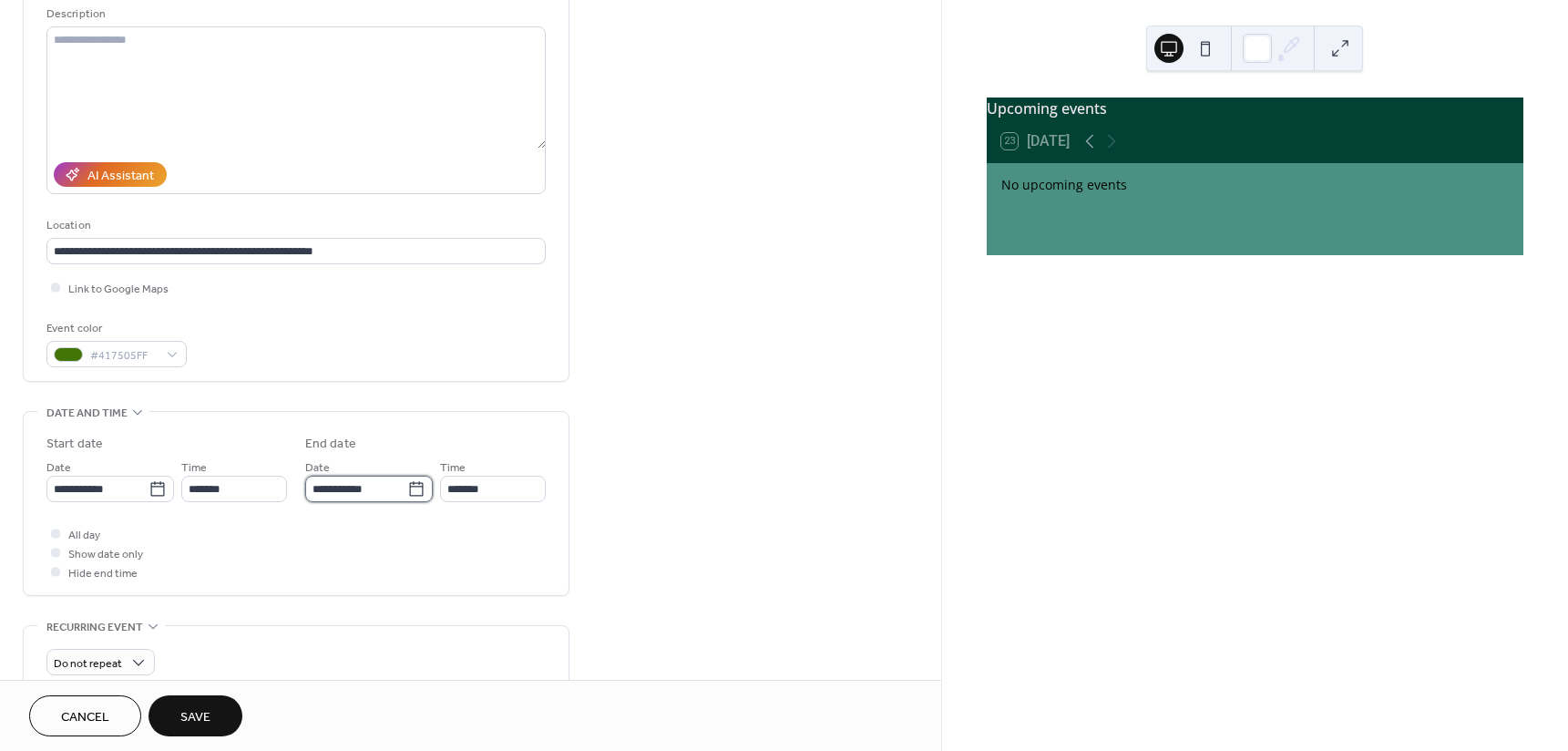 click on "**********" at bounding box center (356, 489) 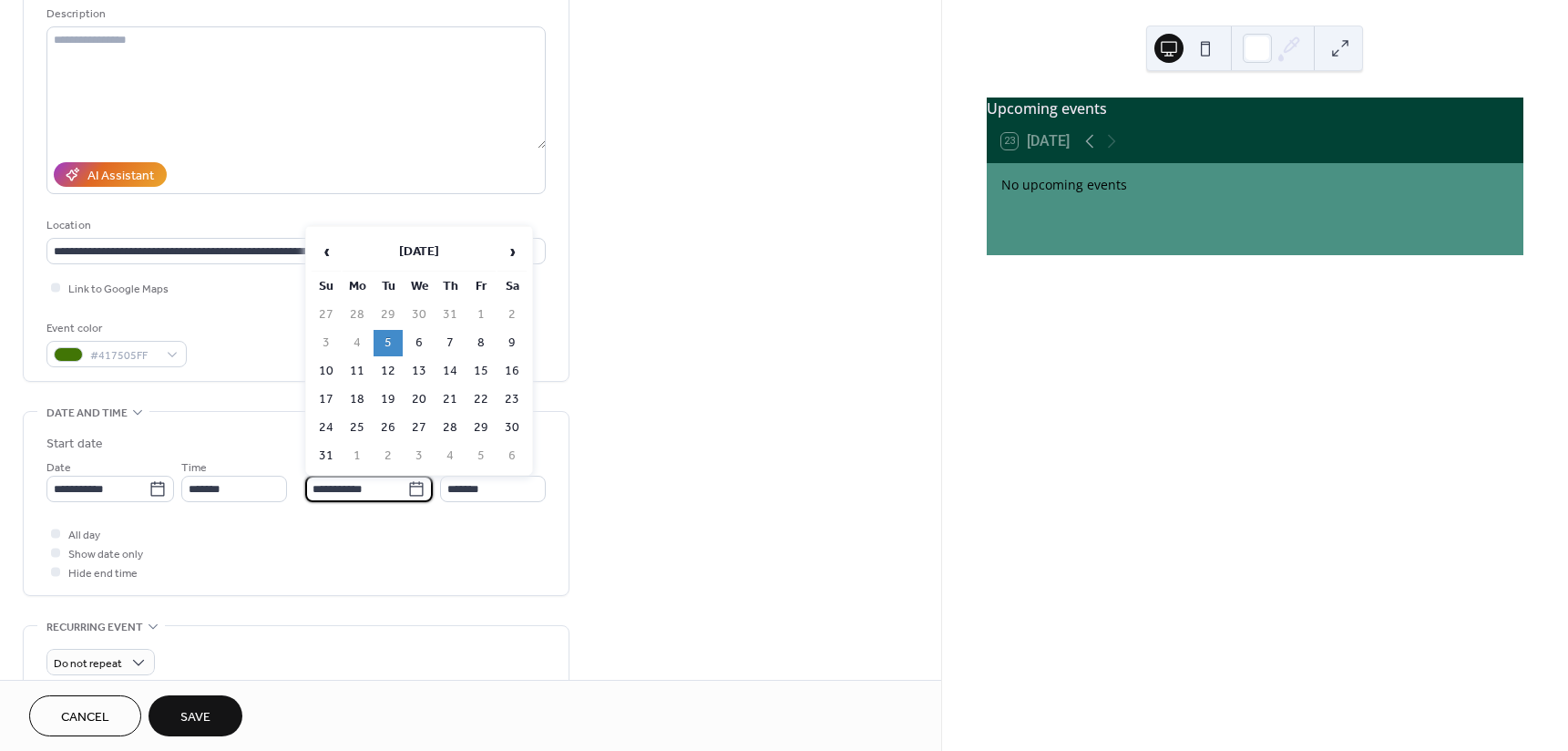 click on "5" at bounding box center (388, 343) 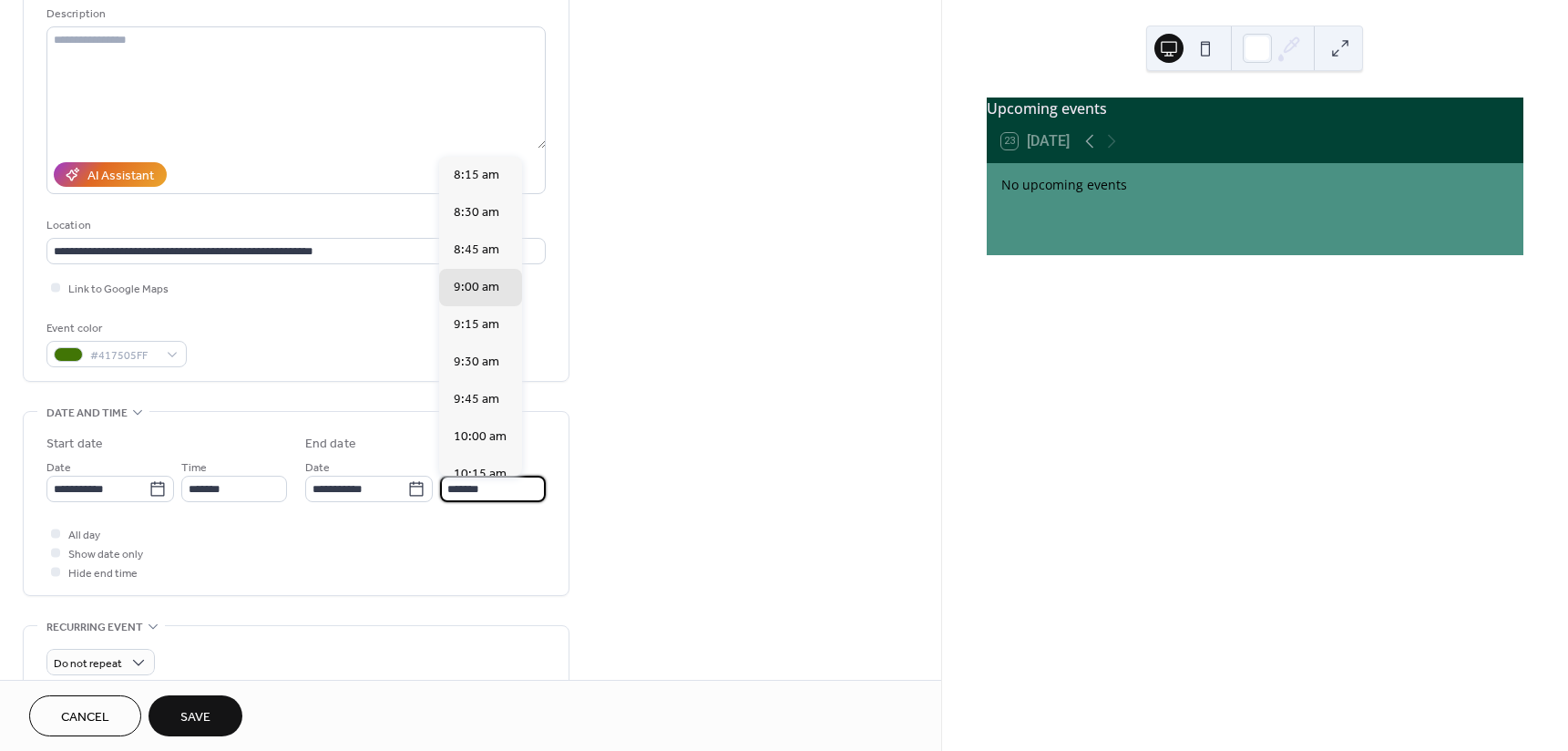 click on "*******" at bounding box center [493, 489] 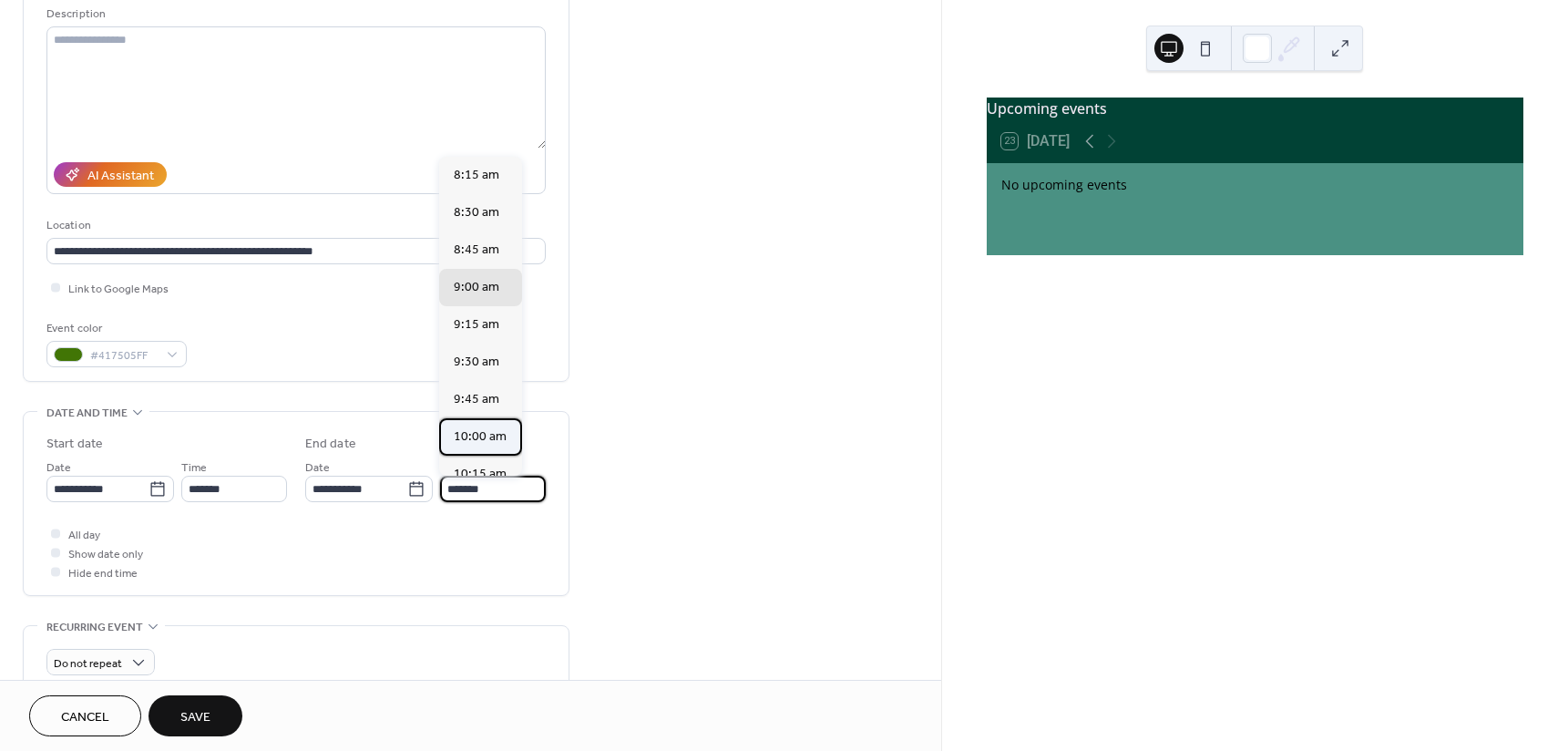click on "10:00 am" at bounding box center [480, 437] 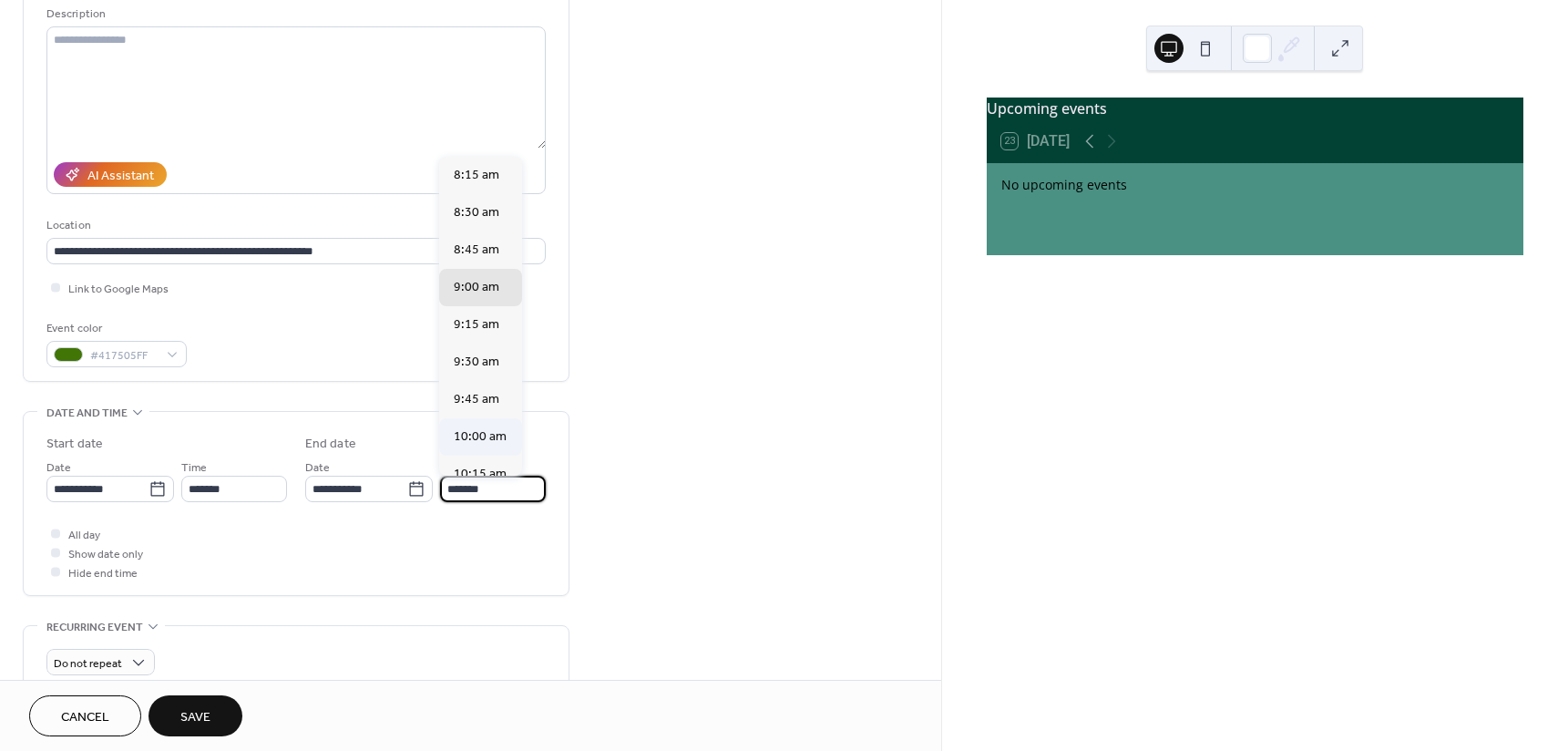 type on "********" 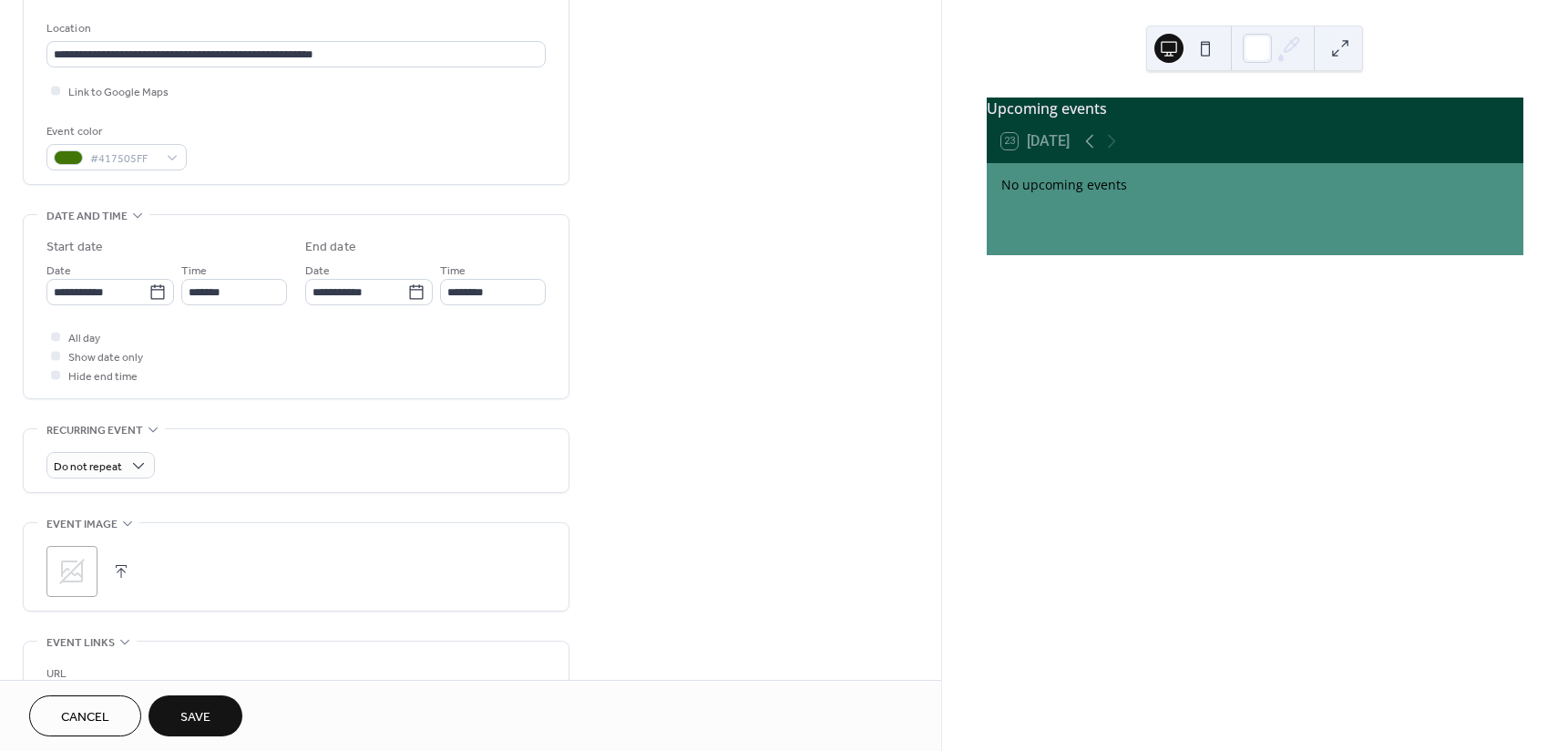 scroll, scrollTop: 456, scrollLeft: 0, axis: vertical 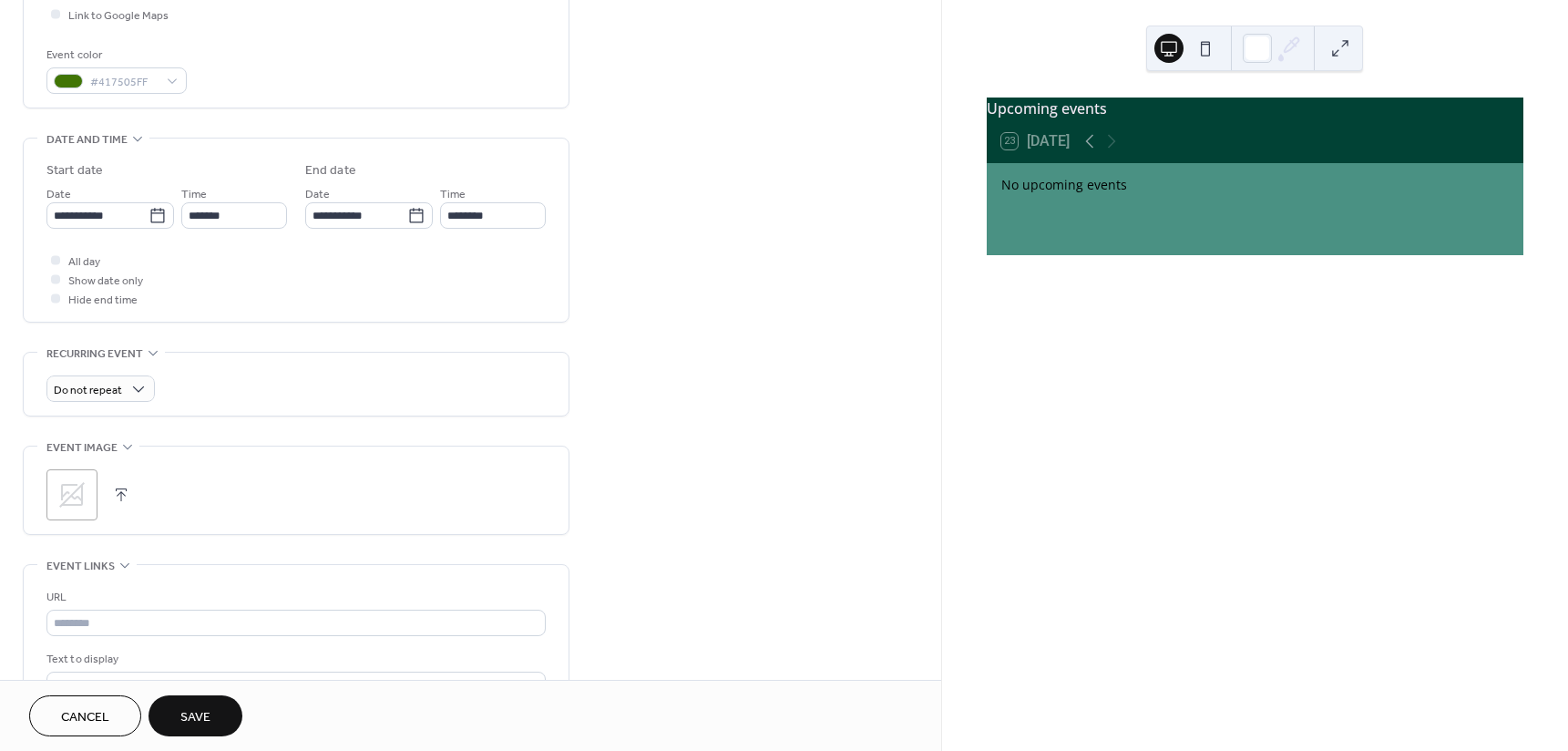 click at bounding box center (121, 495) 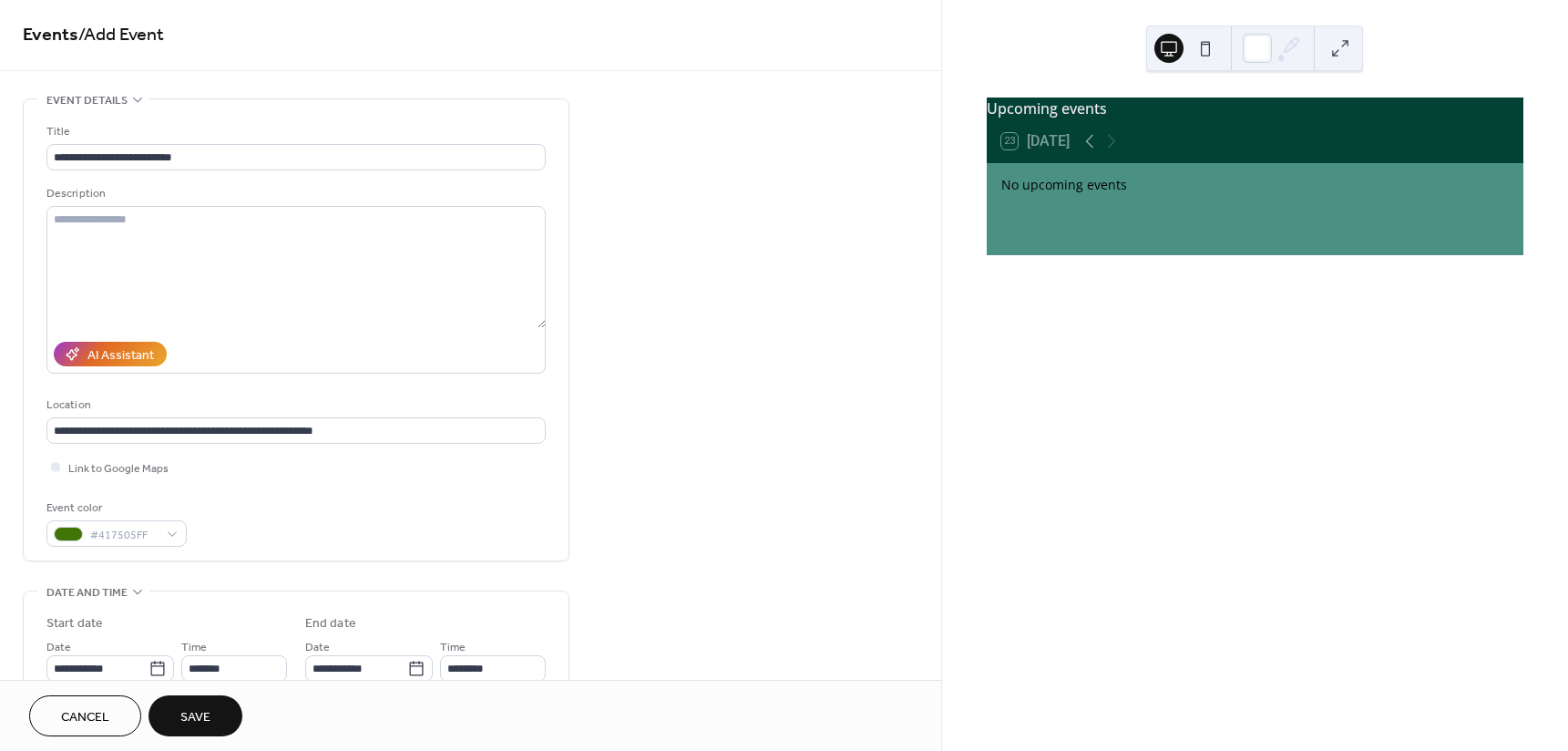 scroll, scrollTop: 0, scrollLeft: 0, axis: both 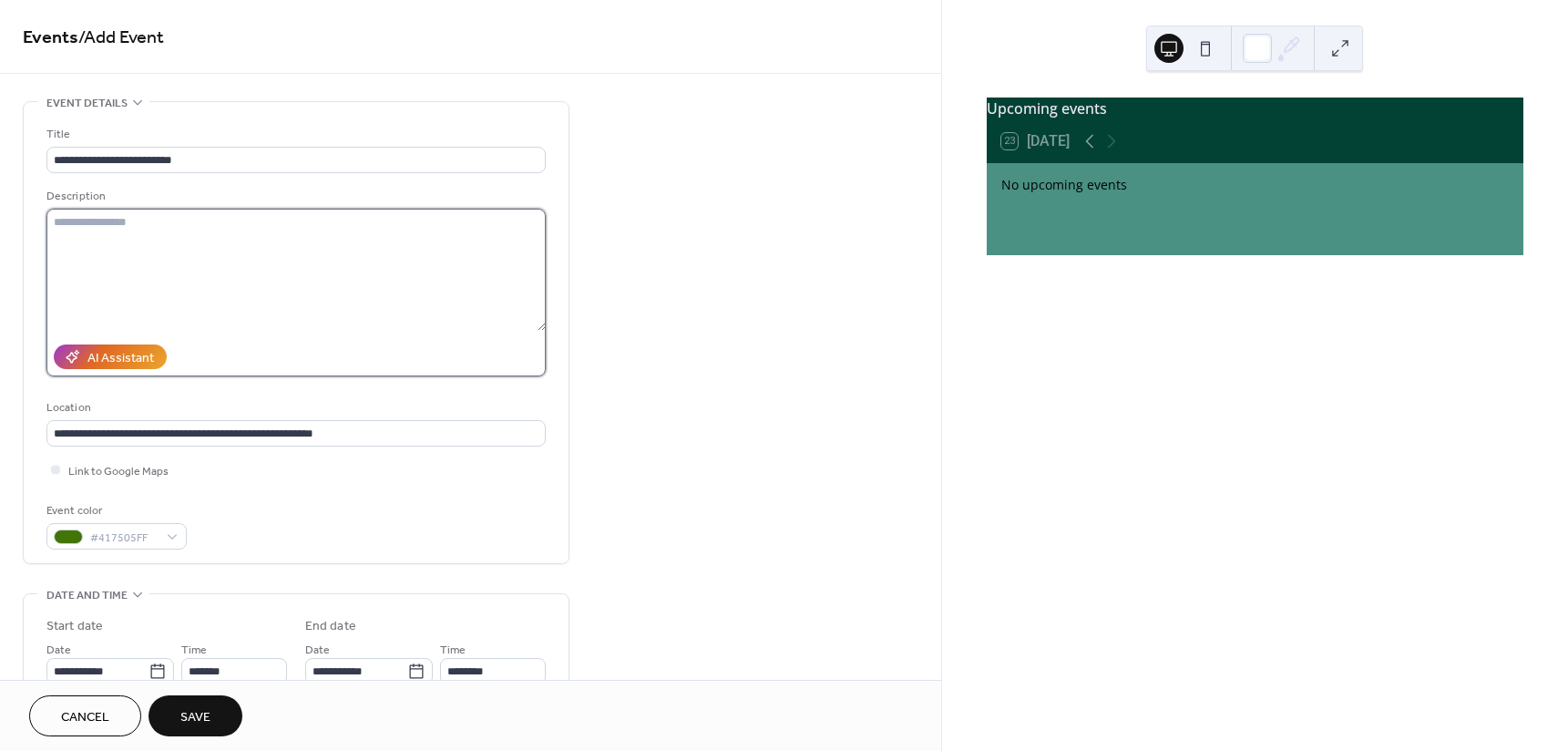 click at bounding box center (296, 270) 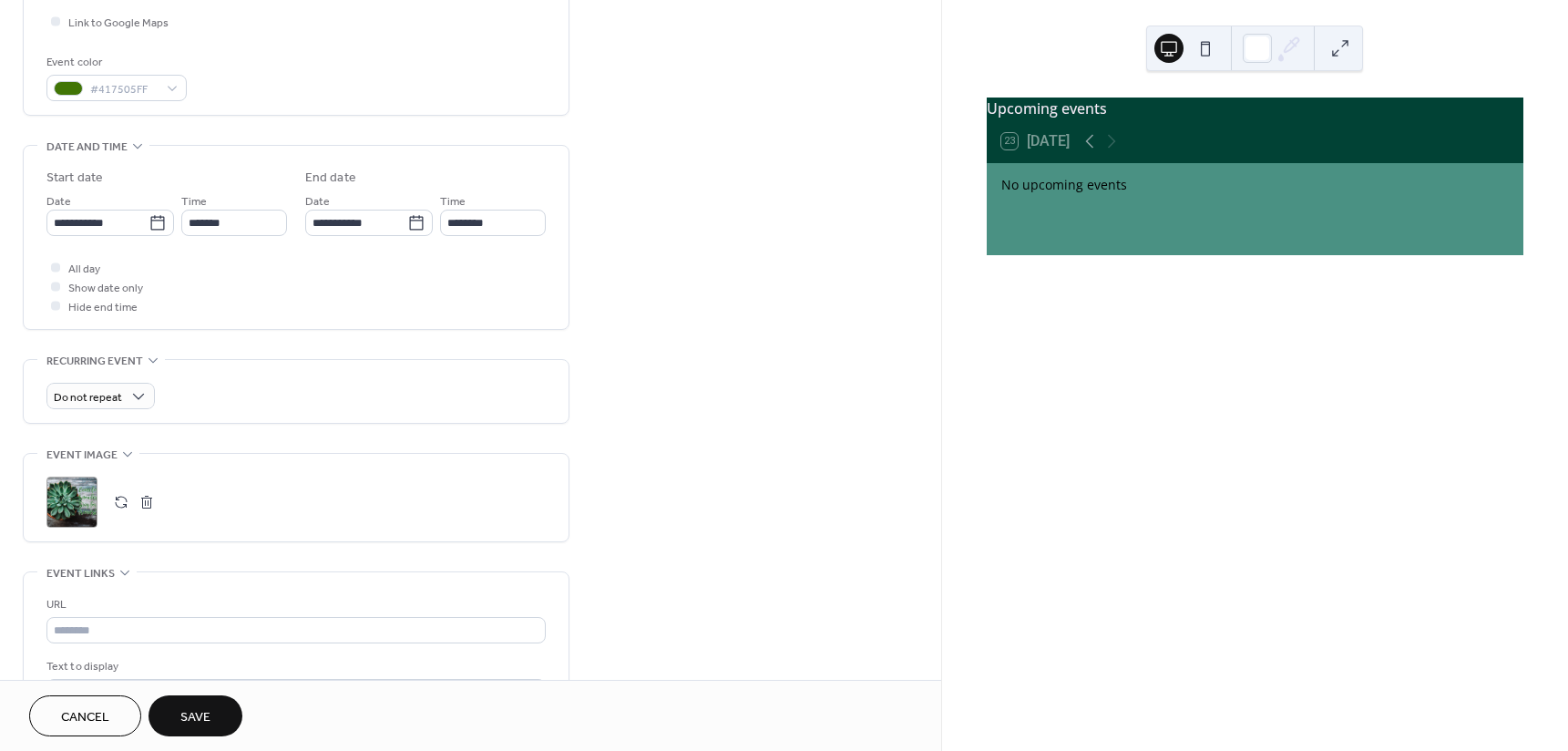 scroll, scrollTop: 456, scrollLeft: 0, axis: vertical 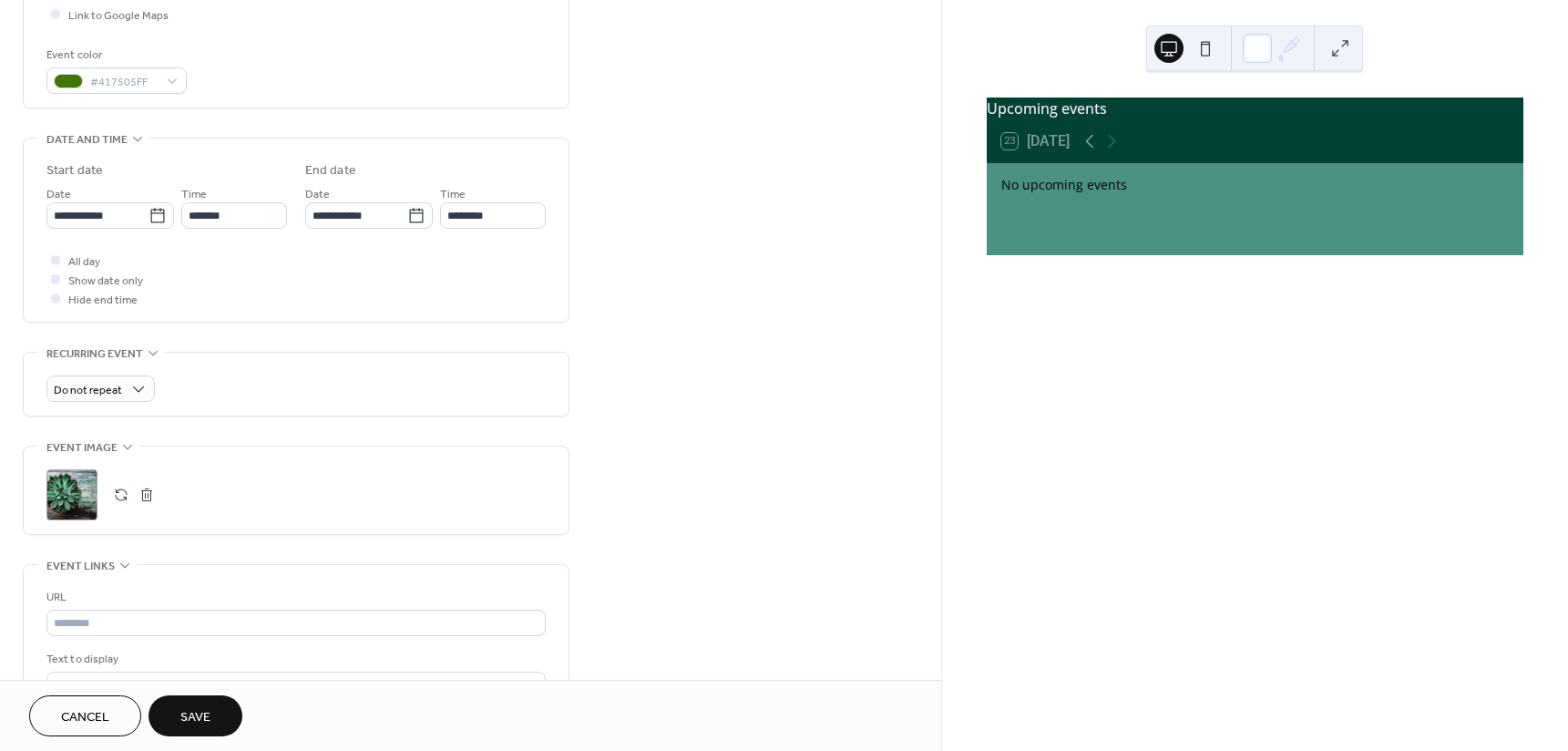 type on "**********" 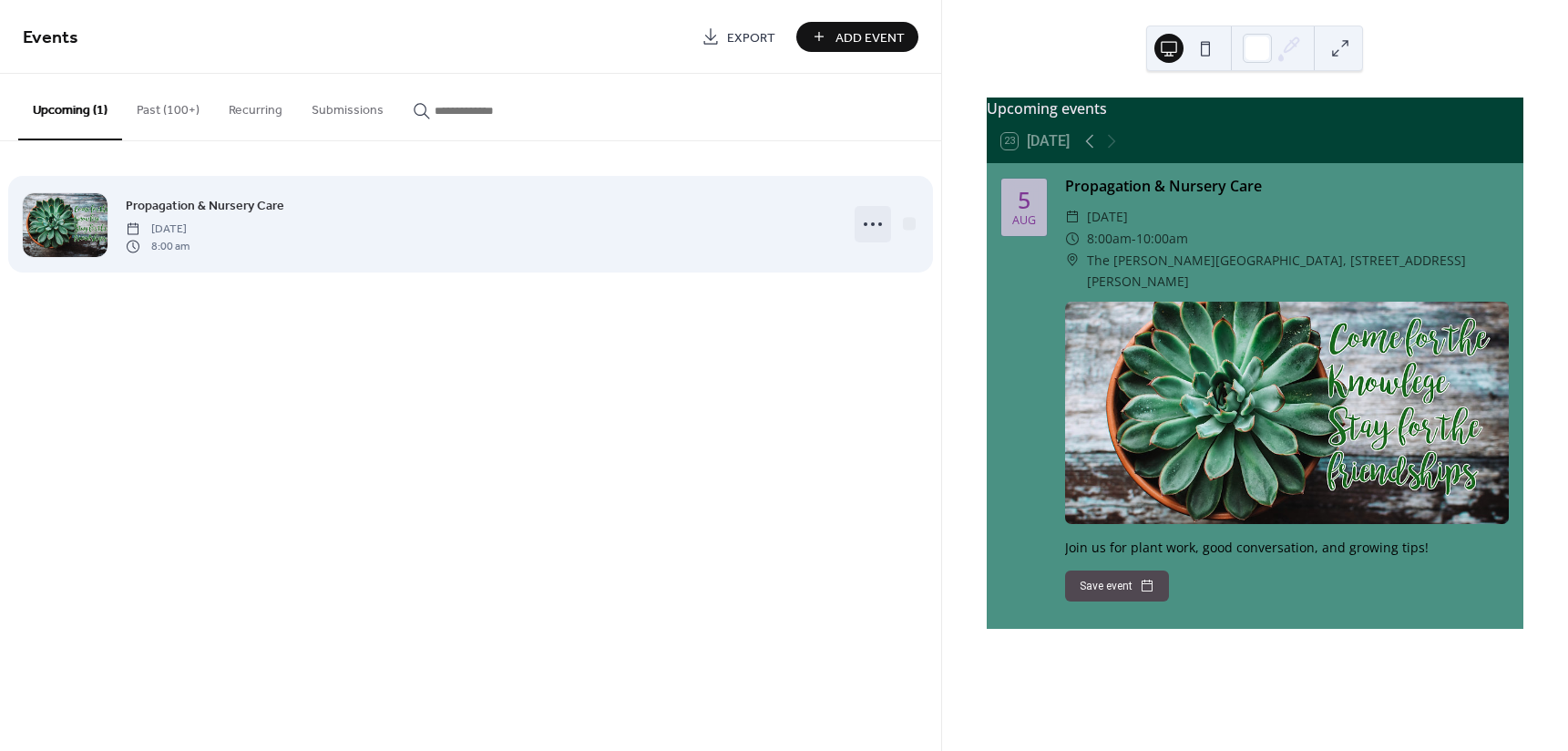 click 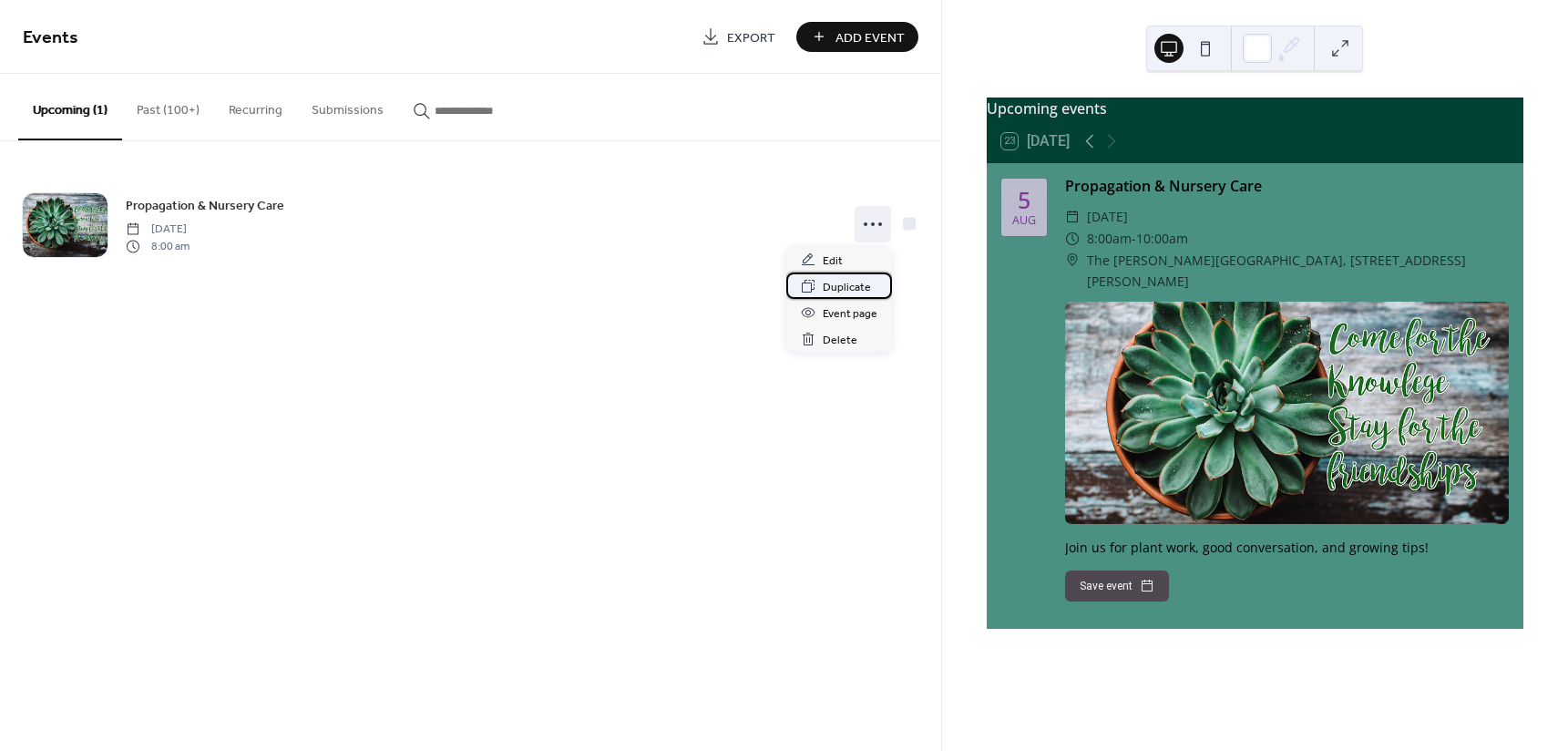 click on "Duplicate" at bounding box center [846, 287] 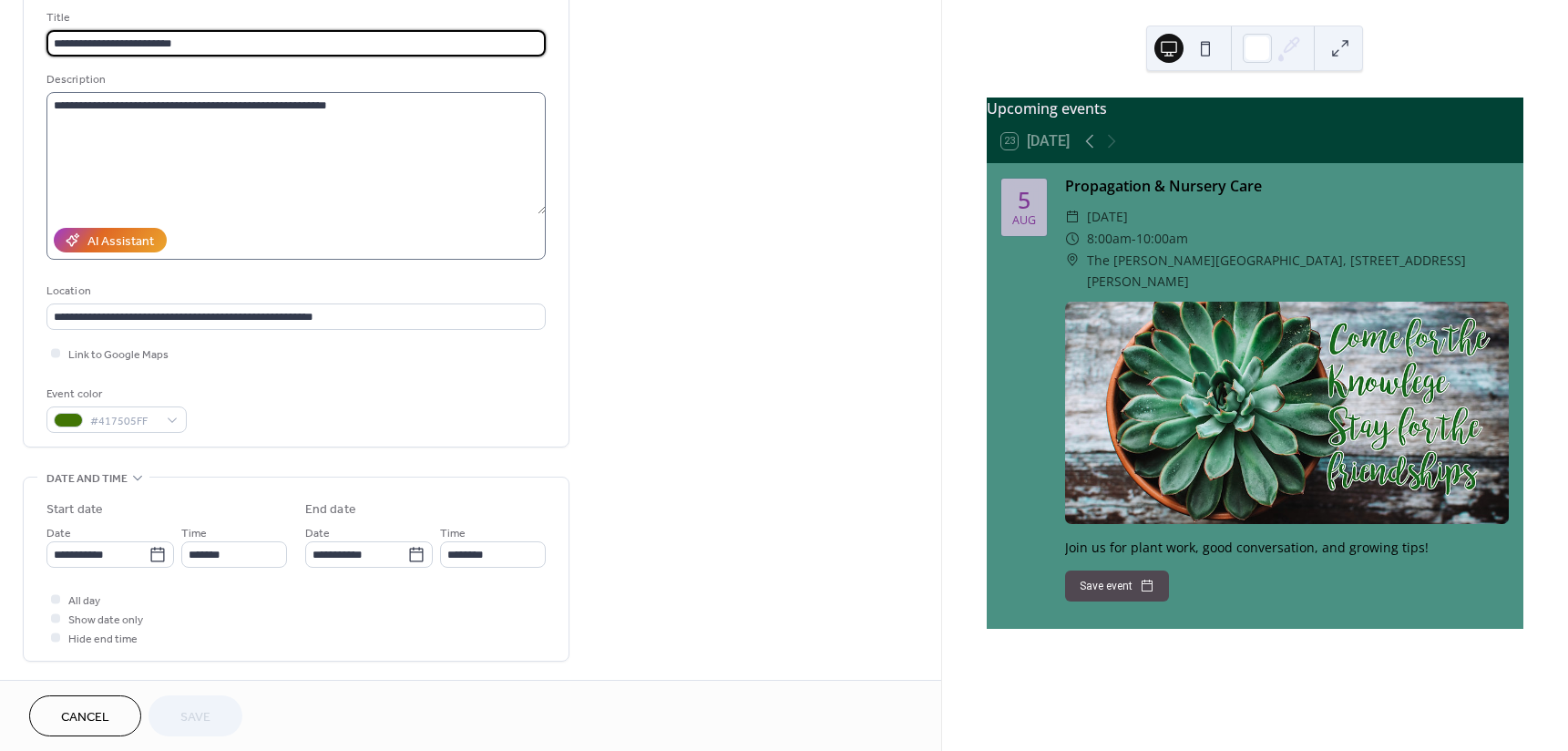 scroll, scrollTop: 182, scrollLeft: 0, axis: vertical 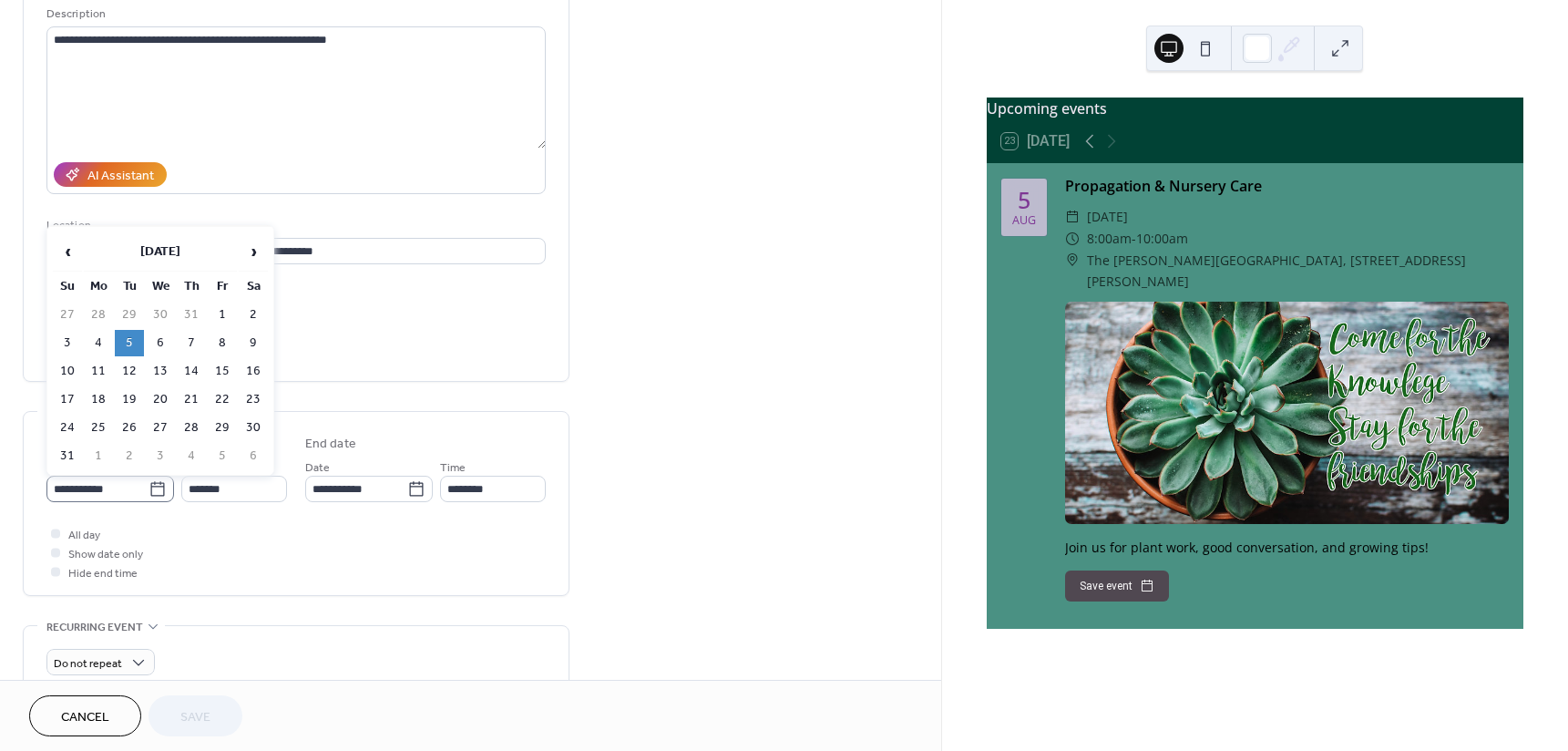 click 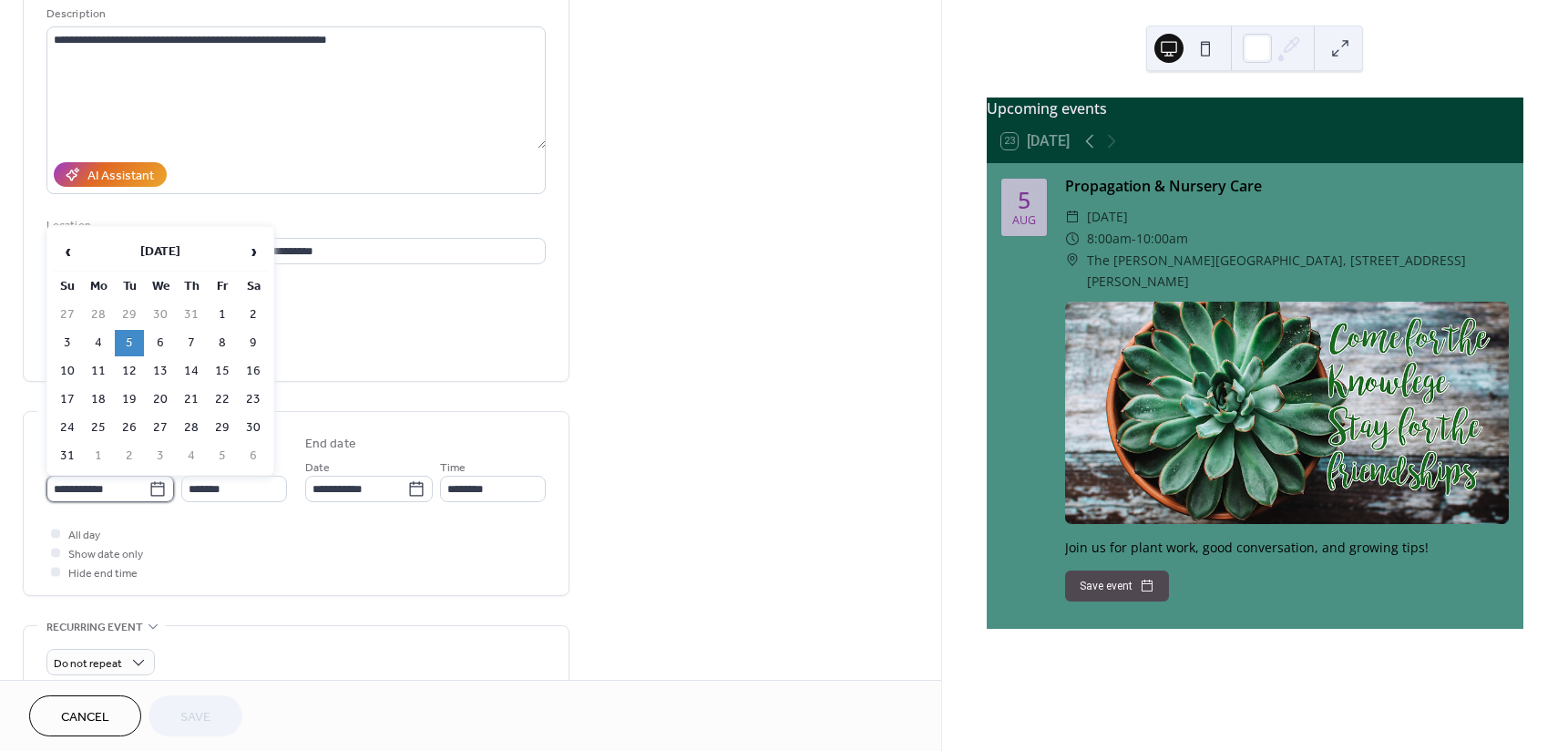click on "**********" at bounding box center [97, 489] 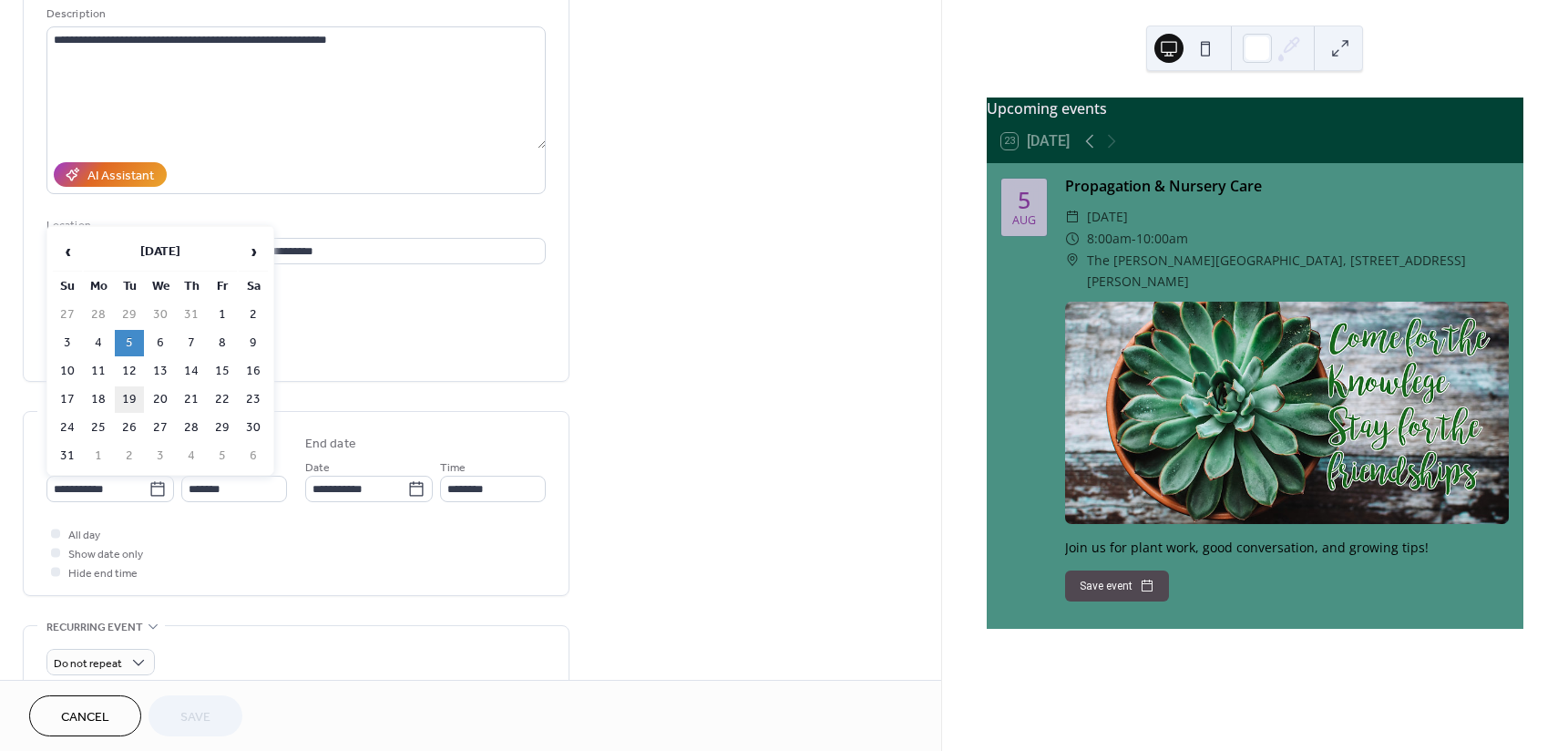 click on "19" at bounding box center [129, 399] 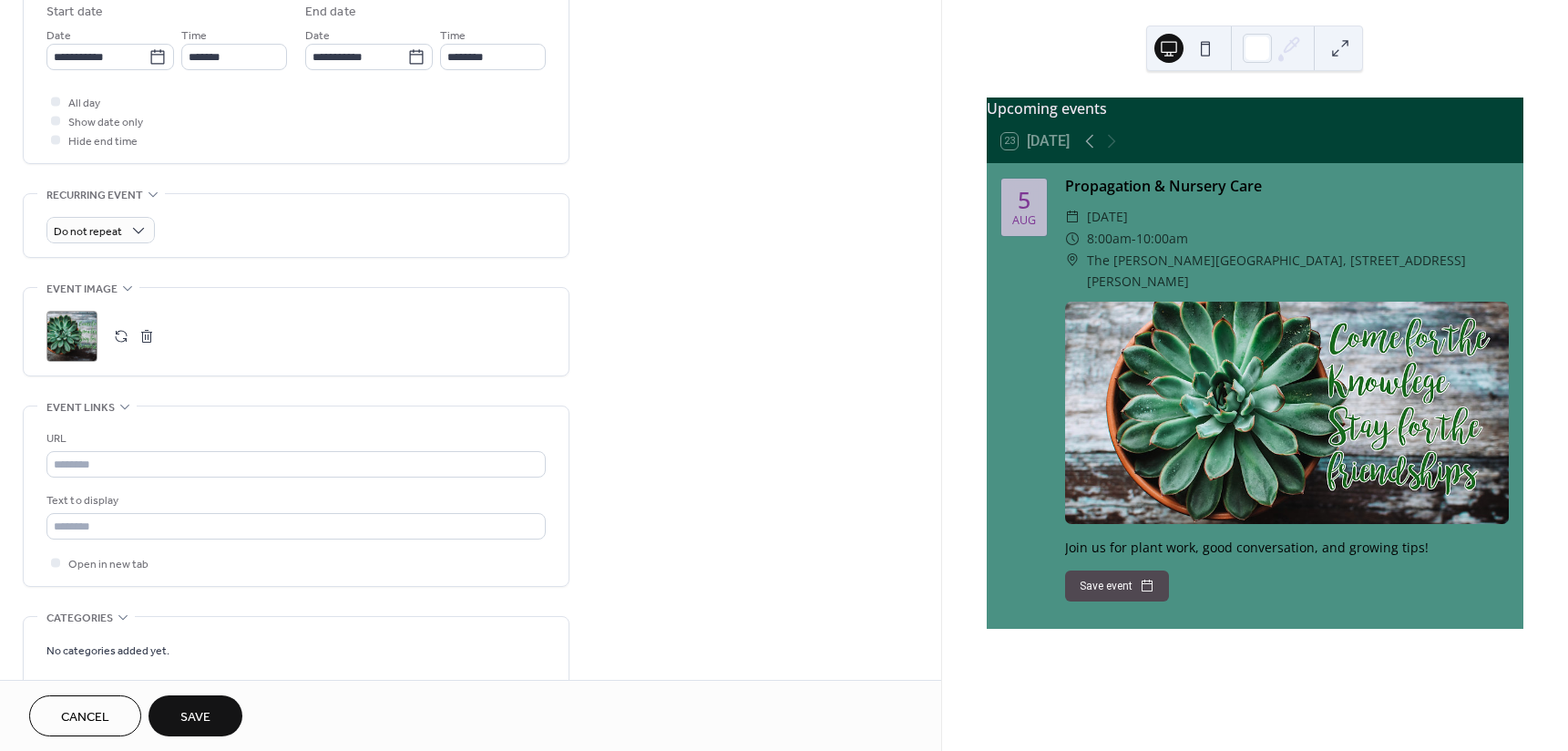 scroll, scrollTop: 751, scrollLeft: 0, axis: vertical 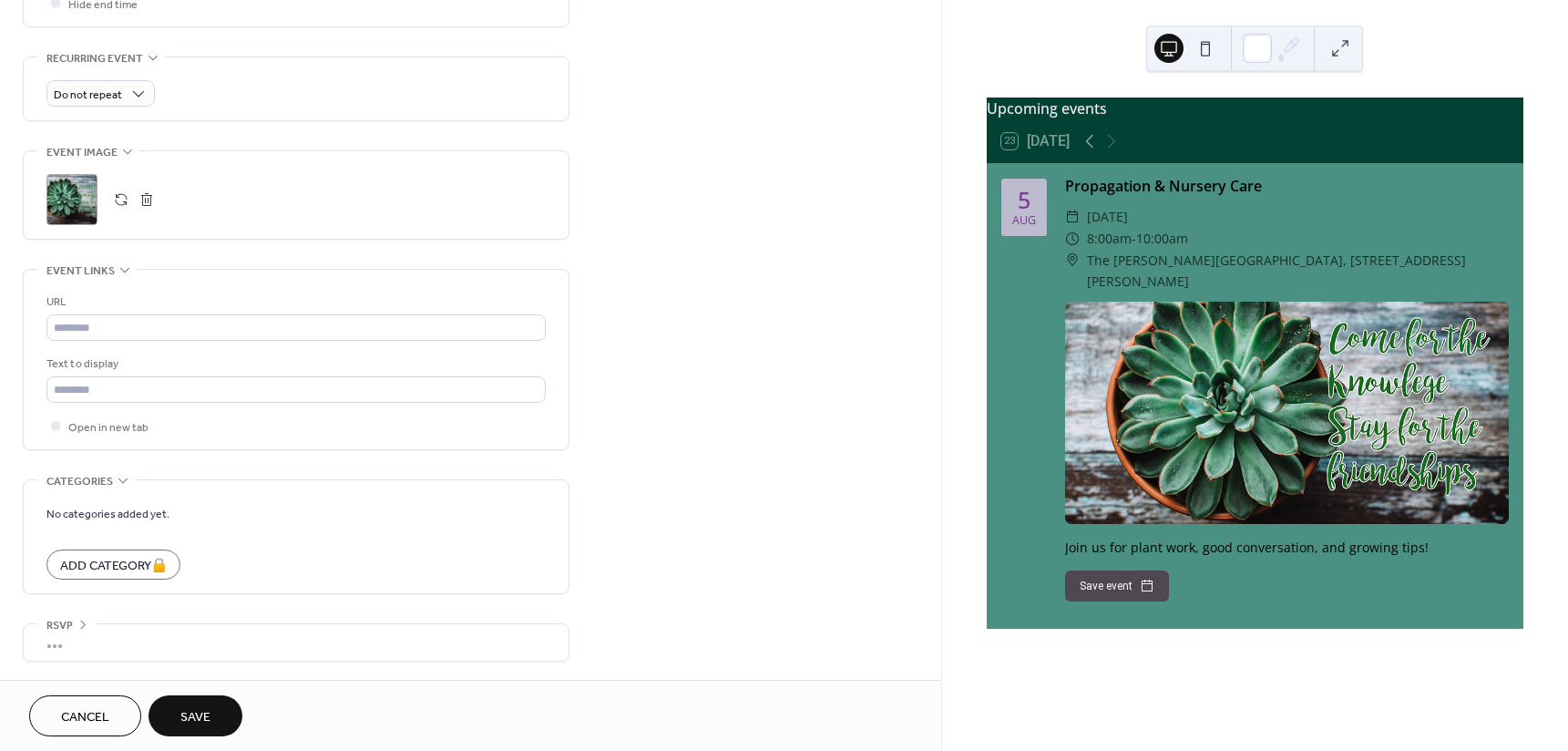click on "Save" at bounding box center (195, 715) 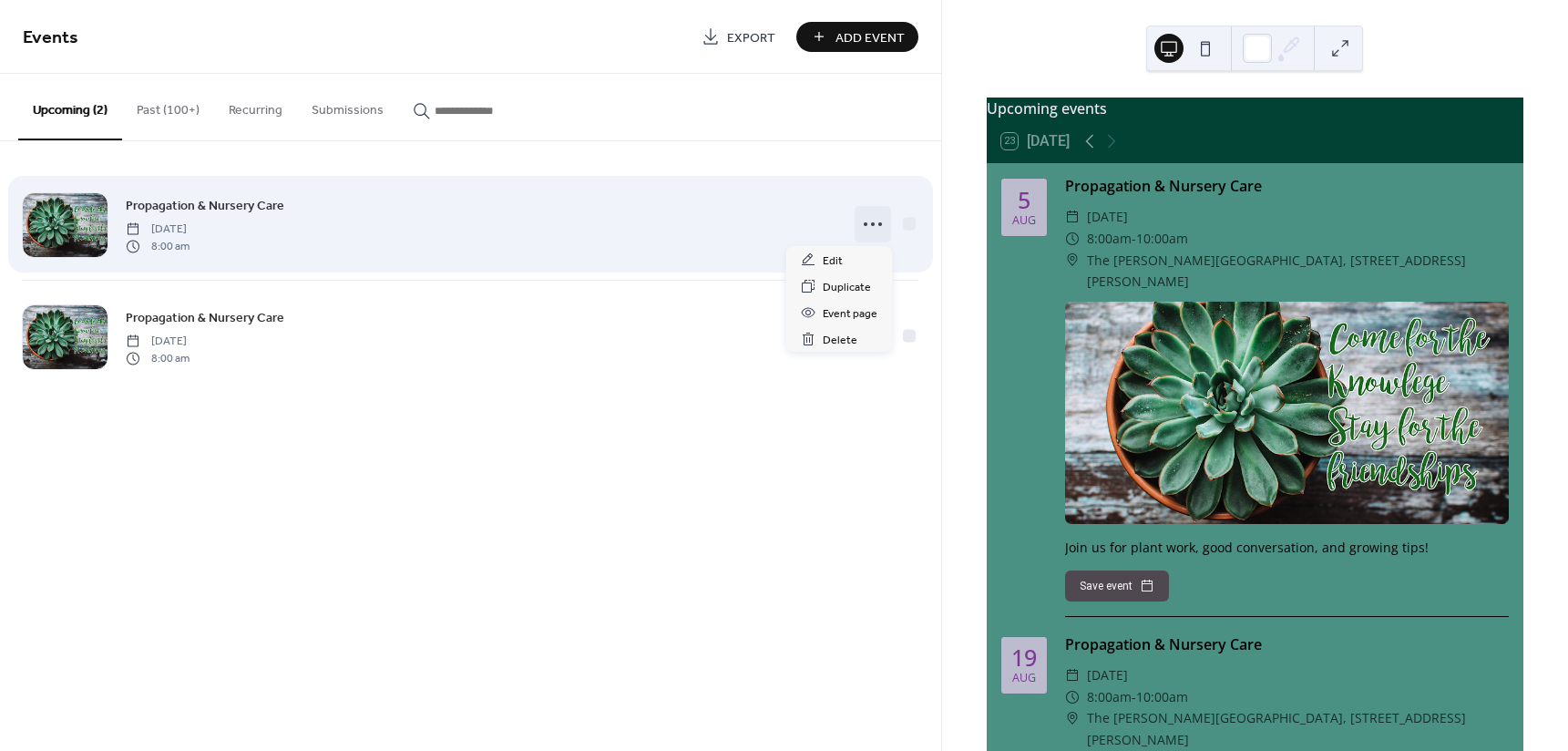 click 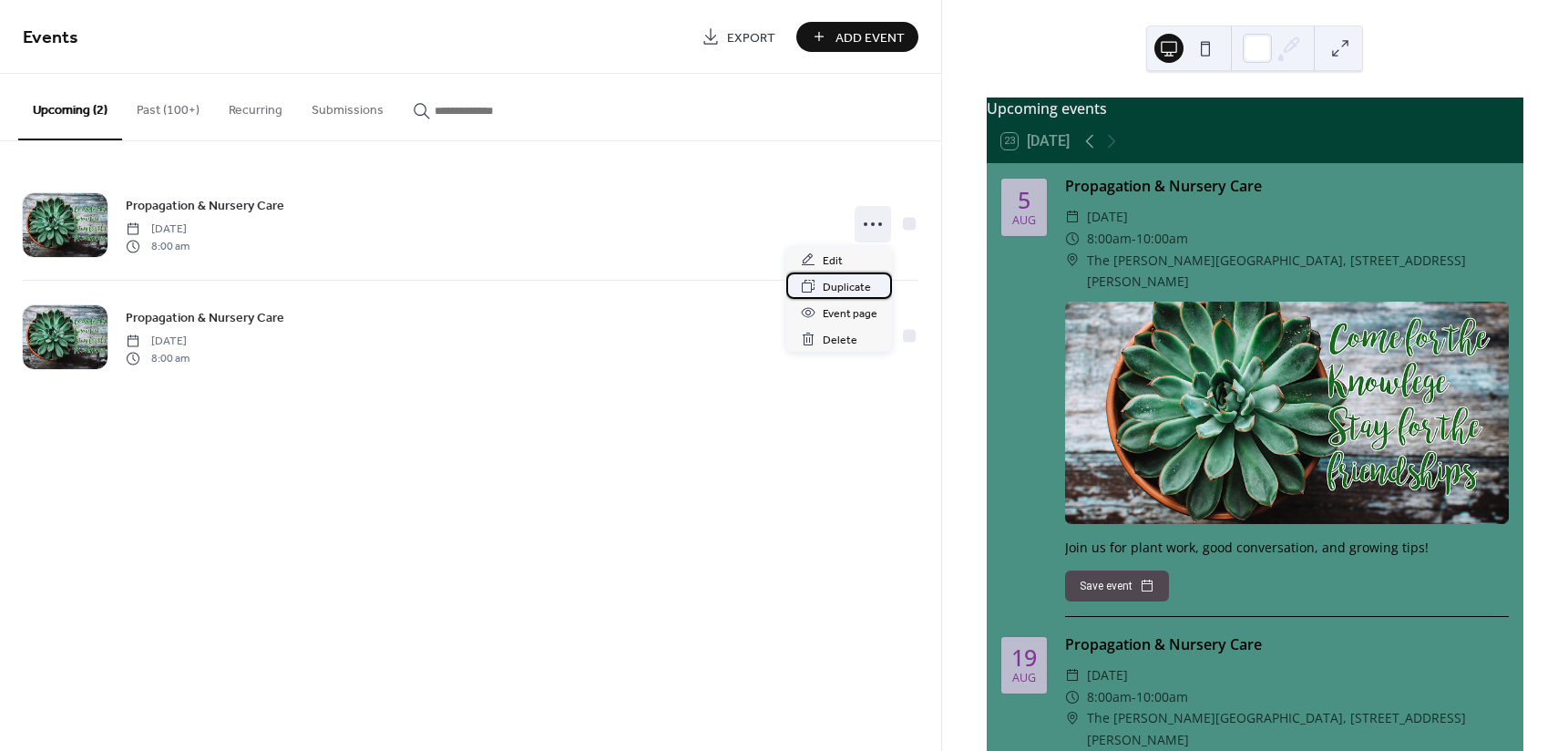 click on "Duplicate" at bounding box center [846, 287] 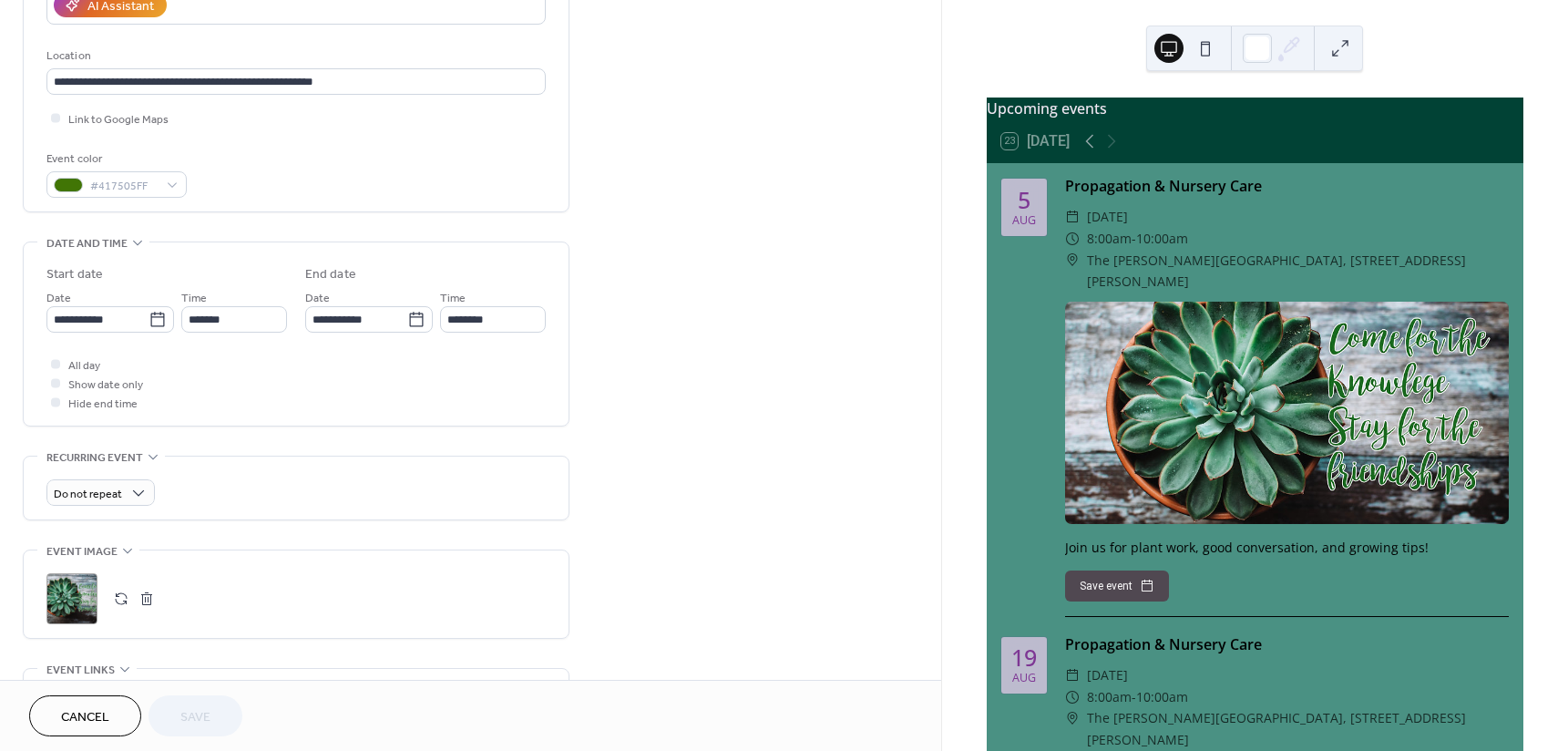 scroll, scrollTop: 365, scrollLeft: 0, axis: vertical 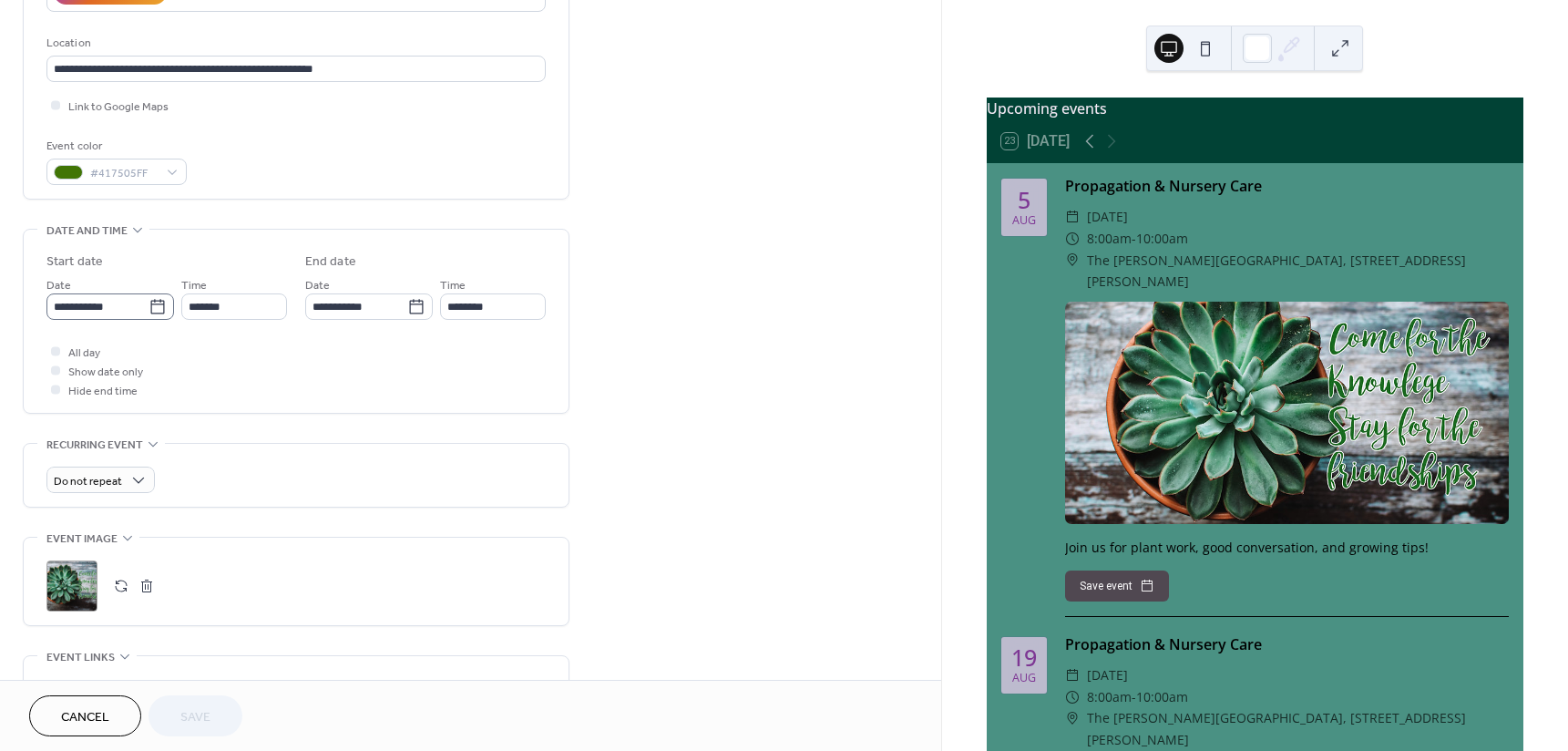 click 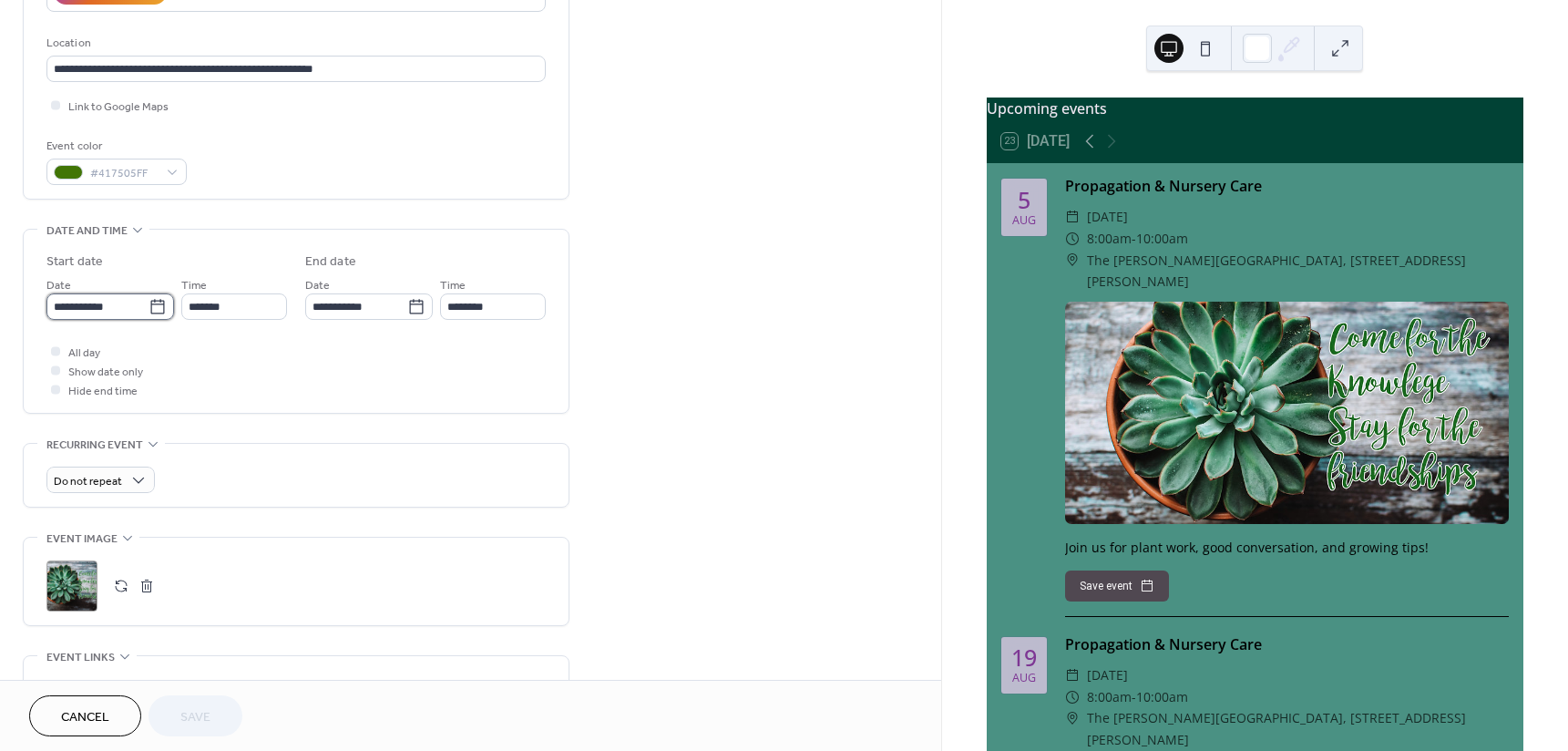 click on "**********" at bounding box center (97, 306) 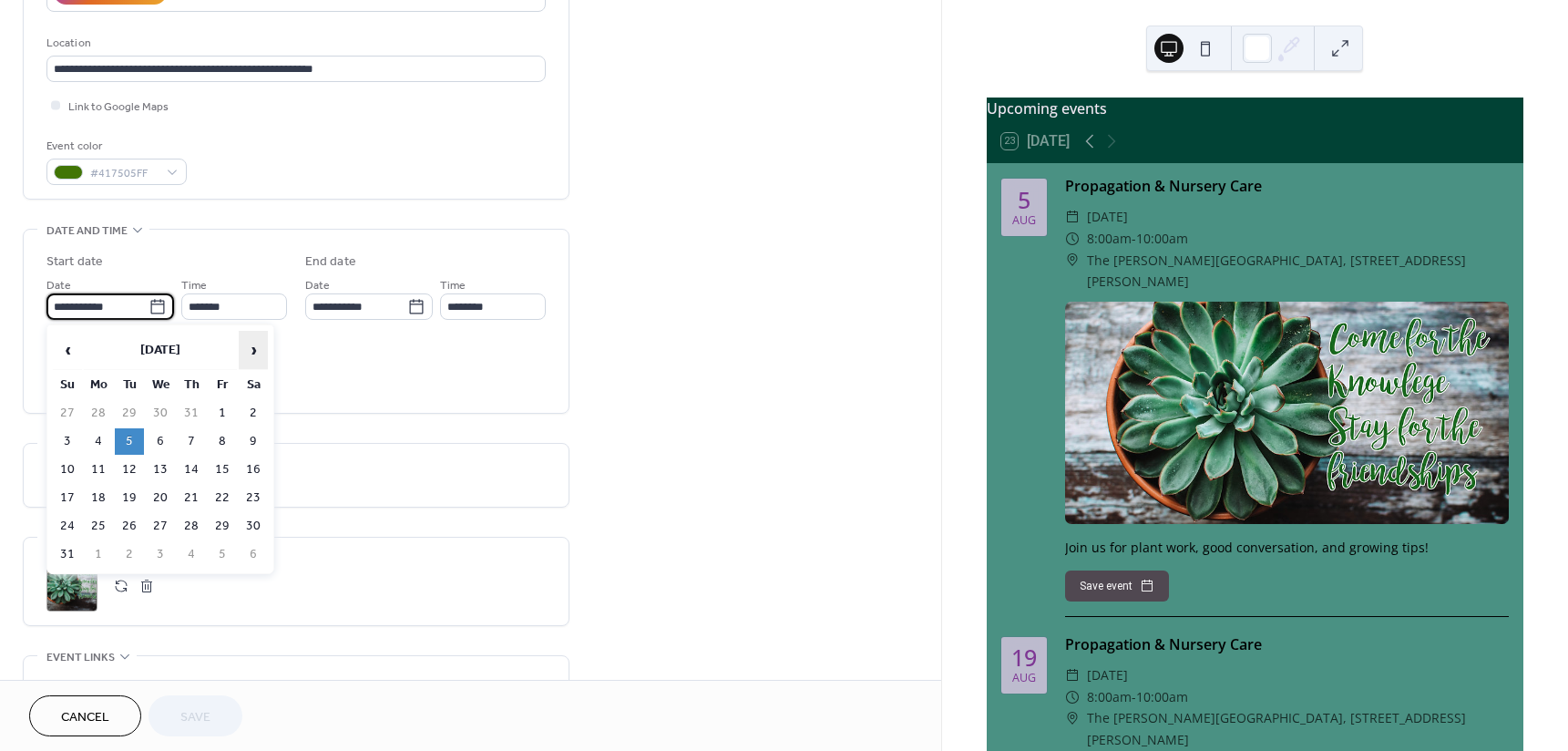 click on "›" at bounding box center [253, 350] 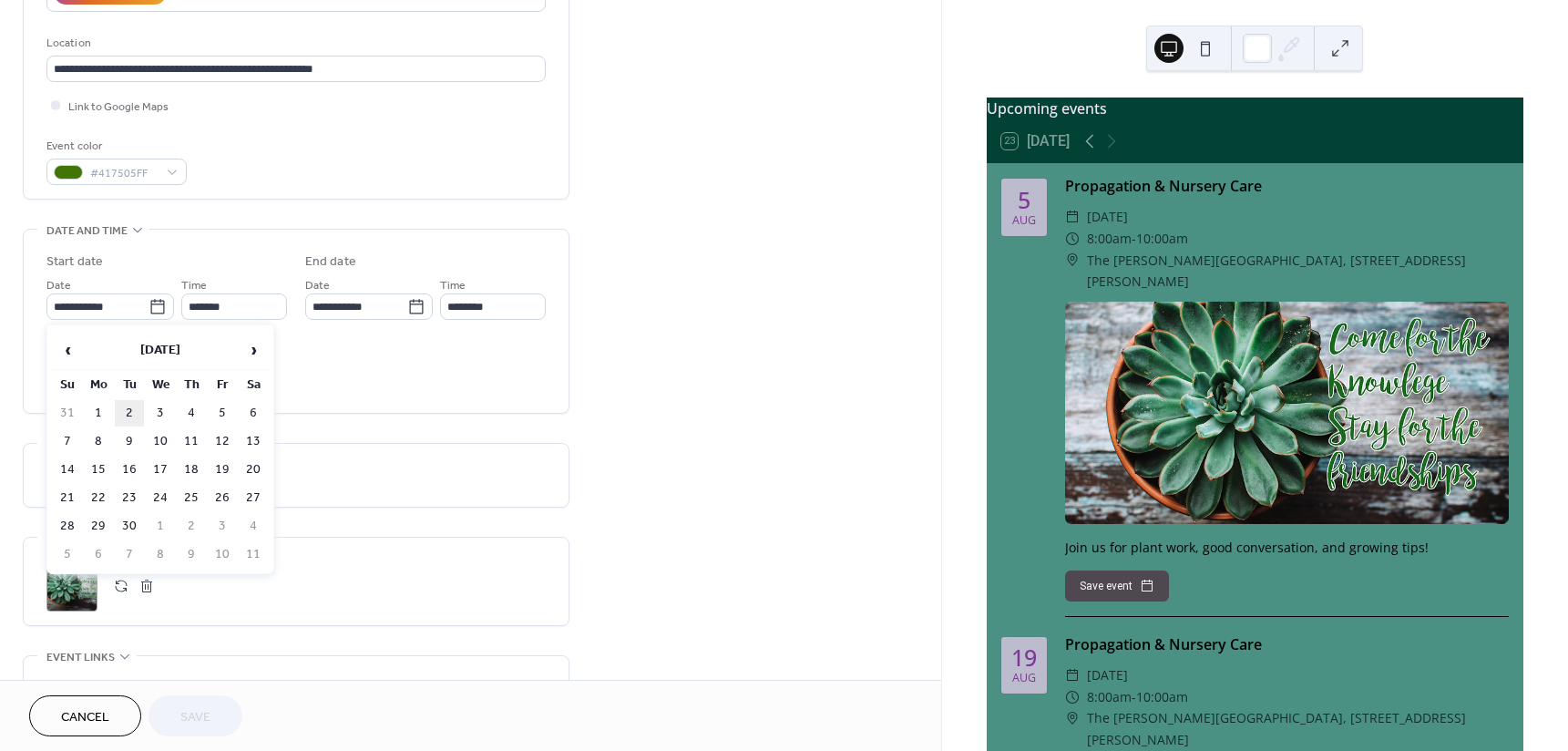 click on "2" at bounding box center (129, 413) 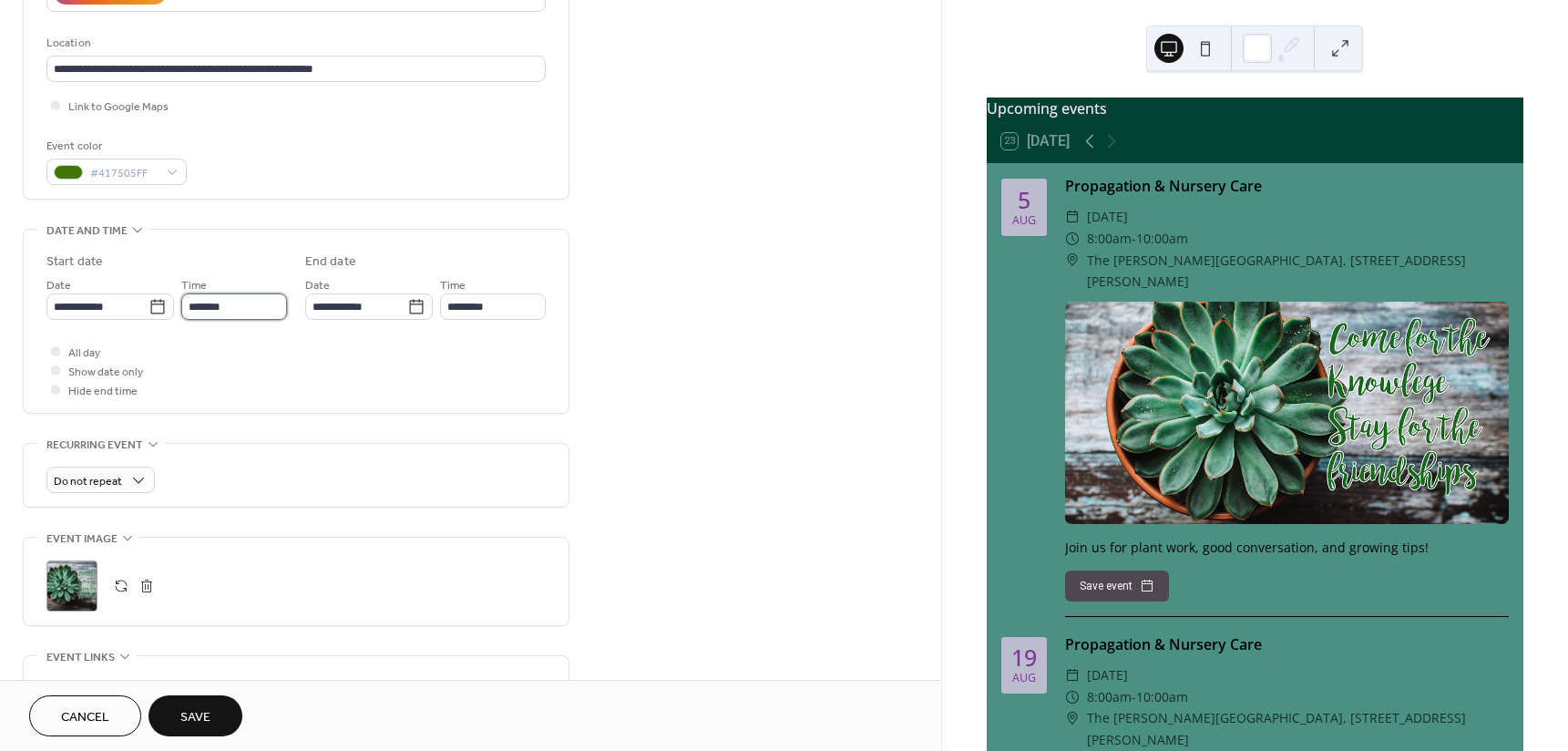 click on "*******" at bounding box center (234, 306) 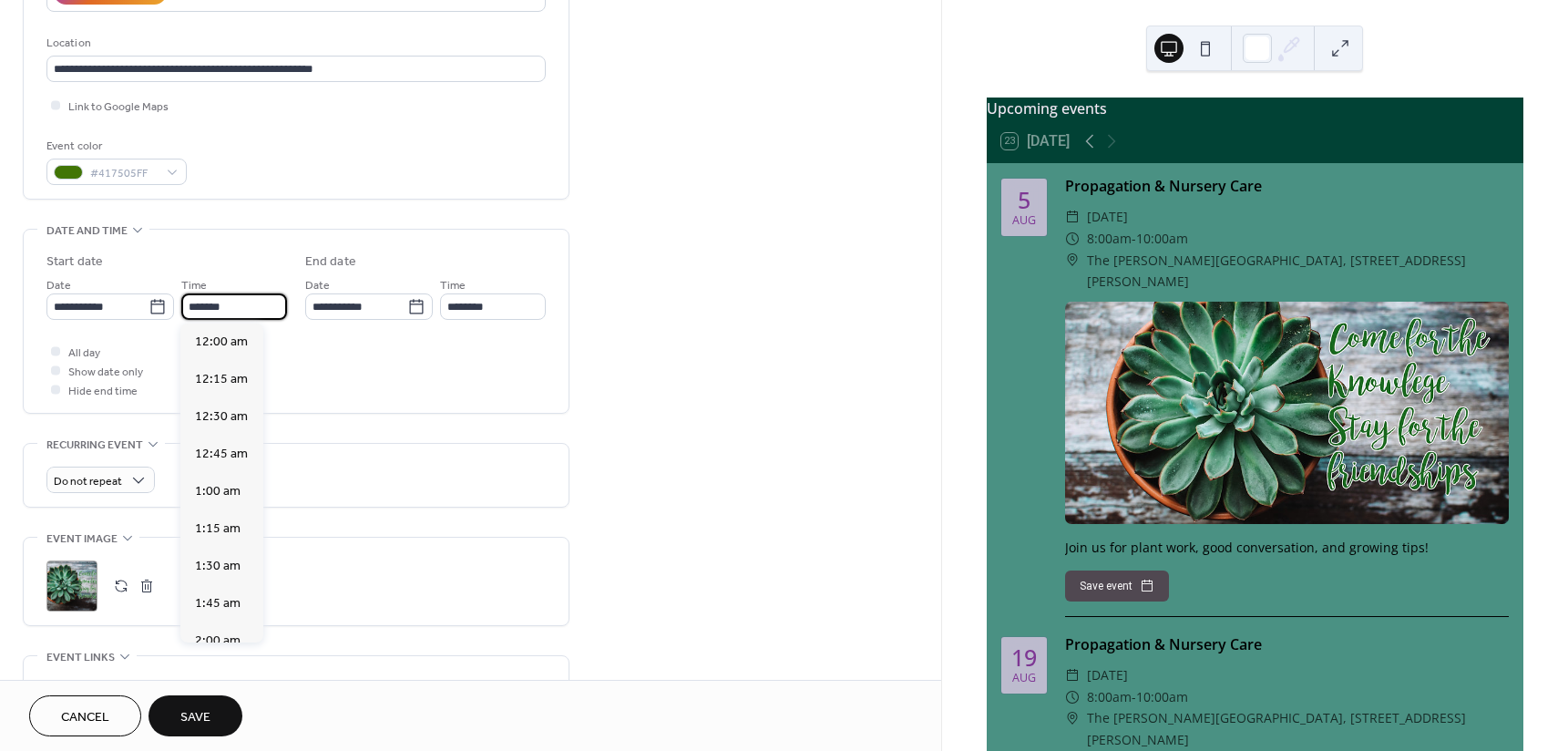scroll, scrollTop: 1196, scrollLeft: 0, axis: vertical 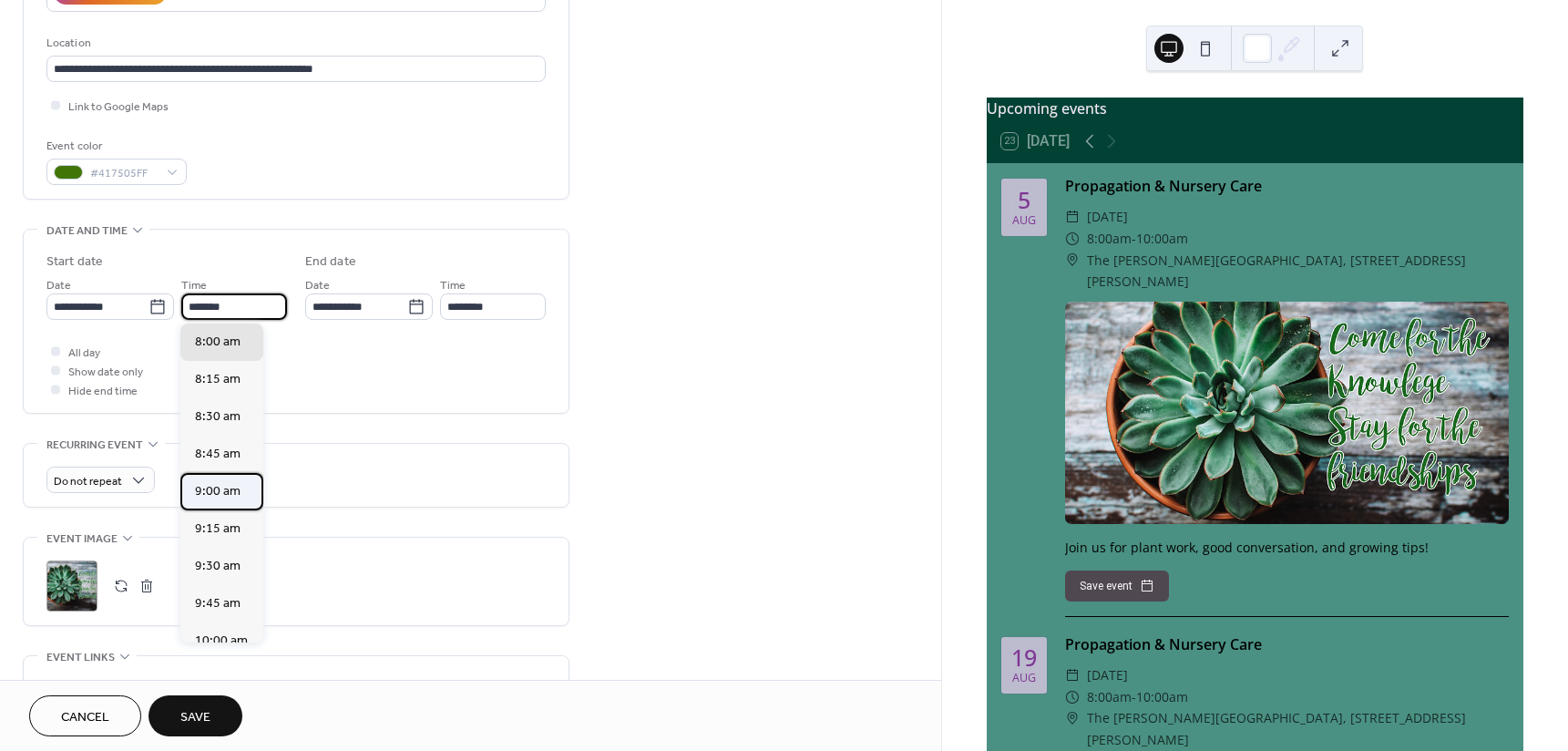 click on "9:00 am" at bounding box center [218, 491] 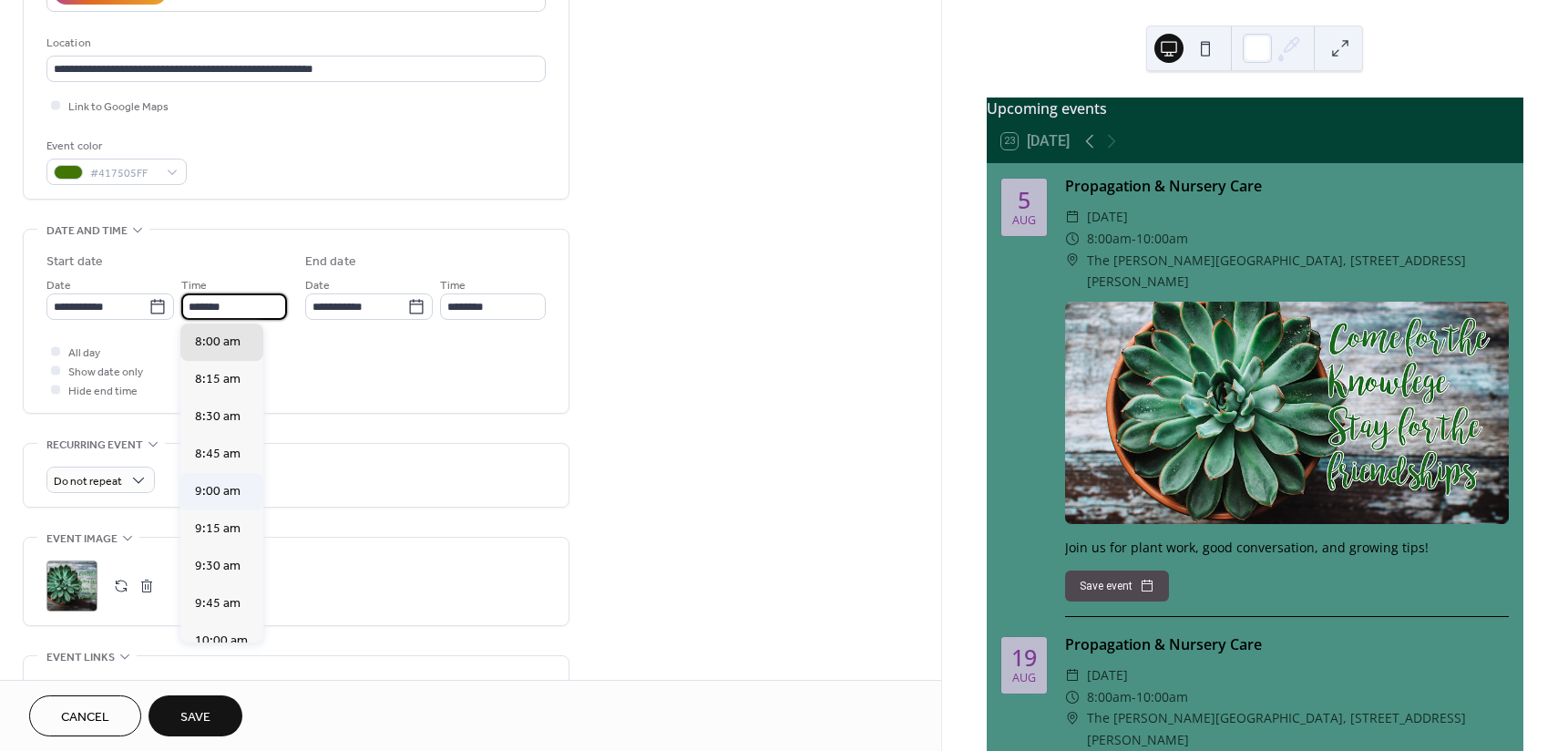 type on "*******" 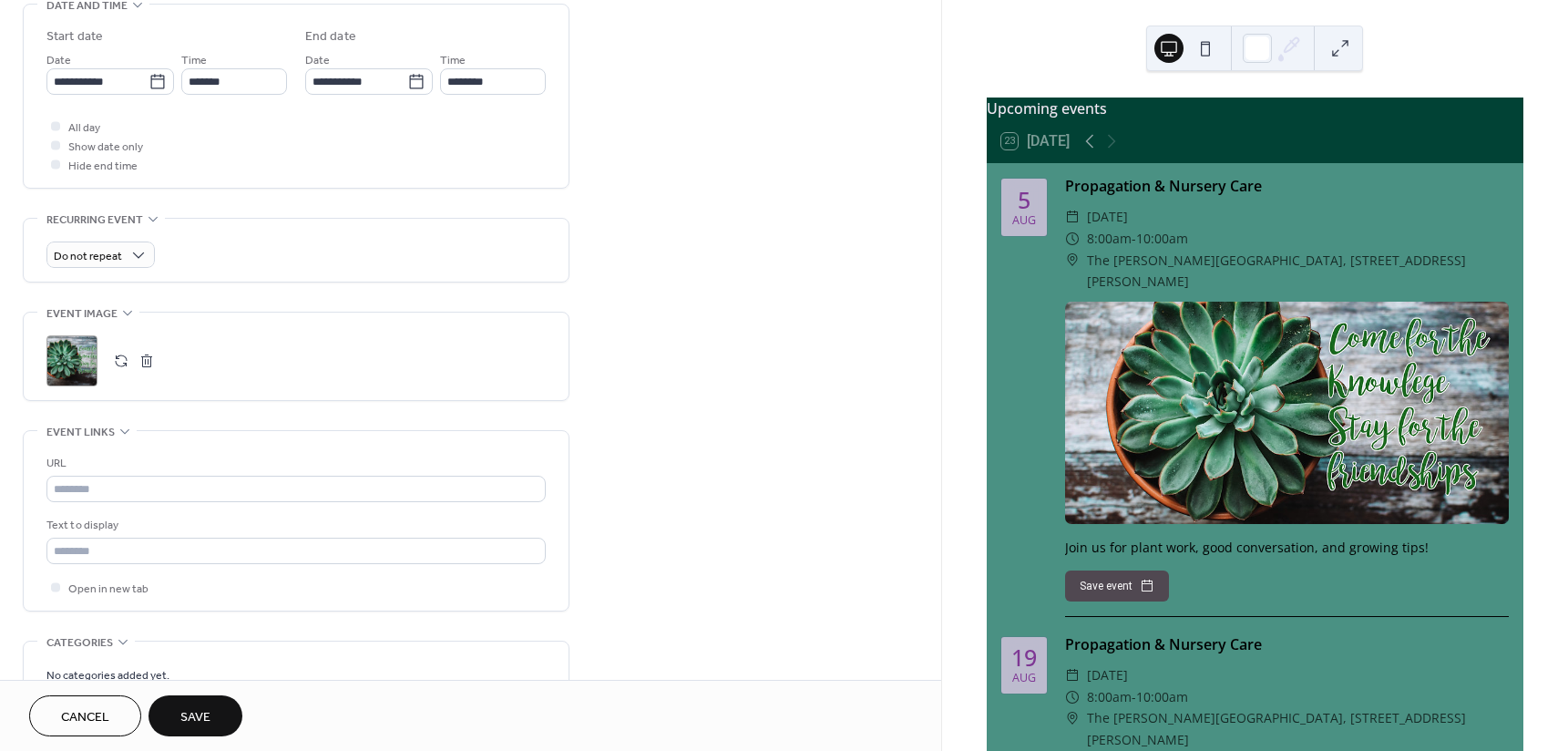 scroll, scrollTop: 638, scrollLeft: 0, axis: vertical 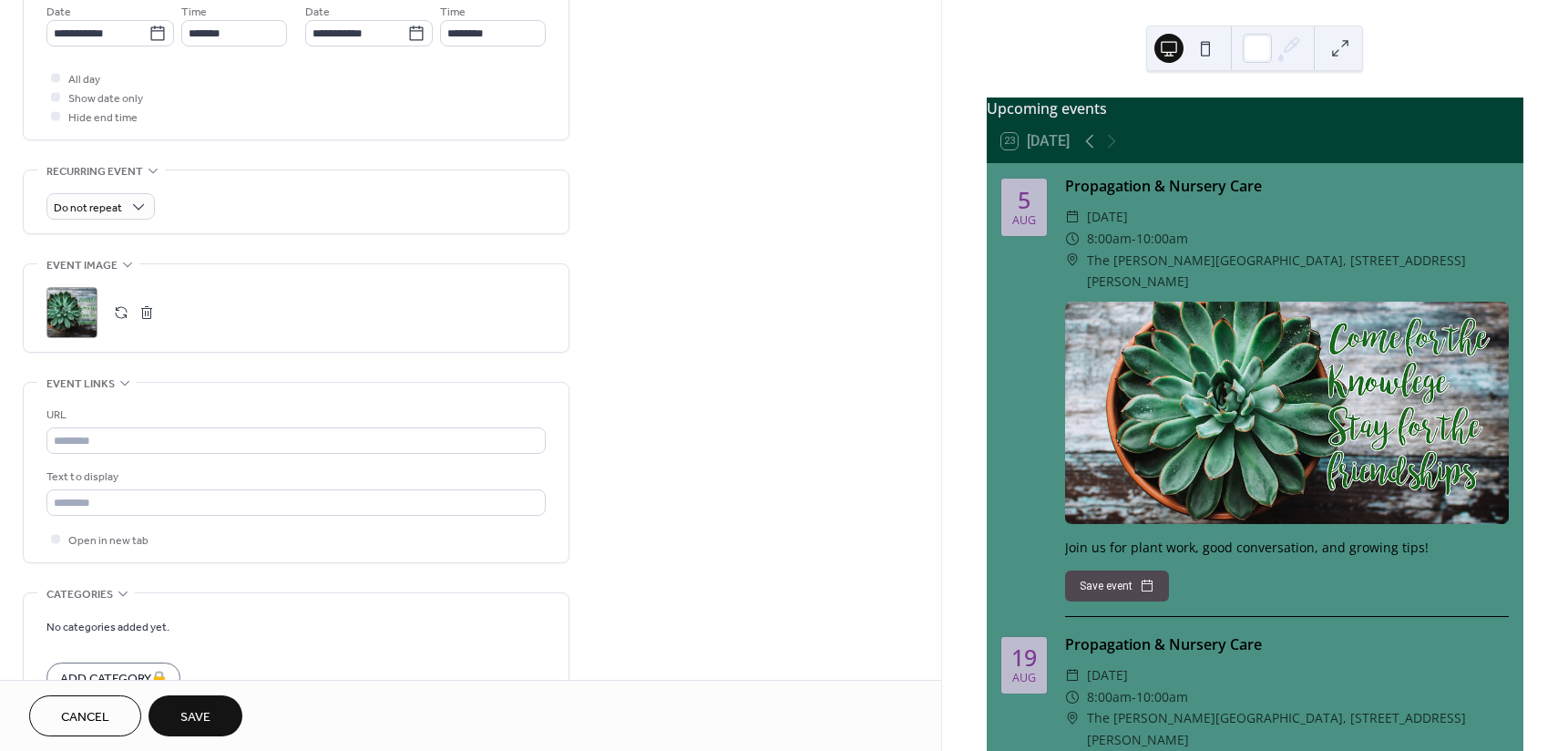 click on "Save" at bounding box center [195, 717] 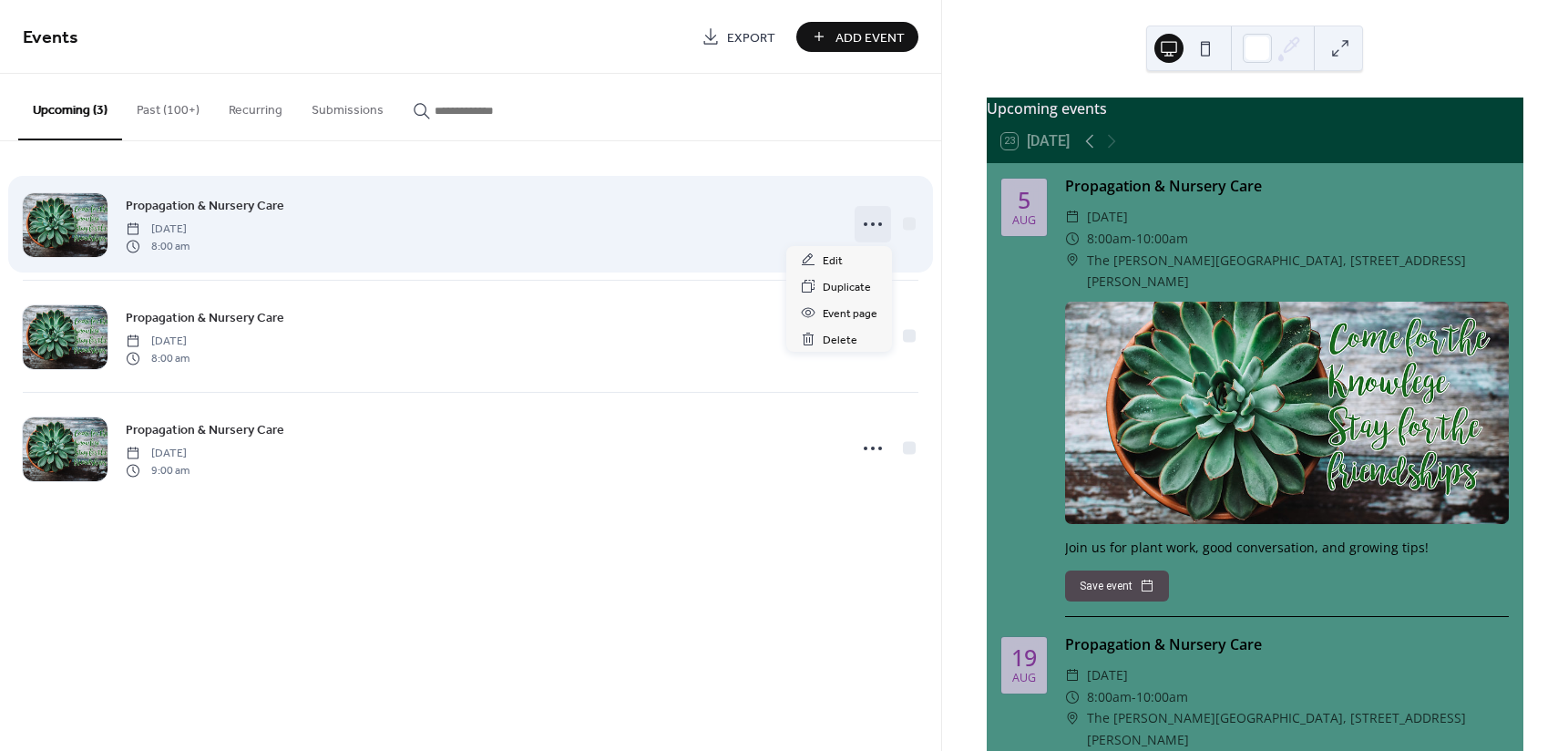 click 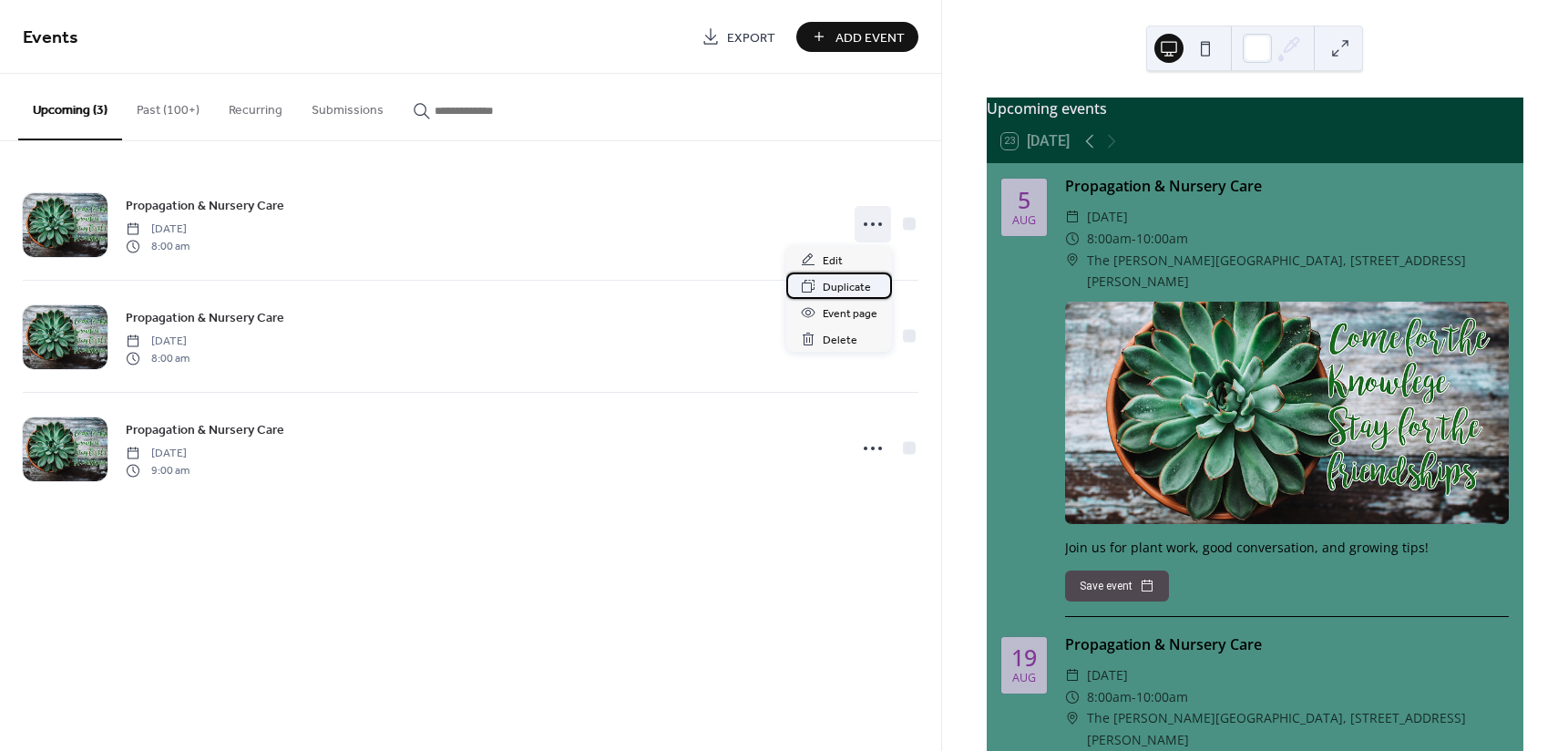 click on "Duplicate" at bounding box center (846, 287) 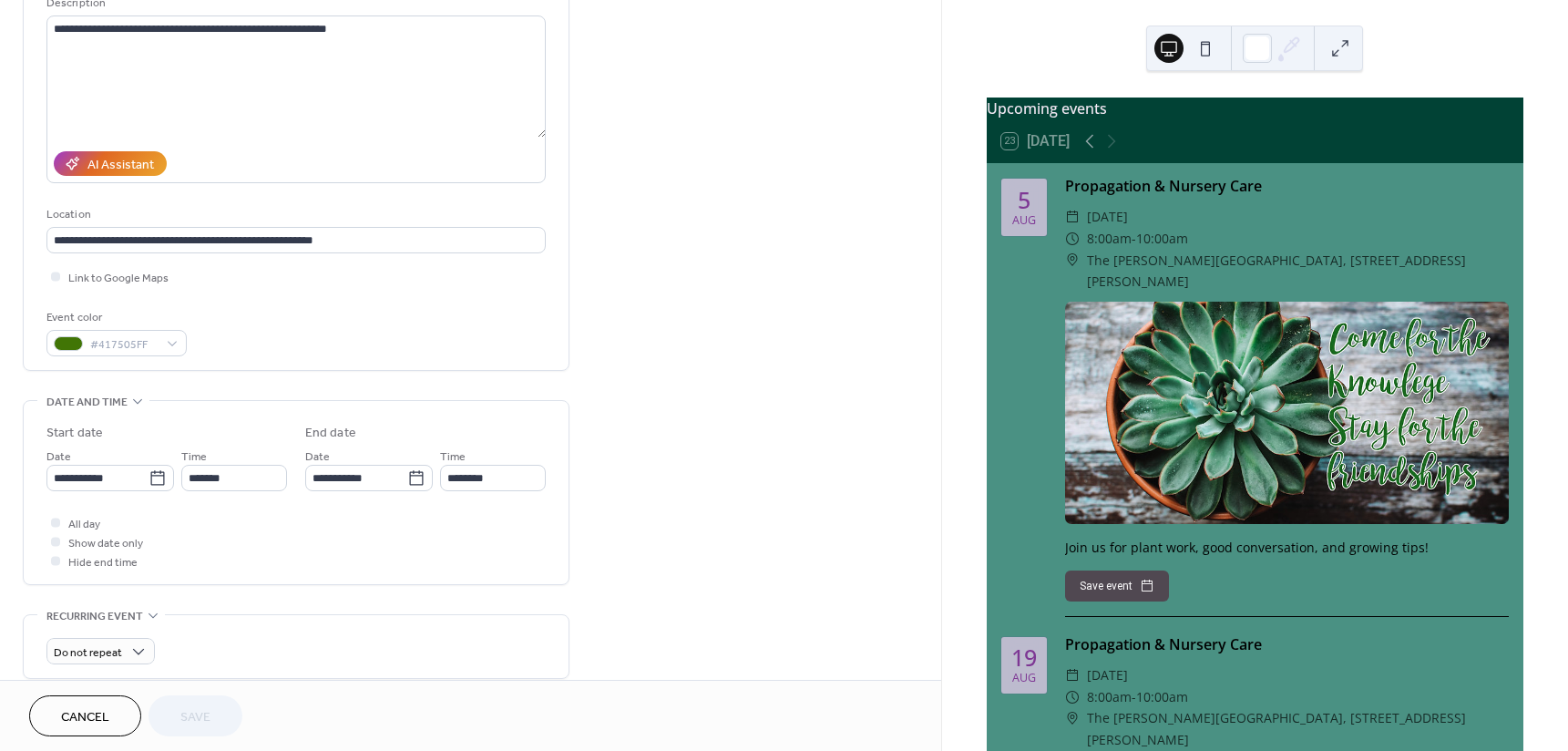 scroll, scrollTop: 273, scrollLeft: 0, axis: vertical 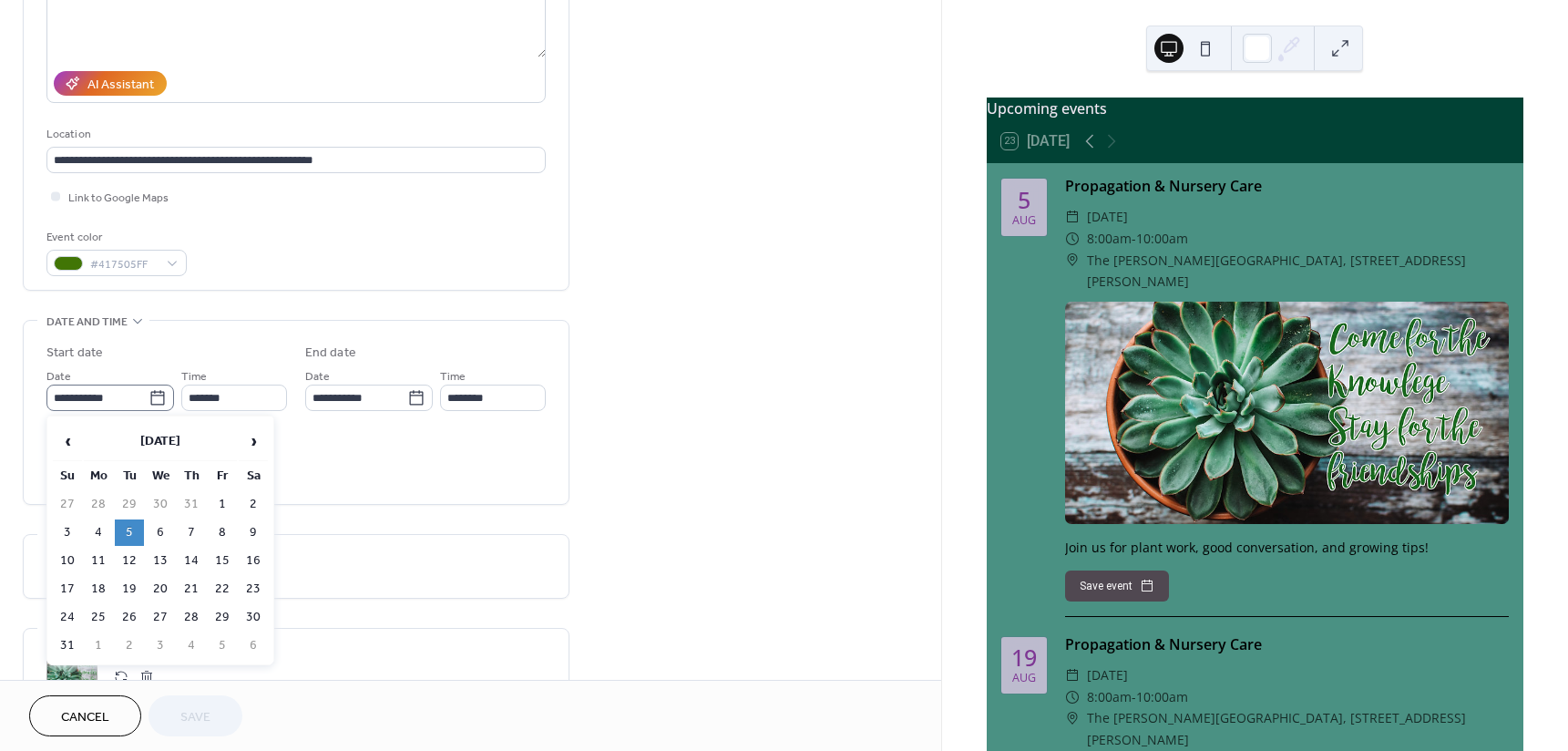 click 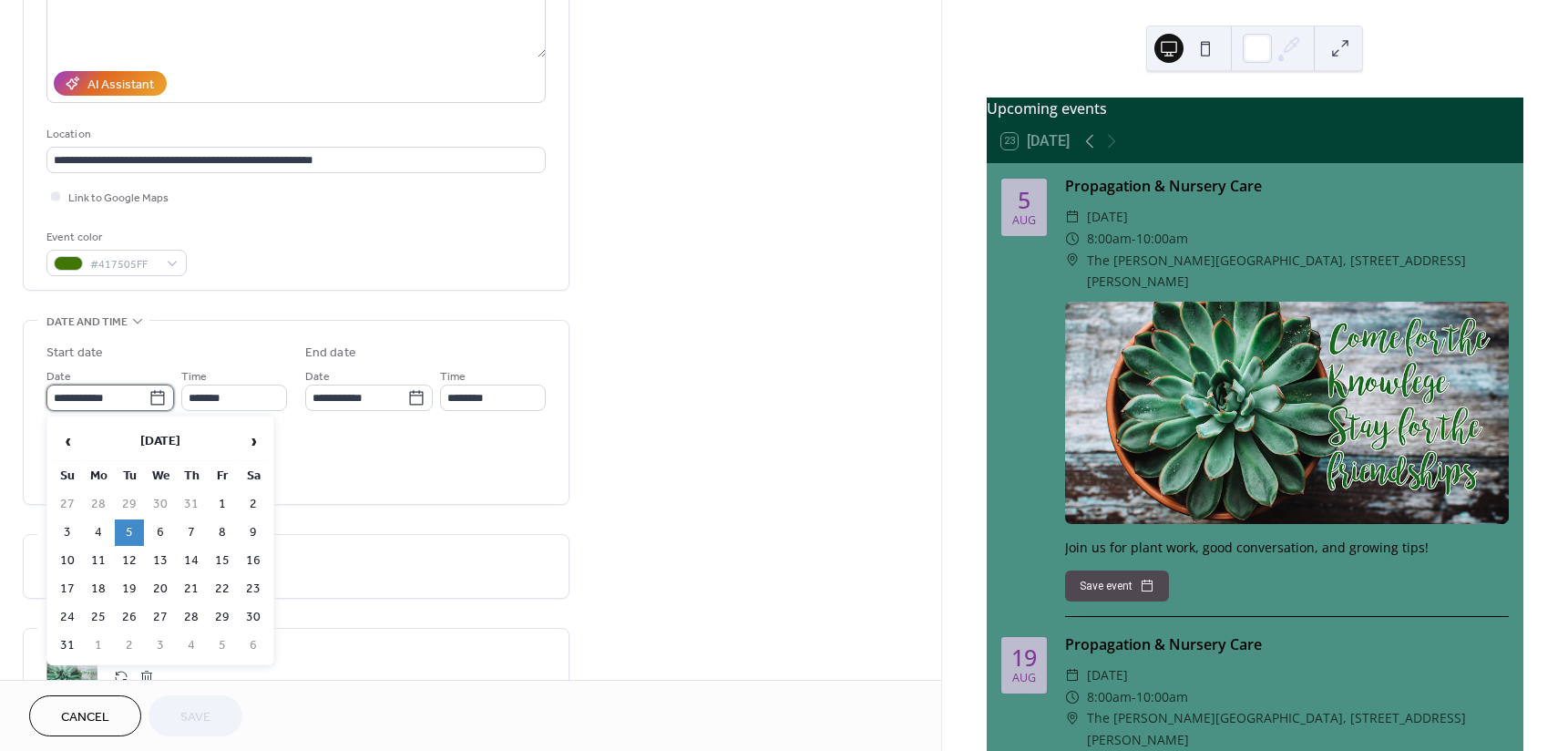 click on "**********" at bounding box center (97, 397) 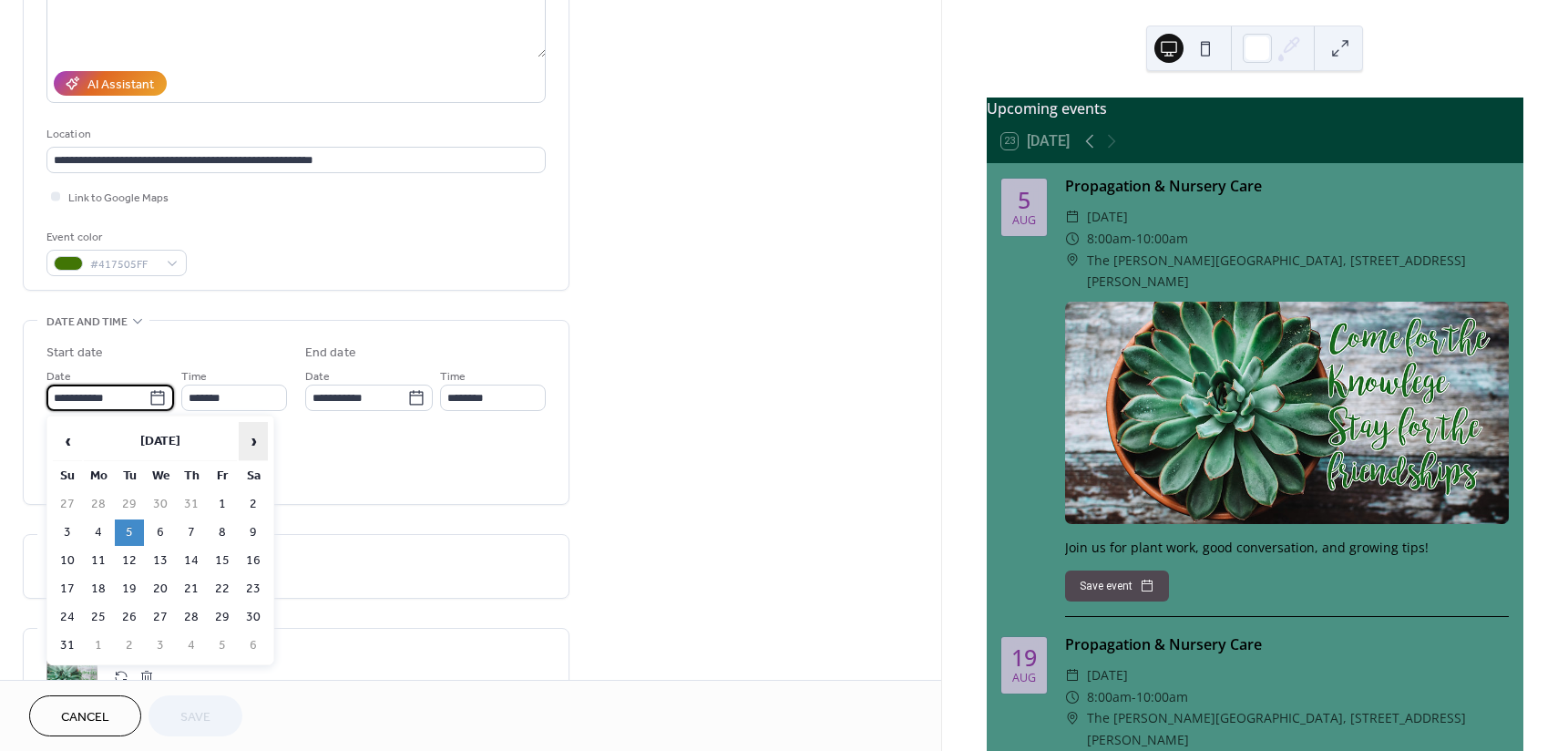 click on "›" at bounding box center [253, 441] 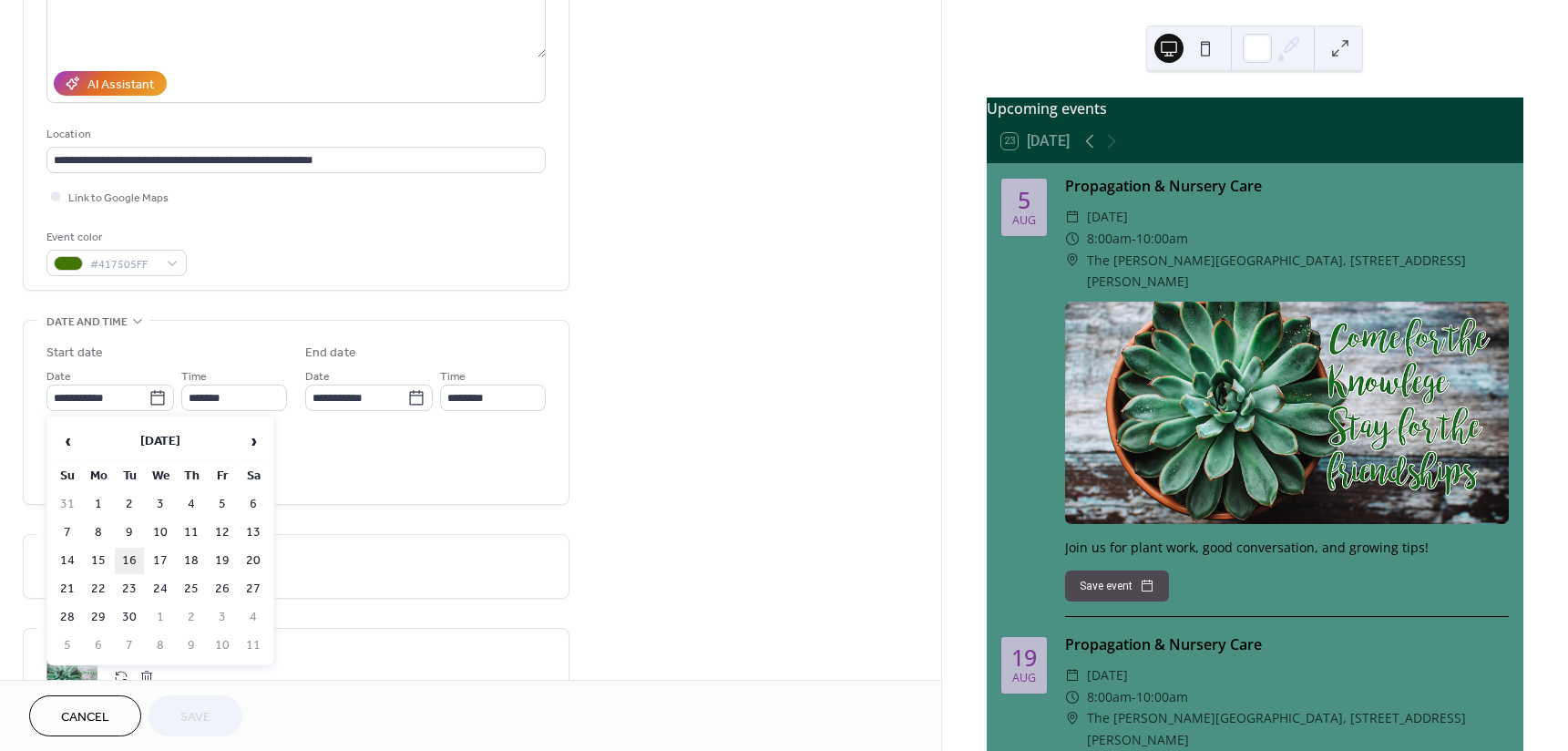 click on "16" at bounding box center (129, 561) 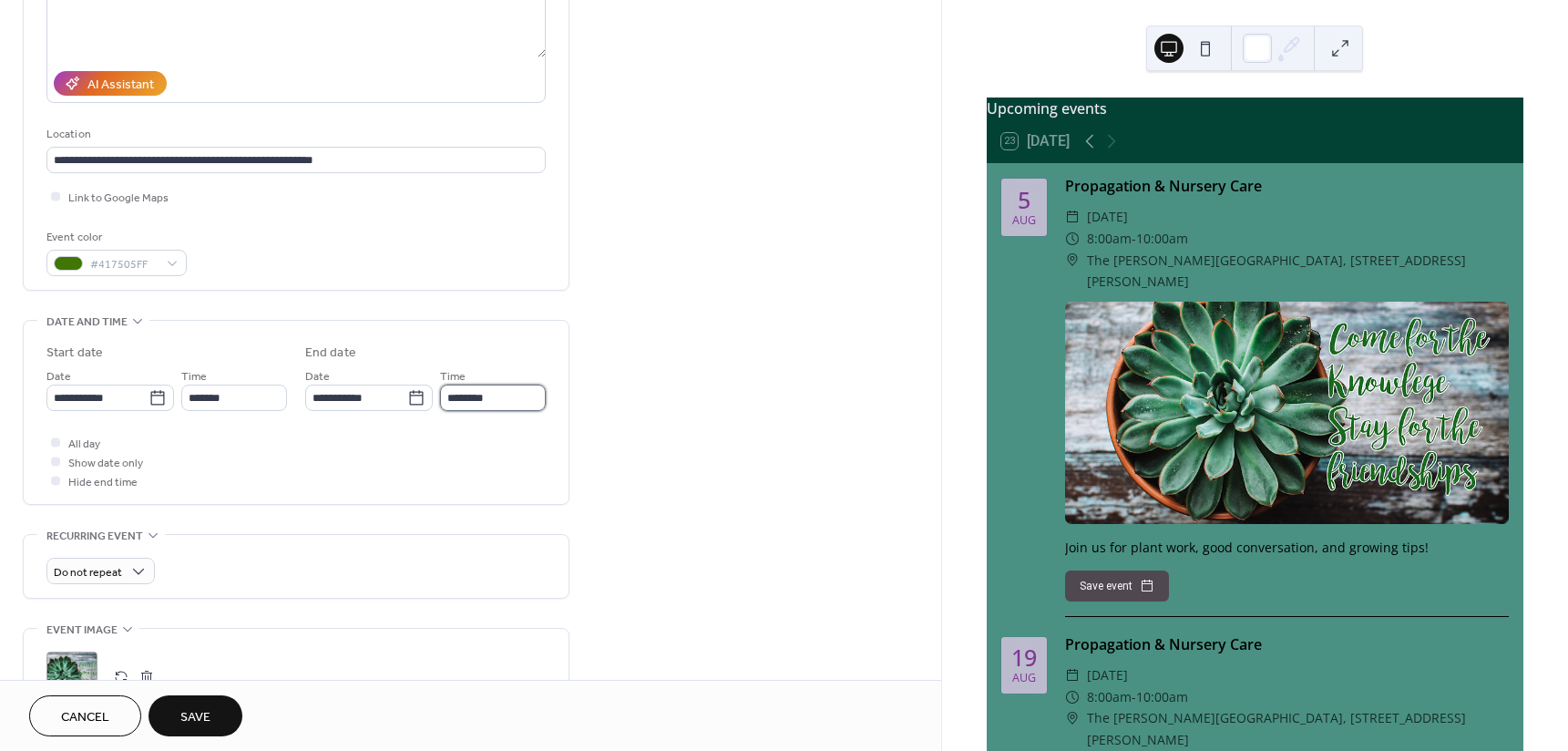 click on "********" at bounding box center (493, 397) 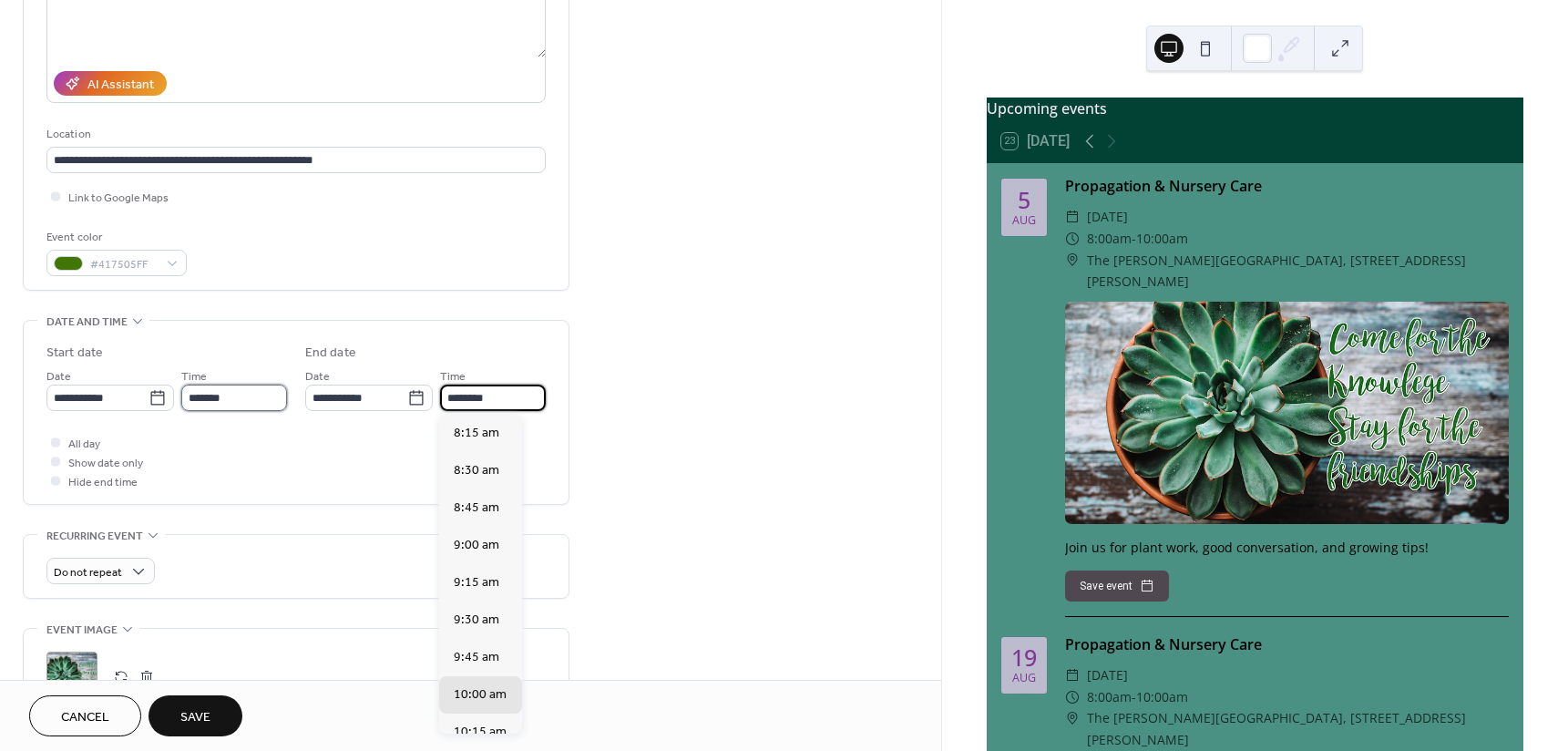 click on "*******" at bounding box center [234, 397] 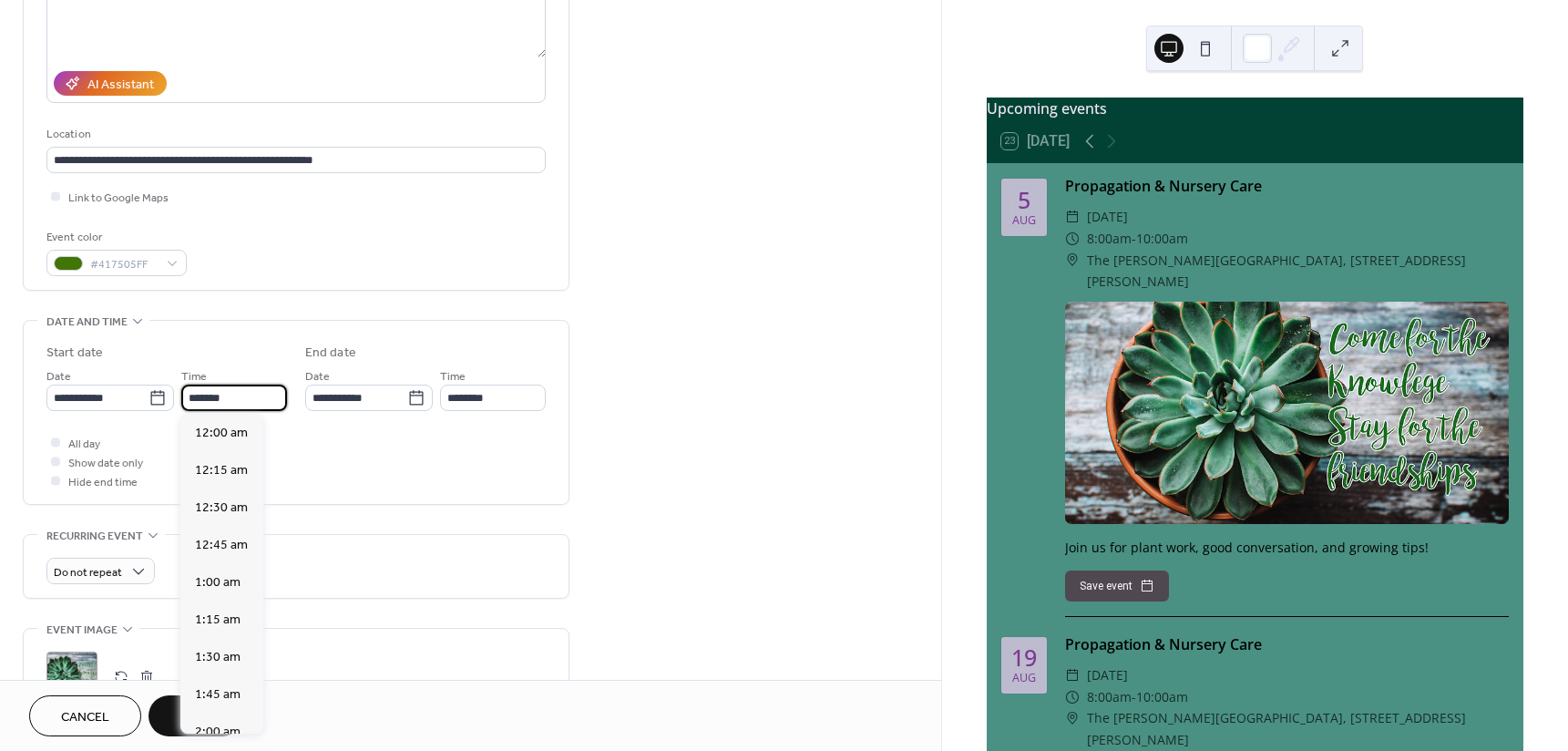 scroll, scrollTop: 1196, scrollLeft: 0, axis: vertical 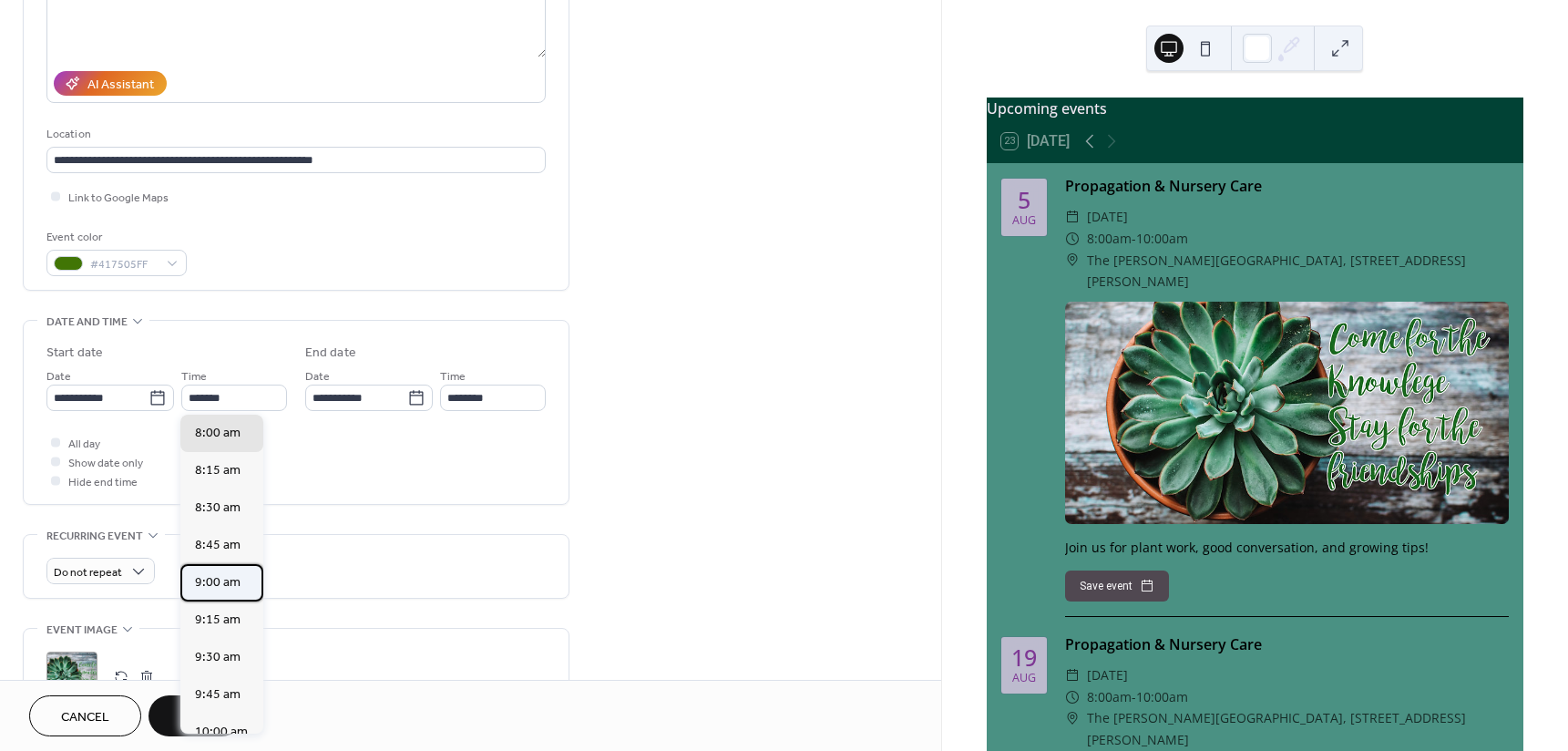 click on "9:00 am" at bounding box center [218, 582] 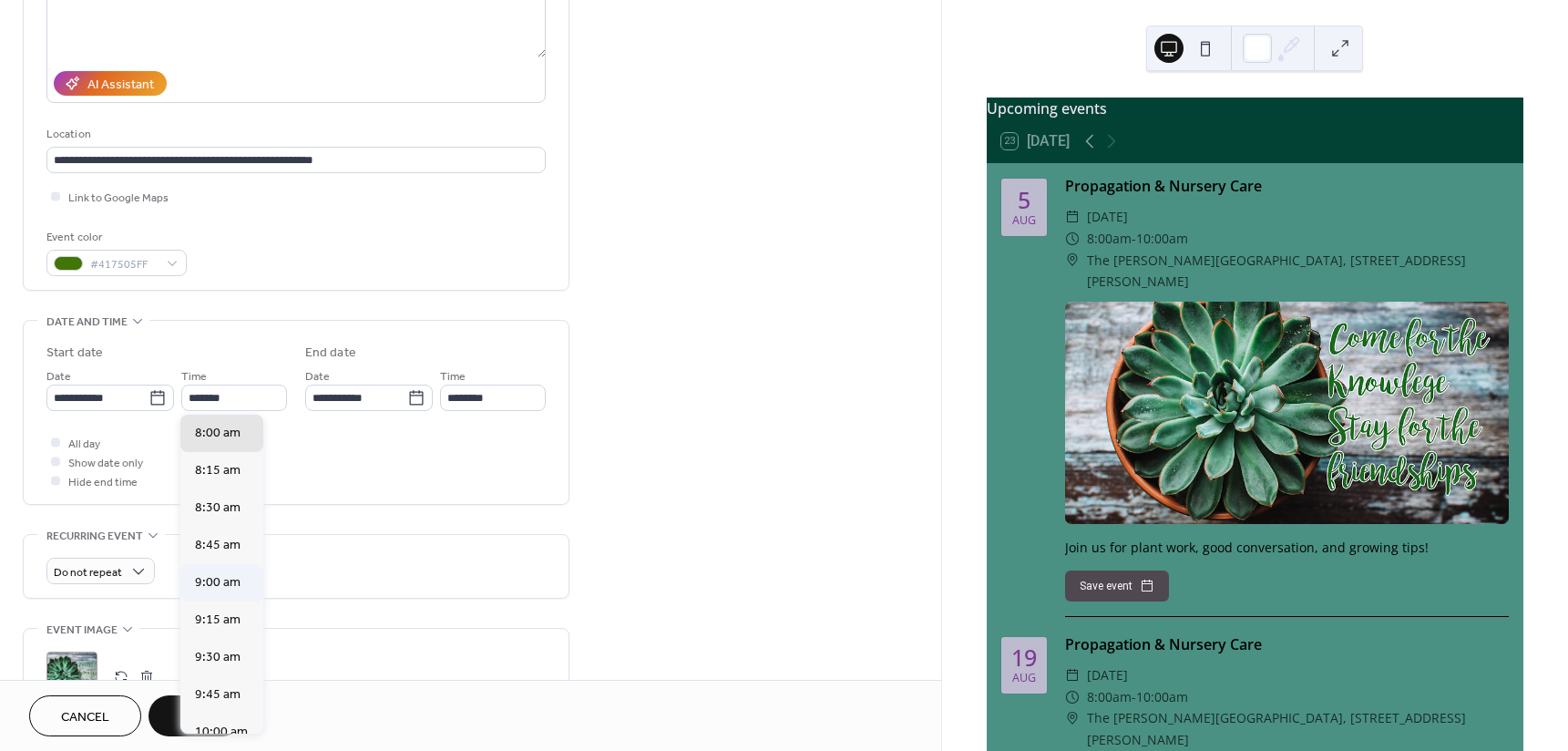 type on "*******" 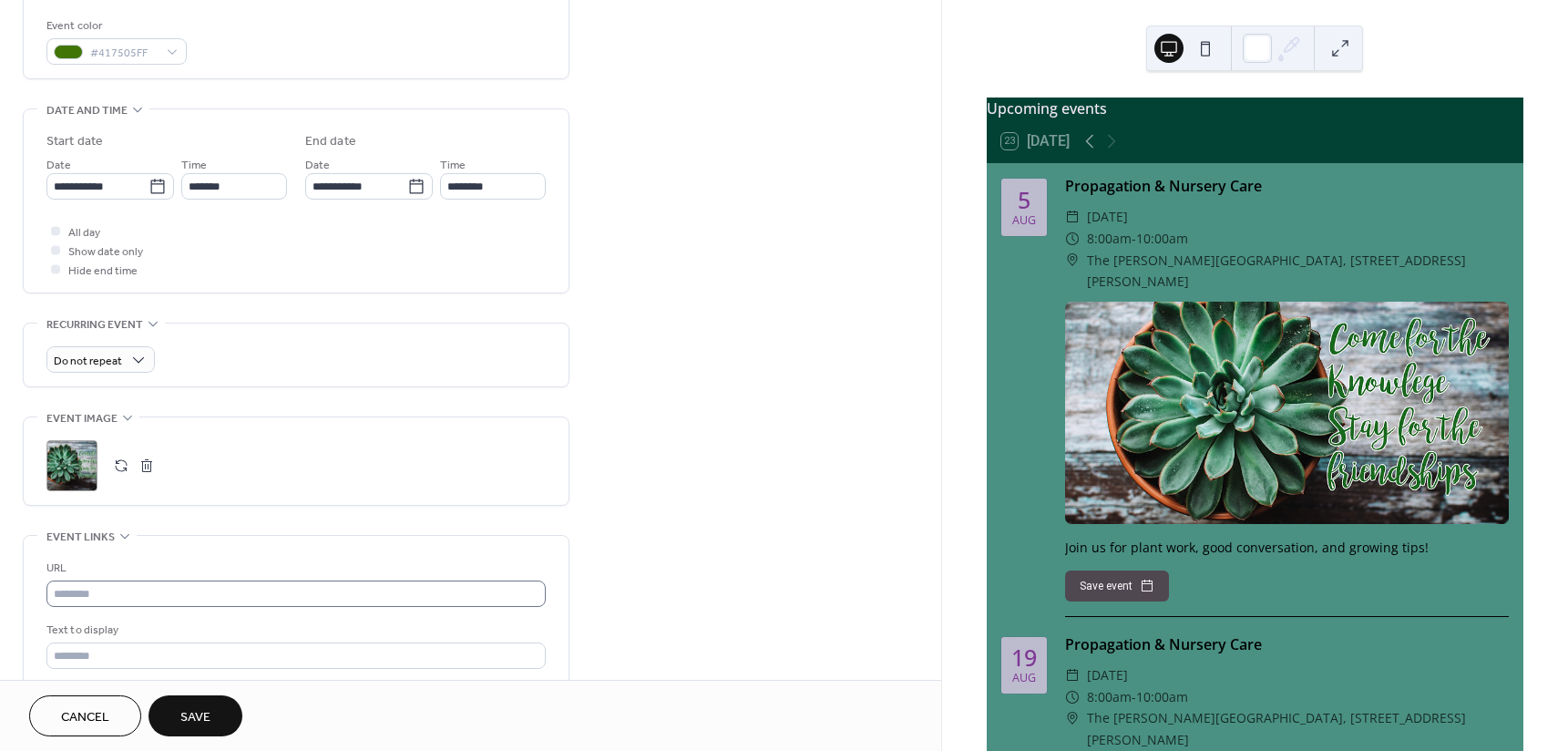 scroll, scrollTop: 456, scrollLeft: 0, axis: vertical 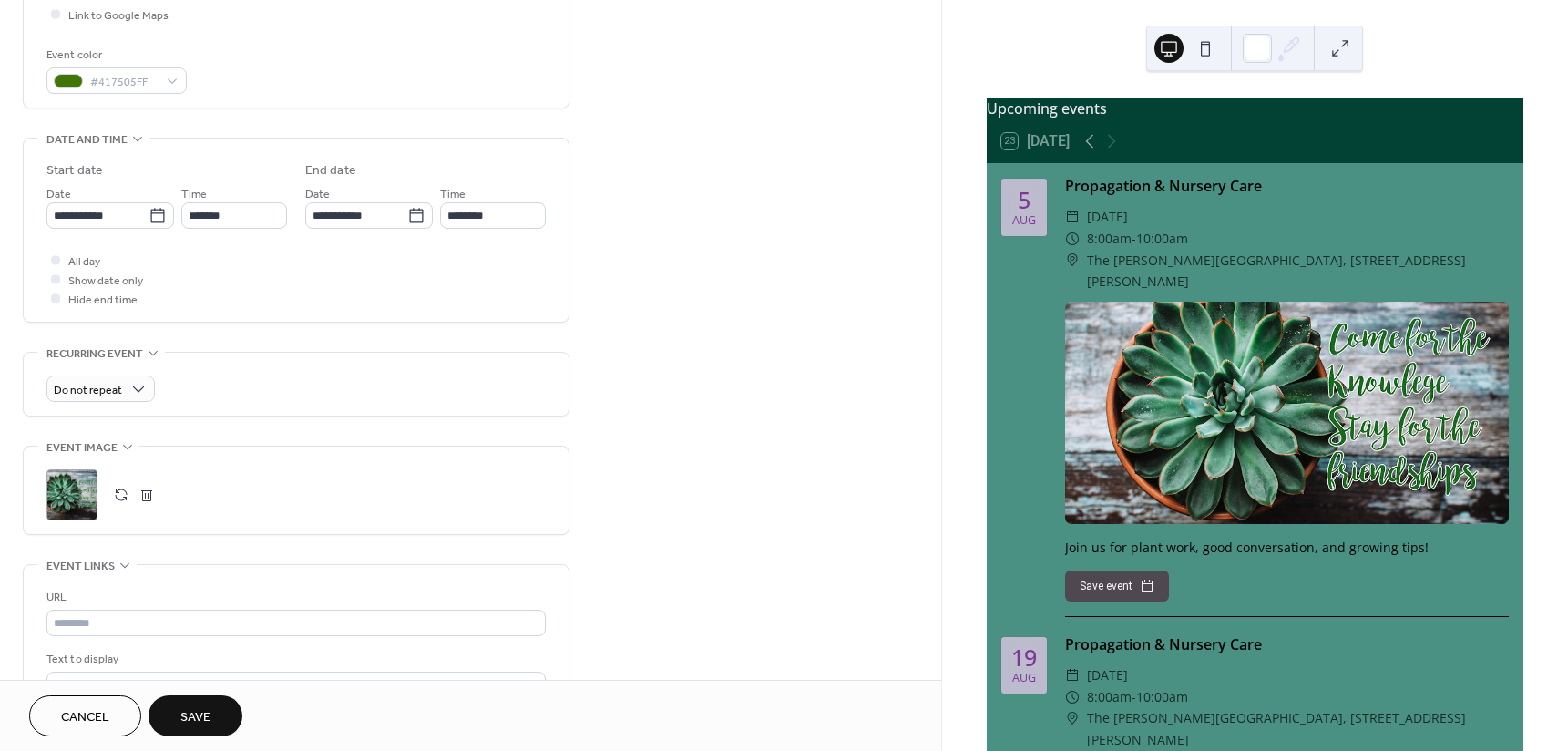 click on "Save" at bounding box center [195, 717] 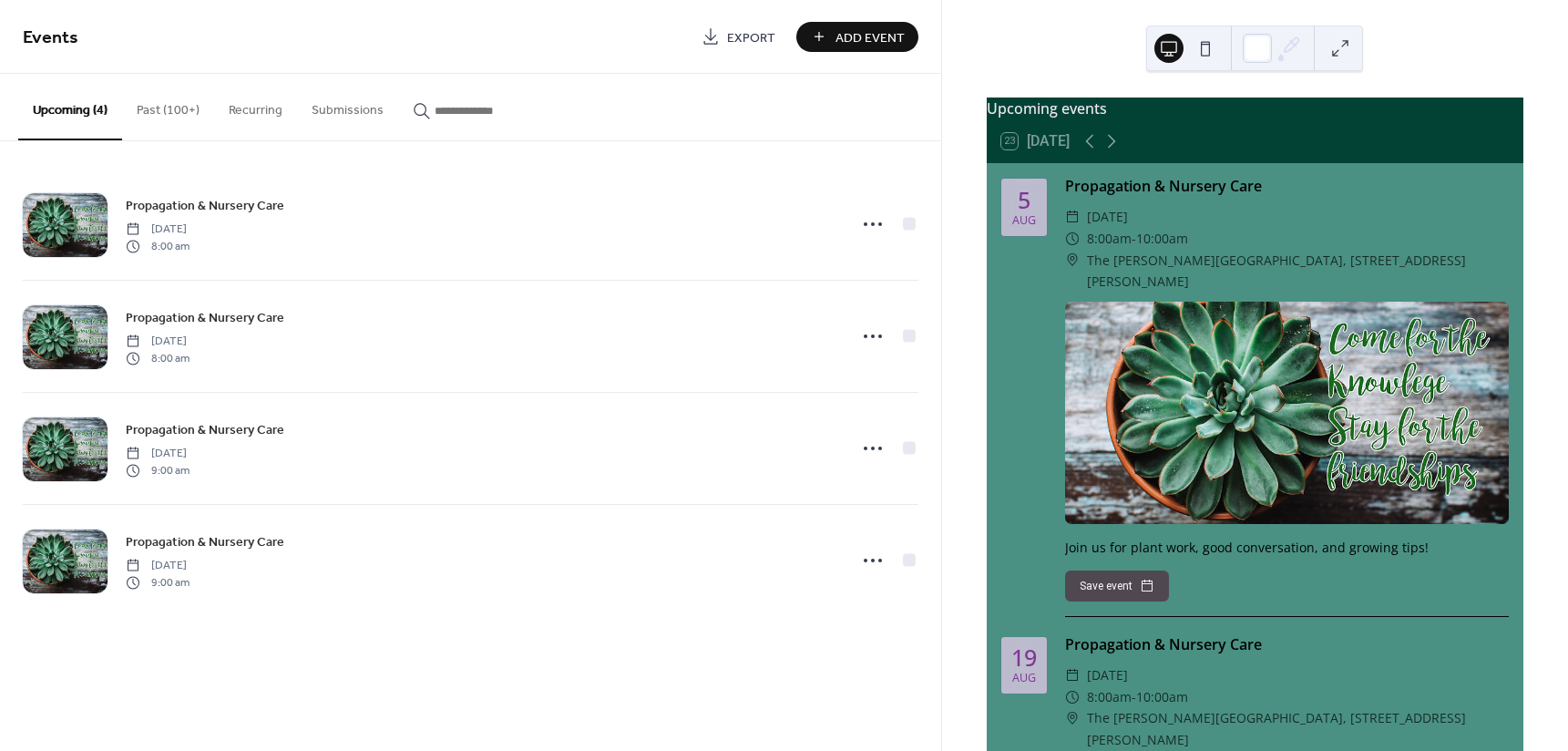 click on "Add Event" at bounding box center [870, 37] 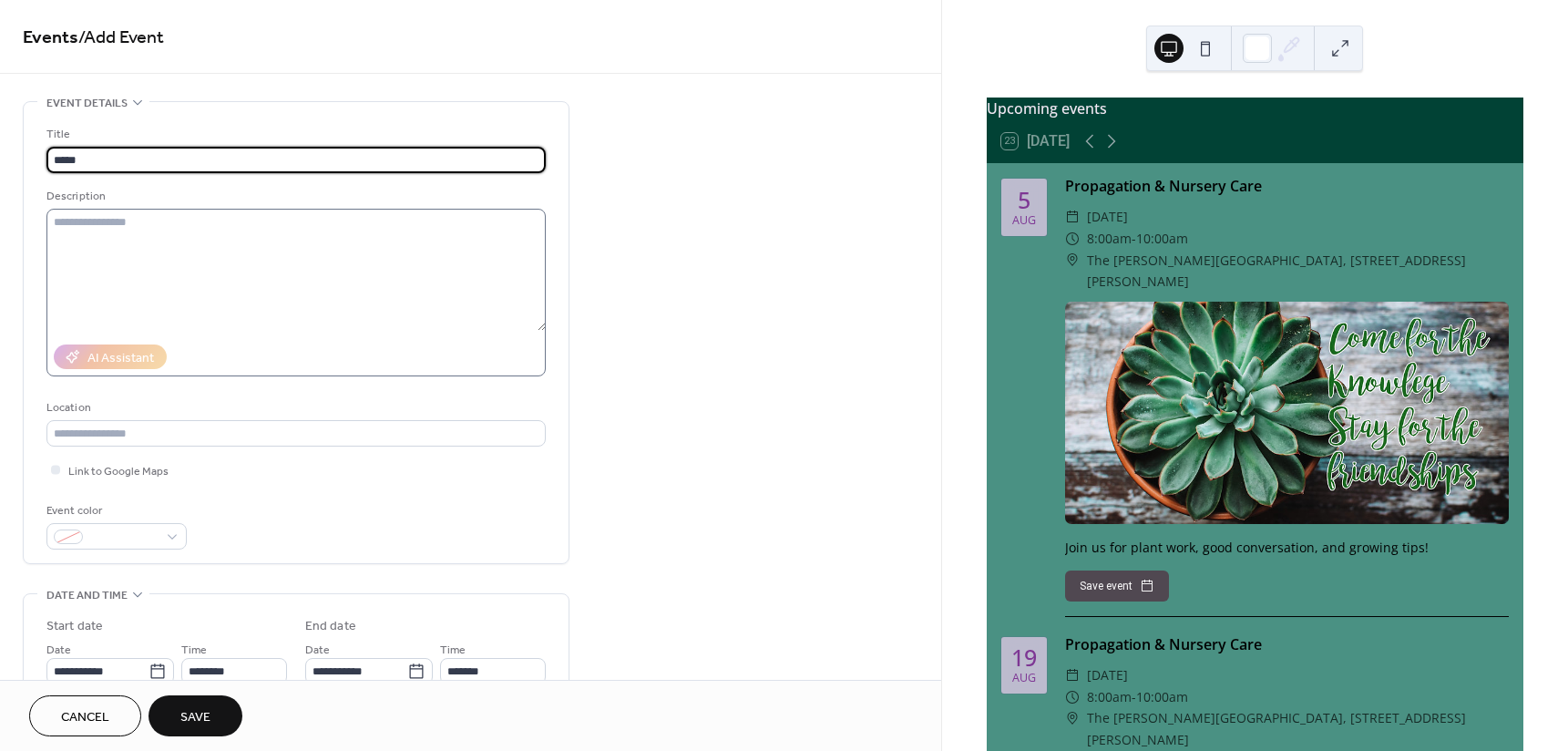type on "**********" 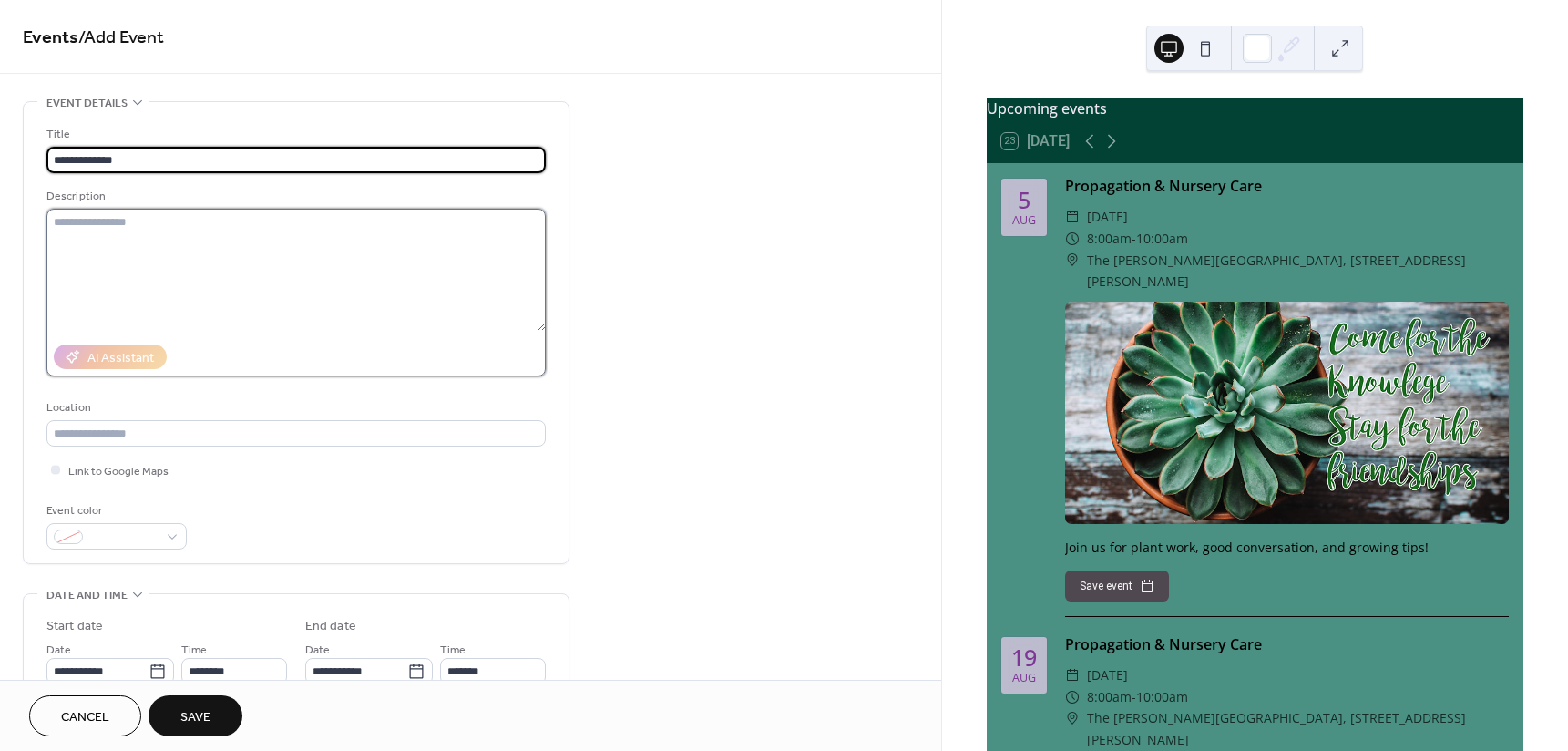 click at bounding box center (296, 270) 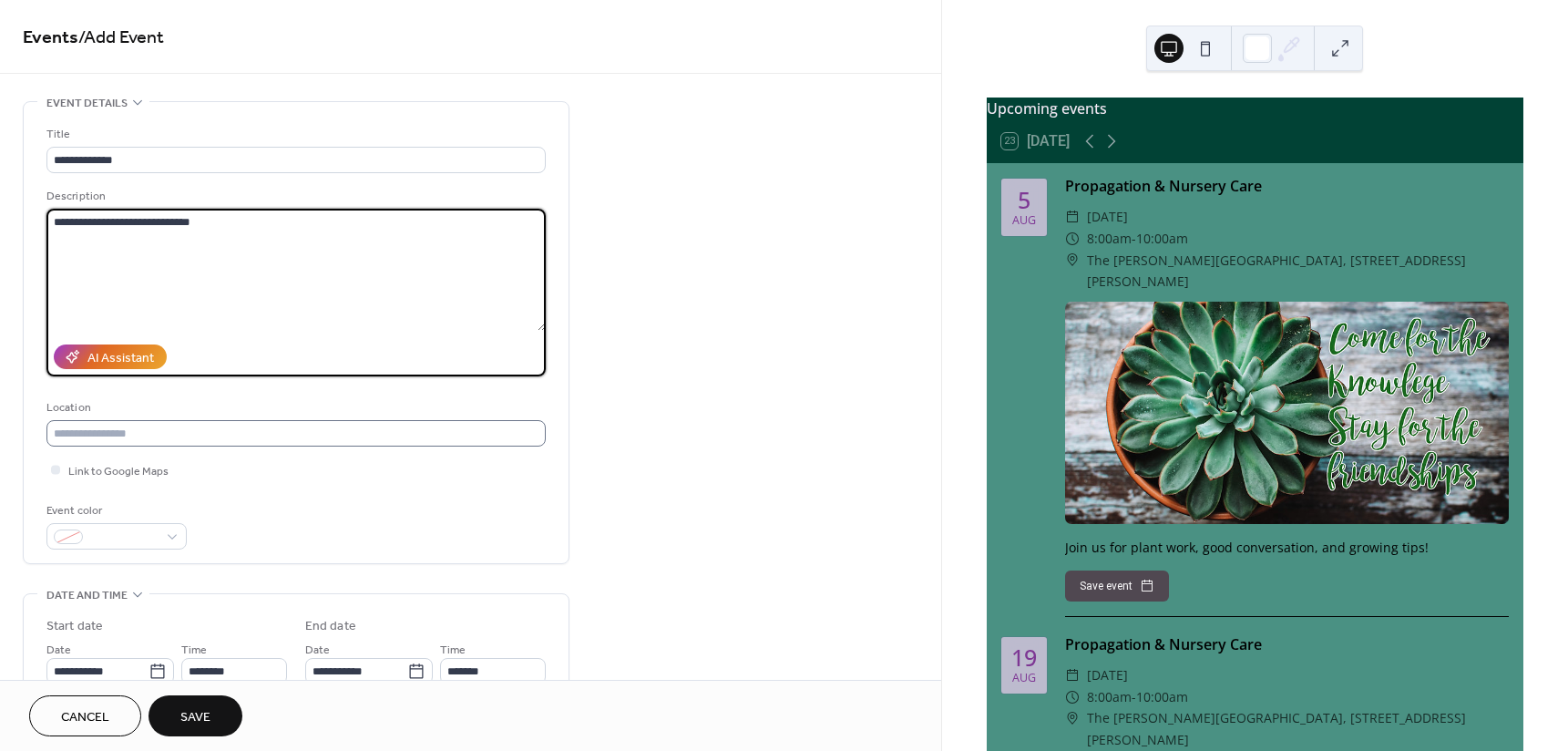 type on "**********" 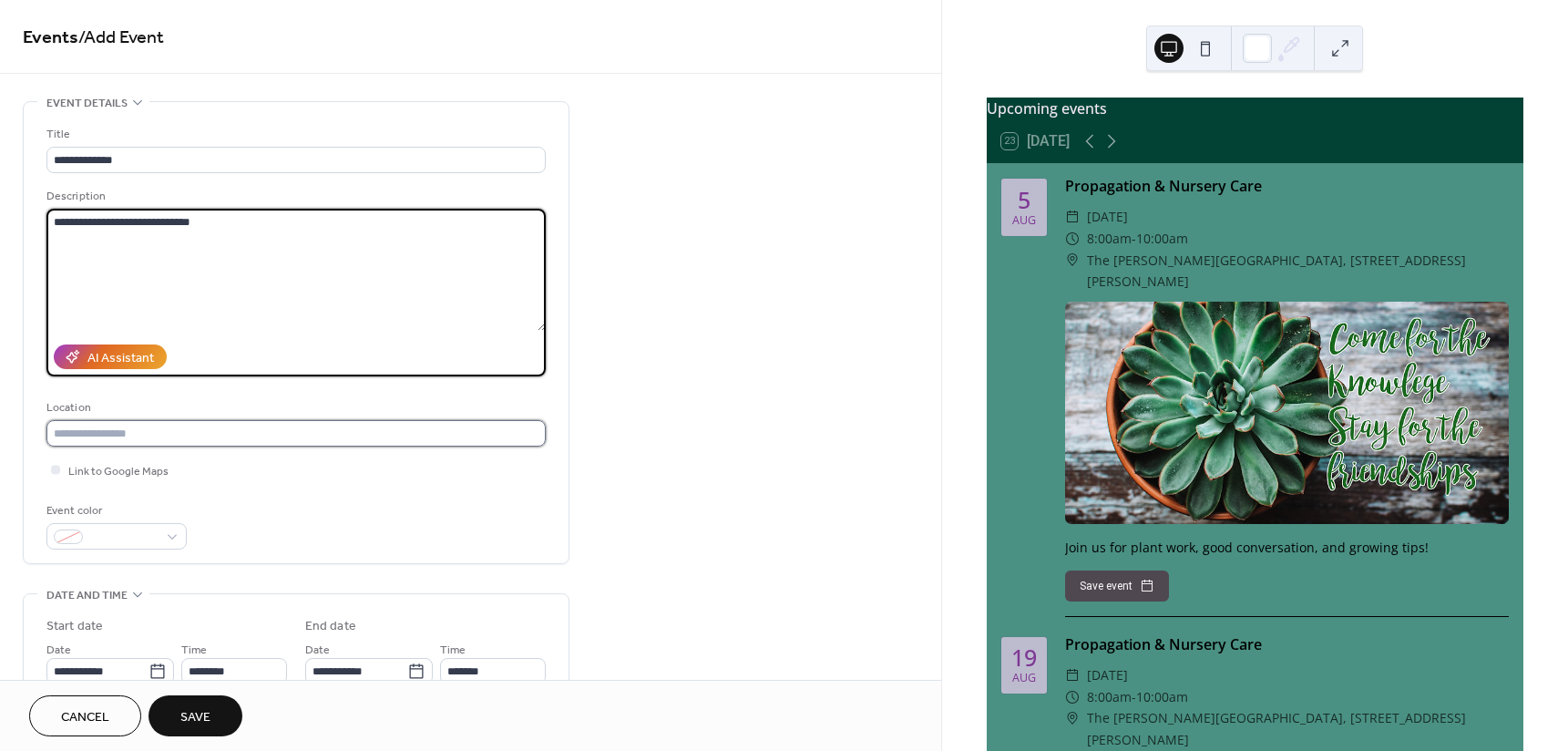 click at bounding box center (296, 433) 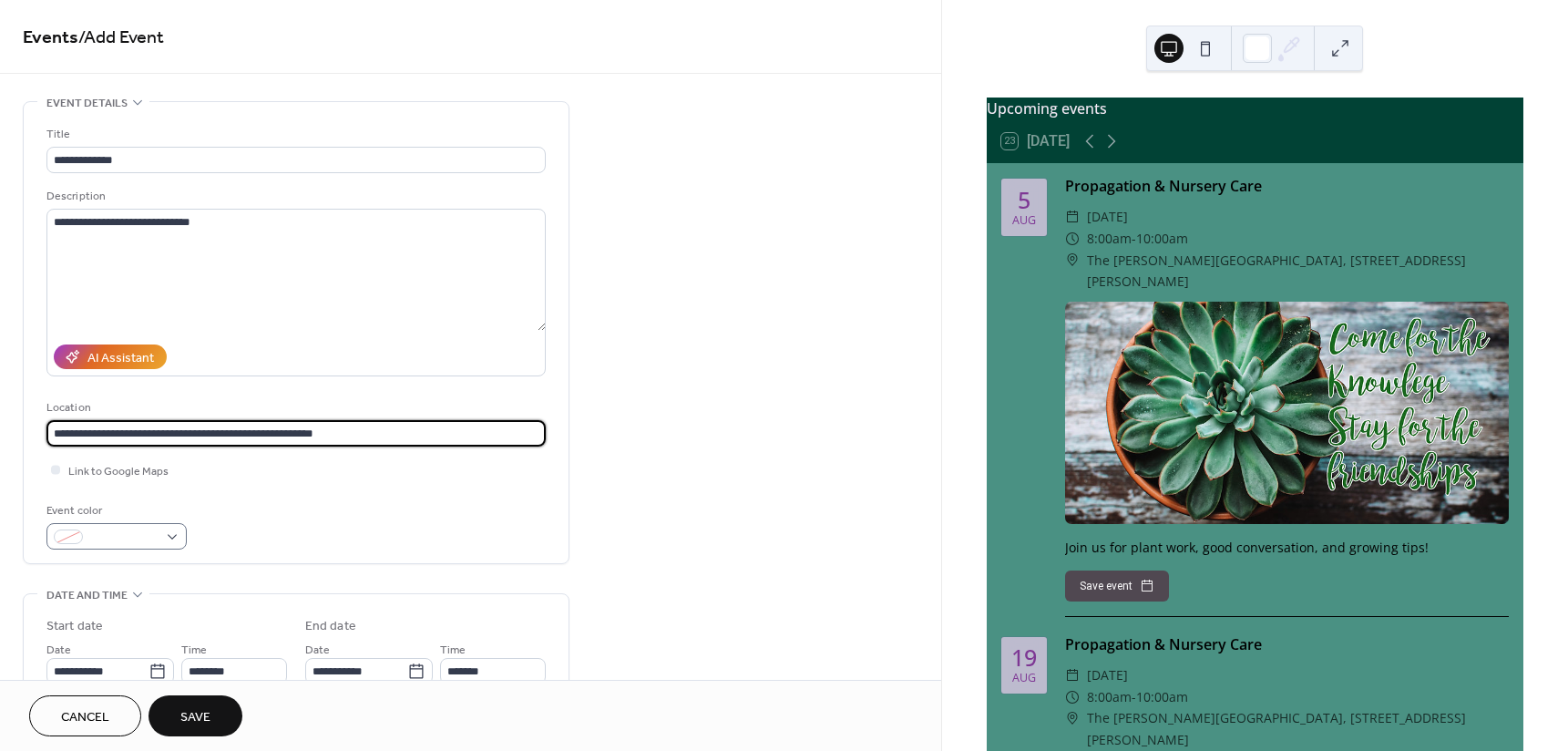 type on "**********" 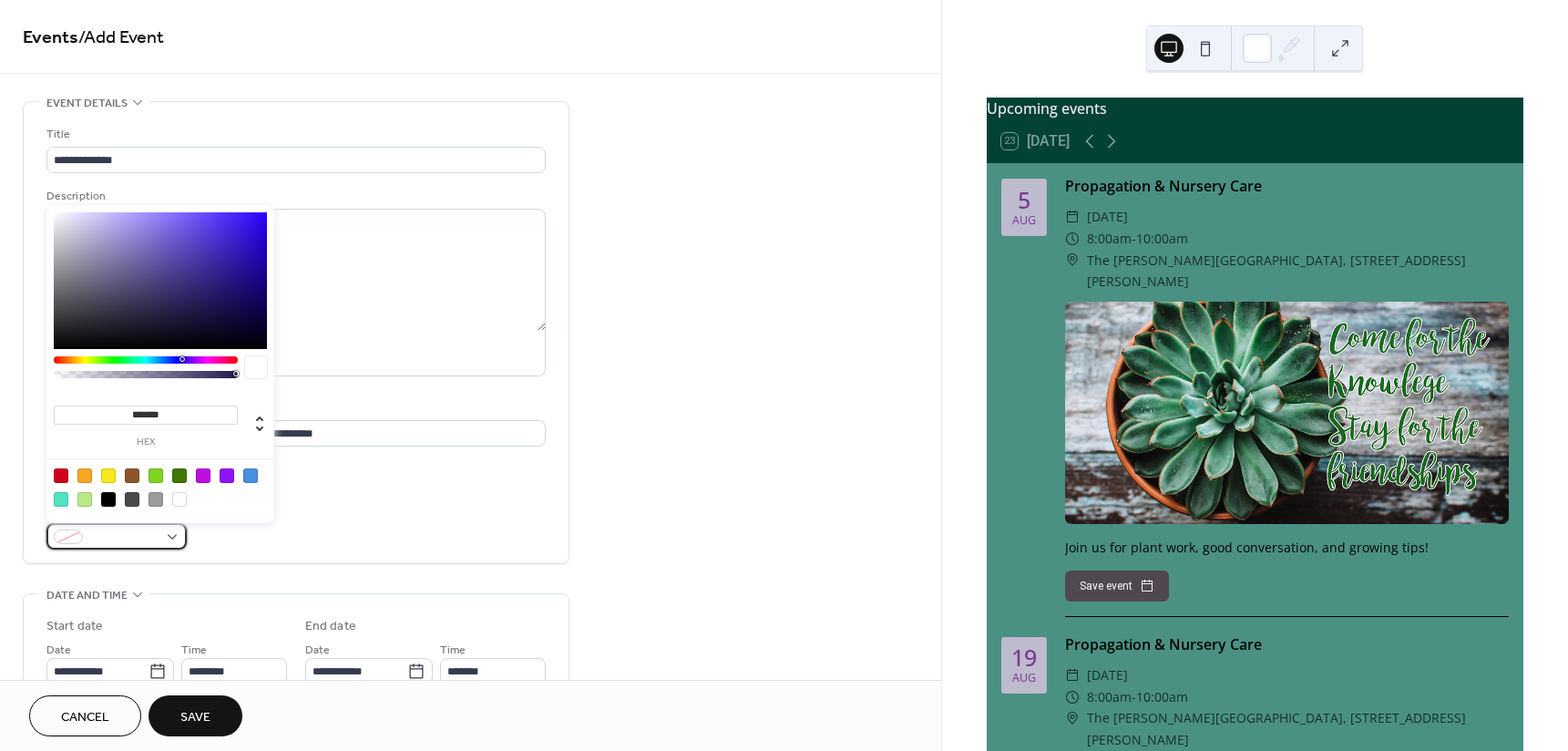 click at bounding box center [117, 536] 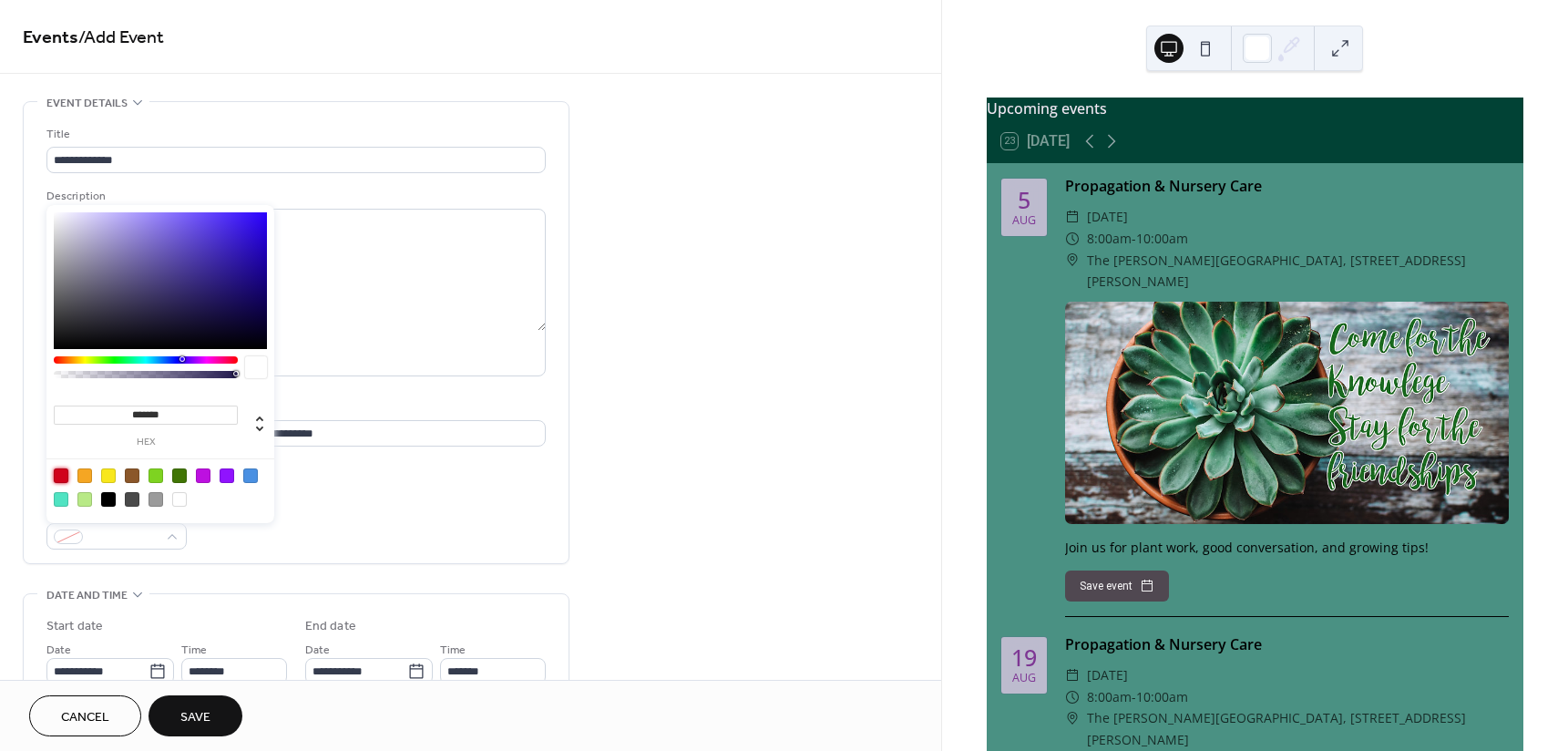 click at bounding box center [61, 476] 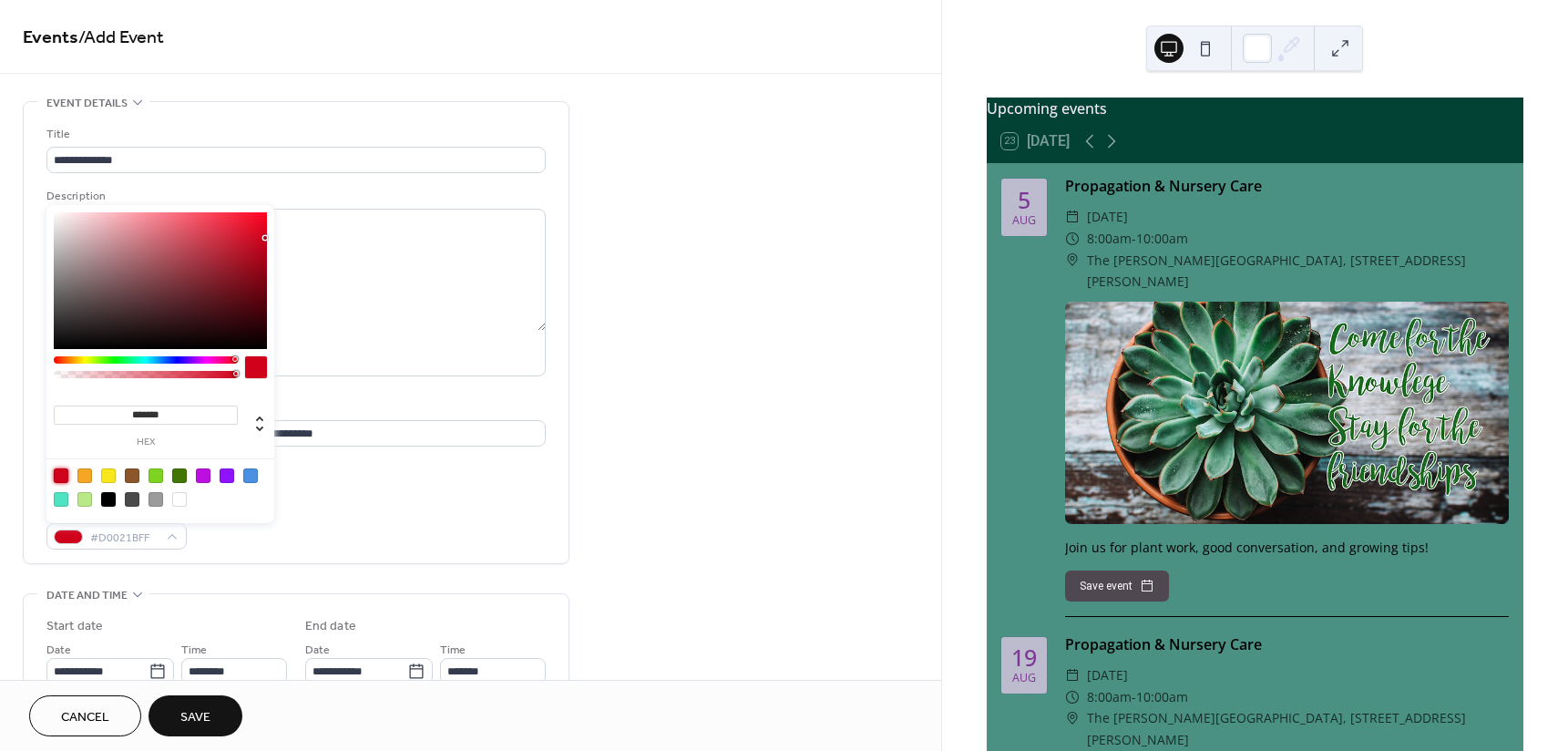 click on "Event color #D0021BFF" at bounding box center [296, 525] 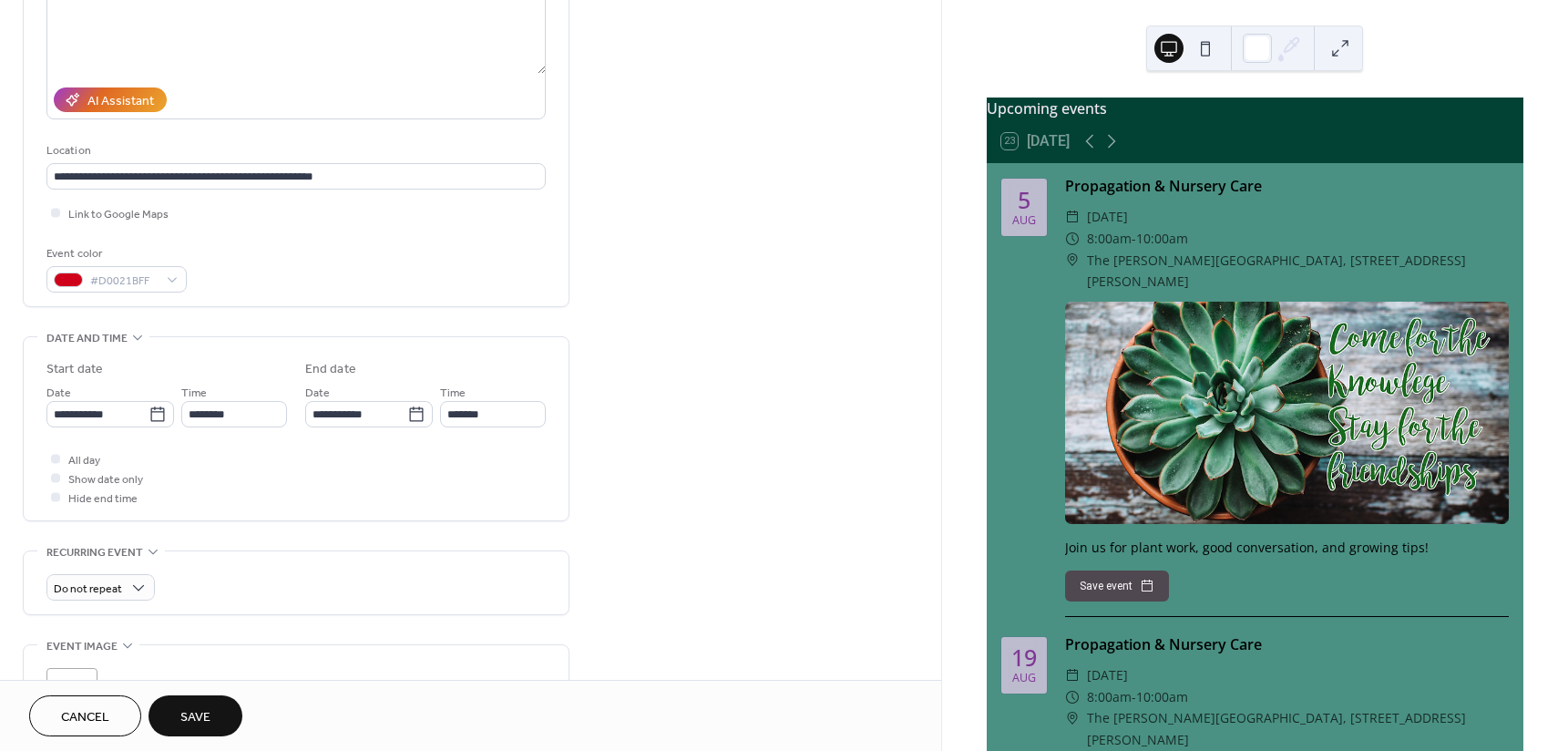 scroll, scrollTop: 273, scrollLeft: 0, axis: vertical 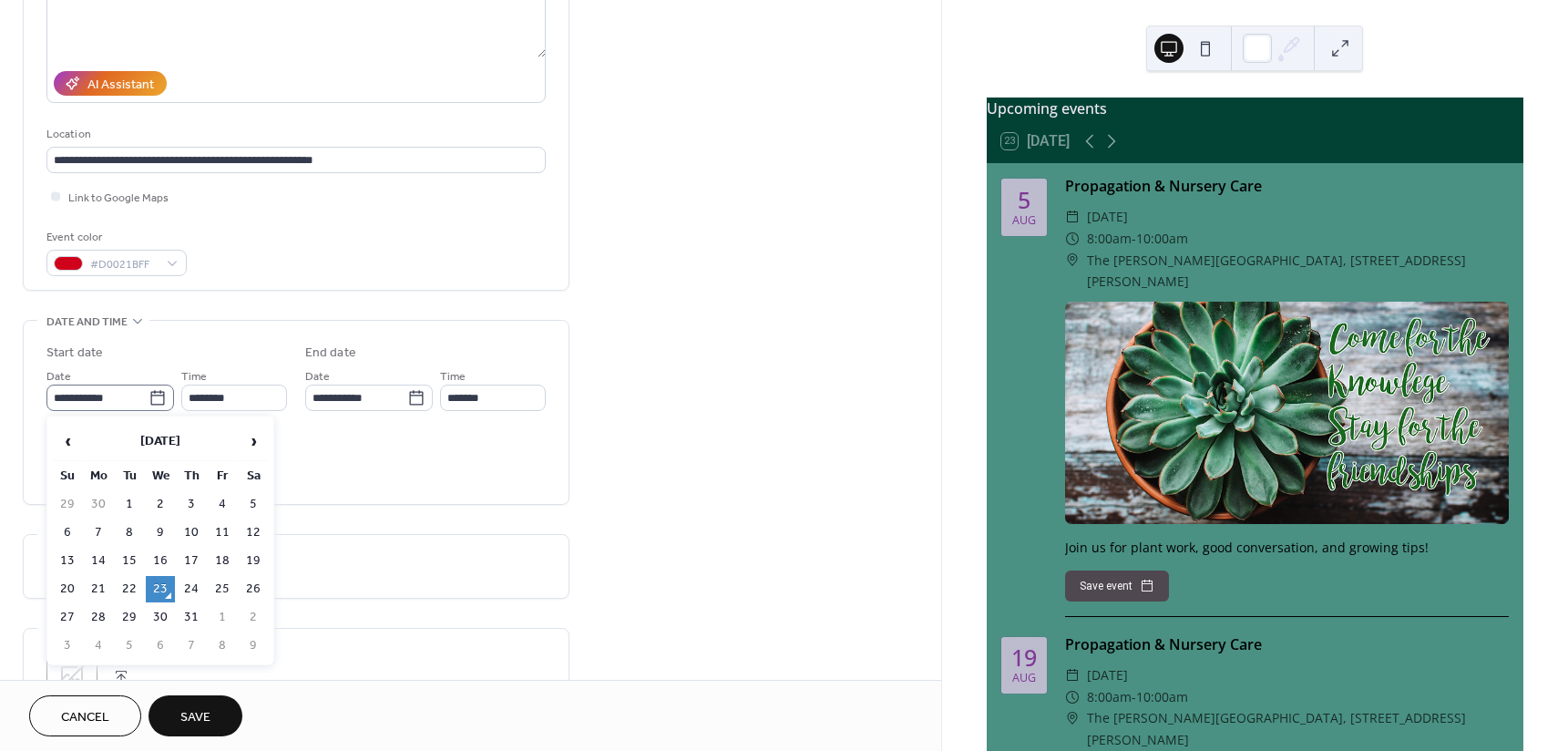 click 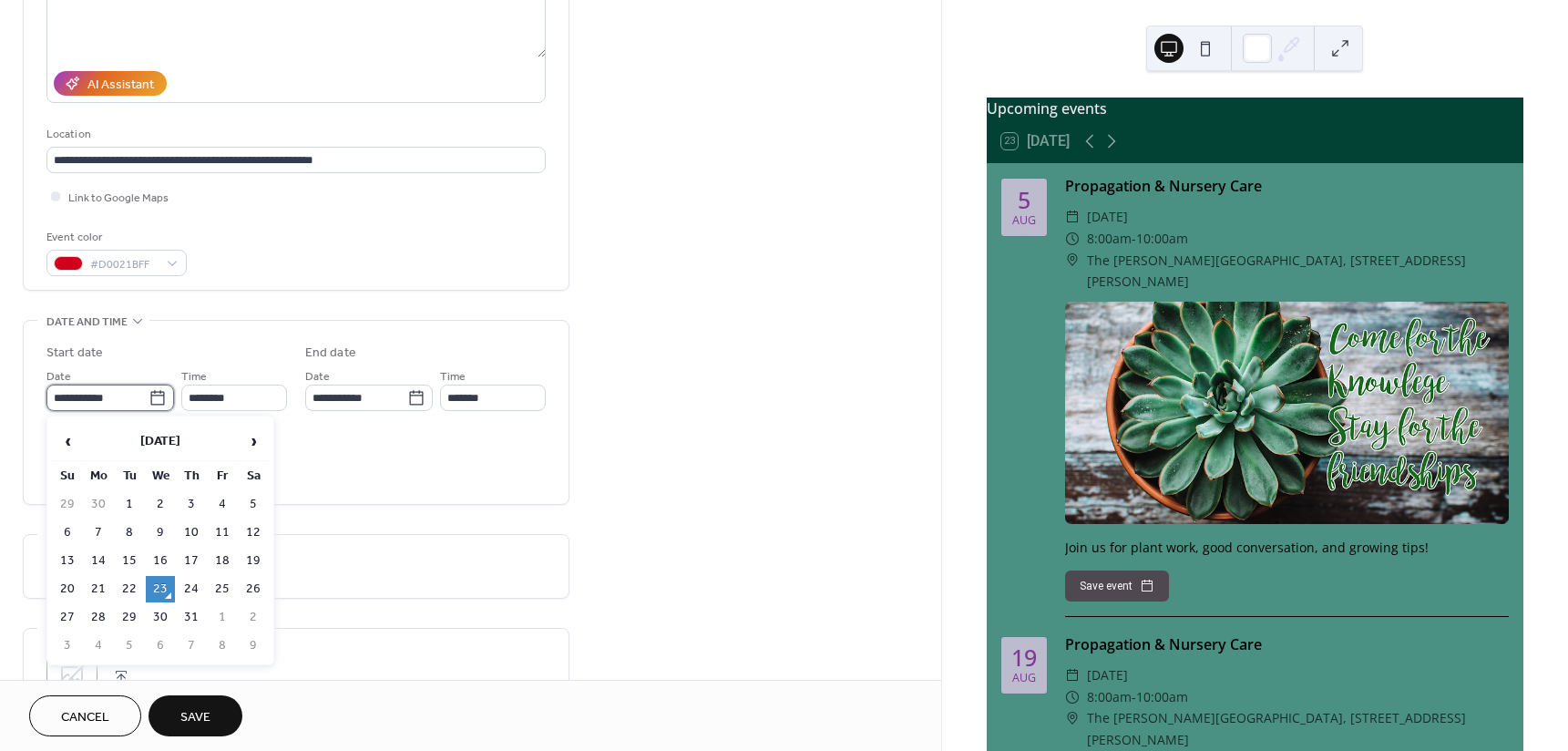 click on "**********" at bounding box center [97, 397] 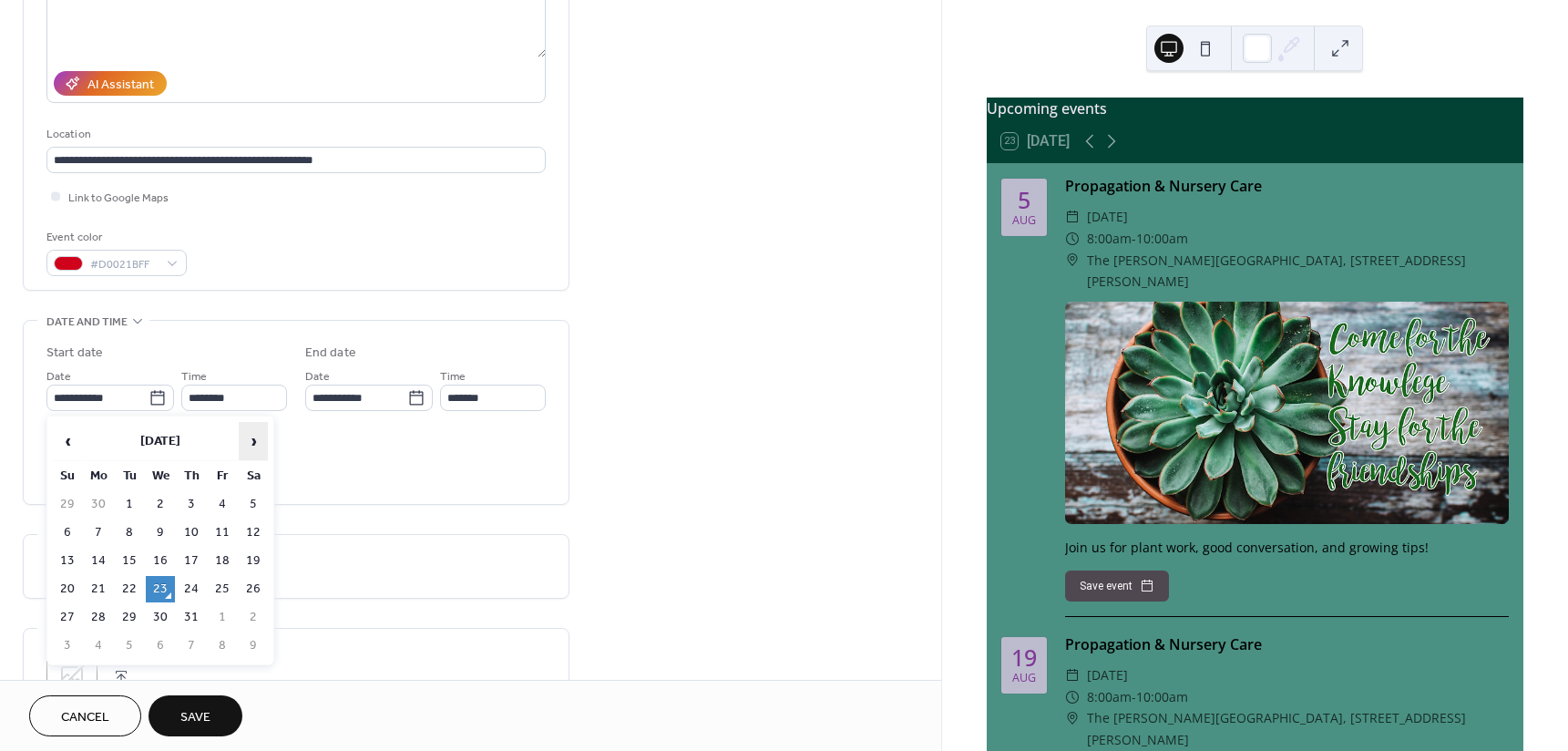 click on "›" at bounding box center (253, 441) 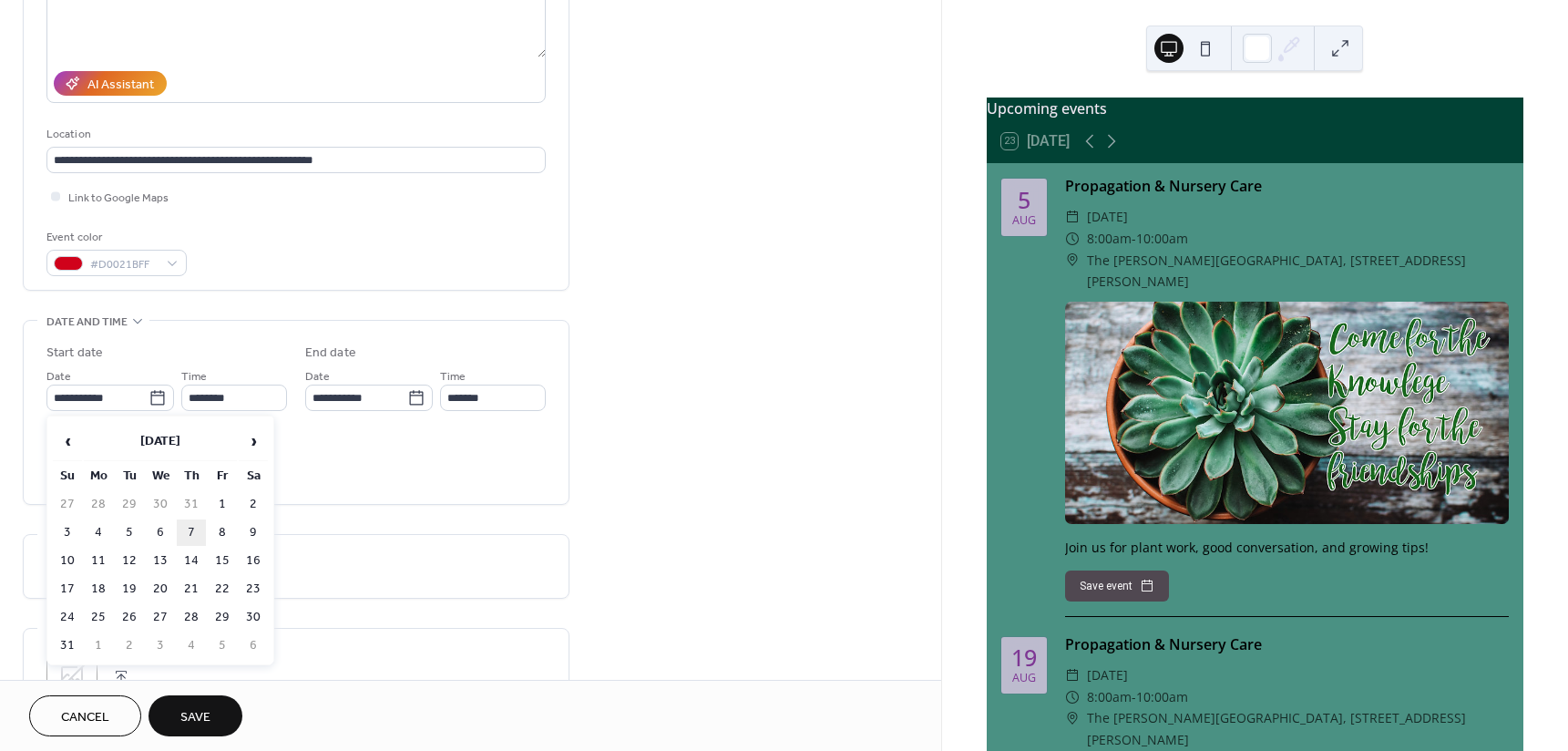 click on "7" at bounding box center [191, 532] 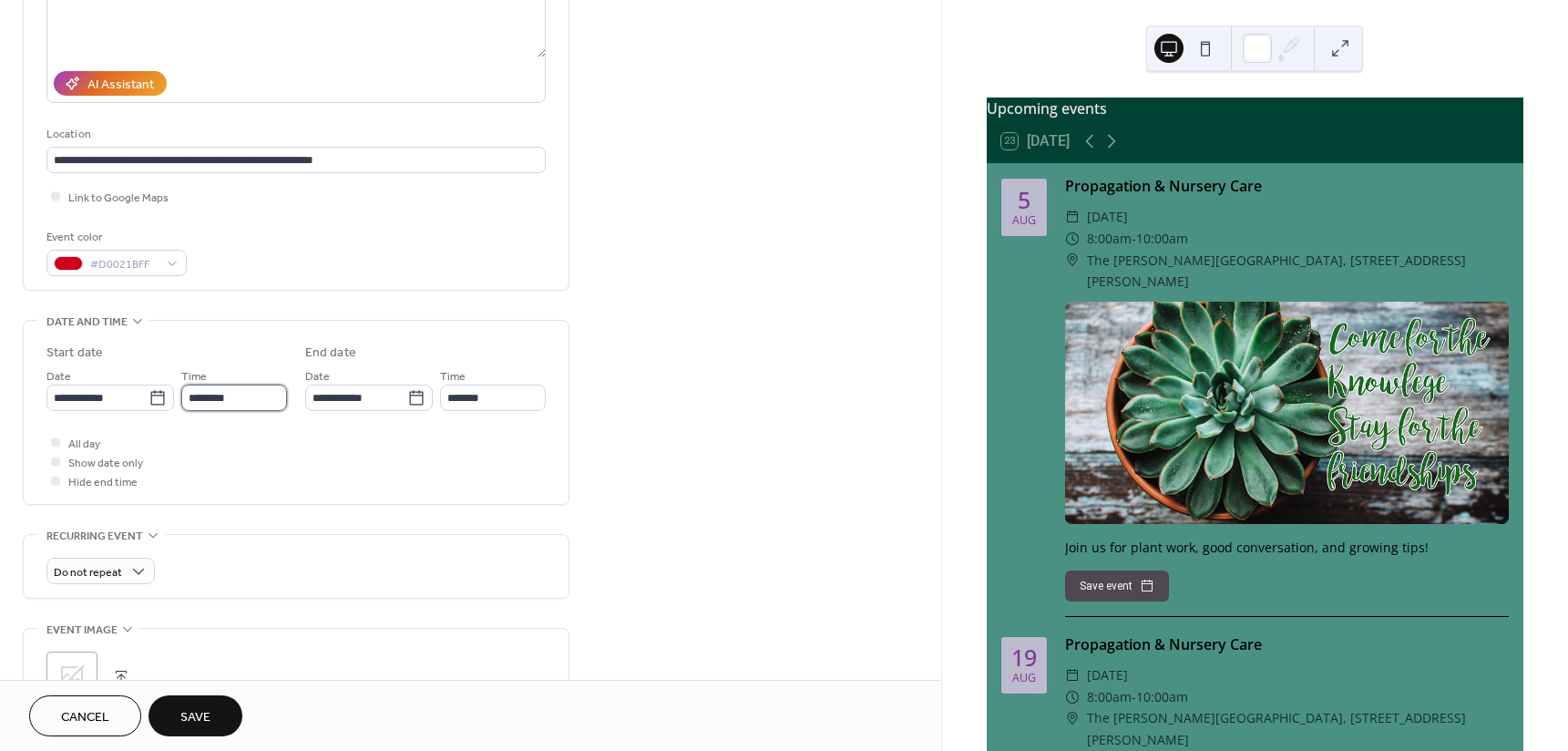 click on "********" at bounding box center (234, 397) 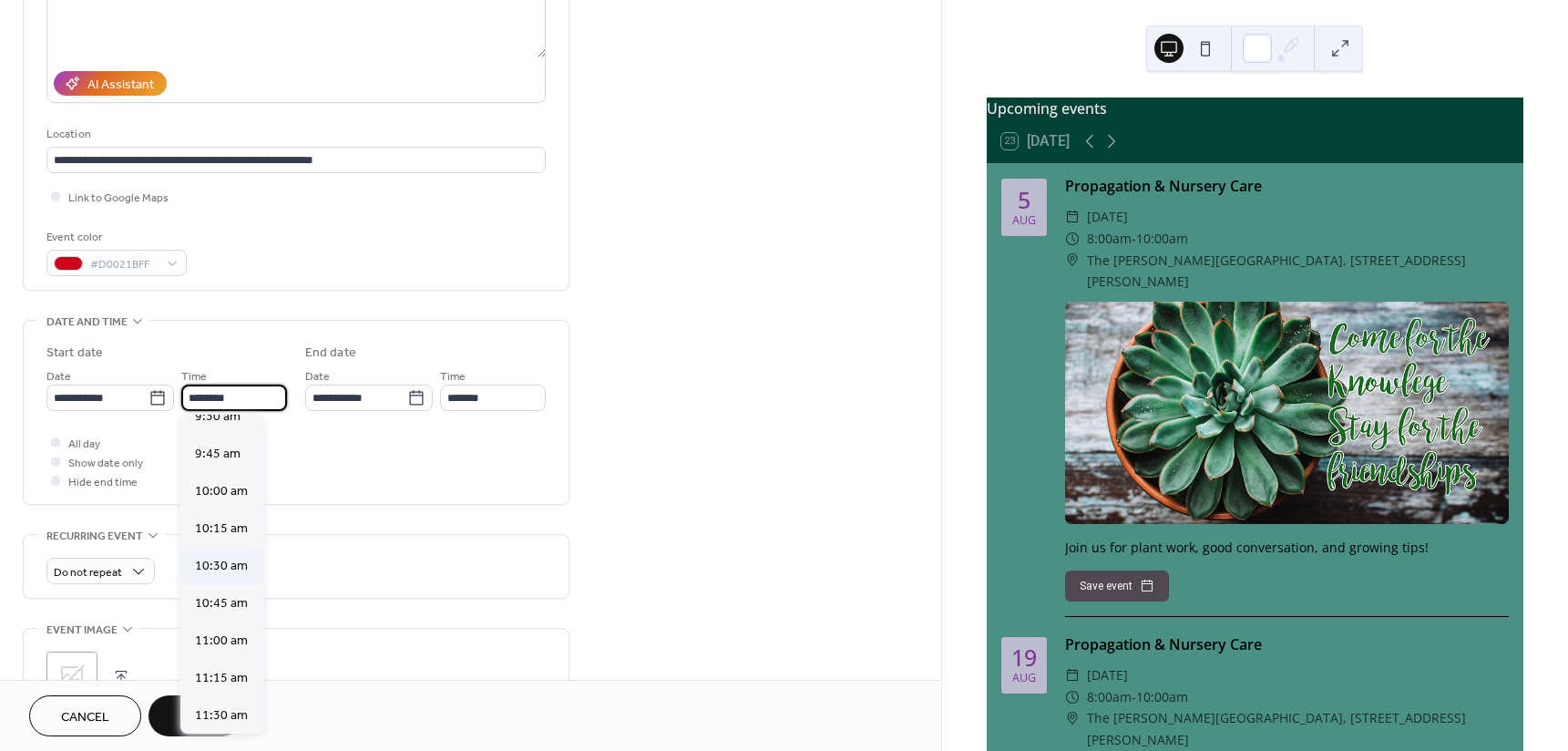 scroll, scrollTop: 1429, scrollLeft: 0, axis: vertical 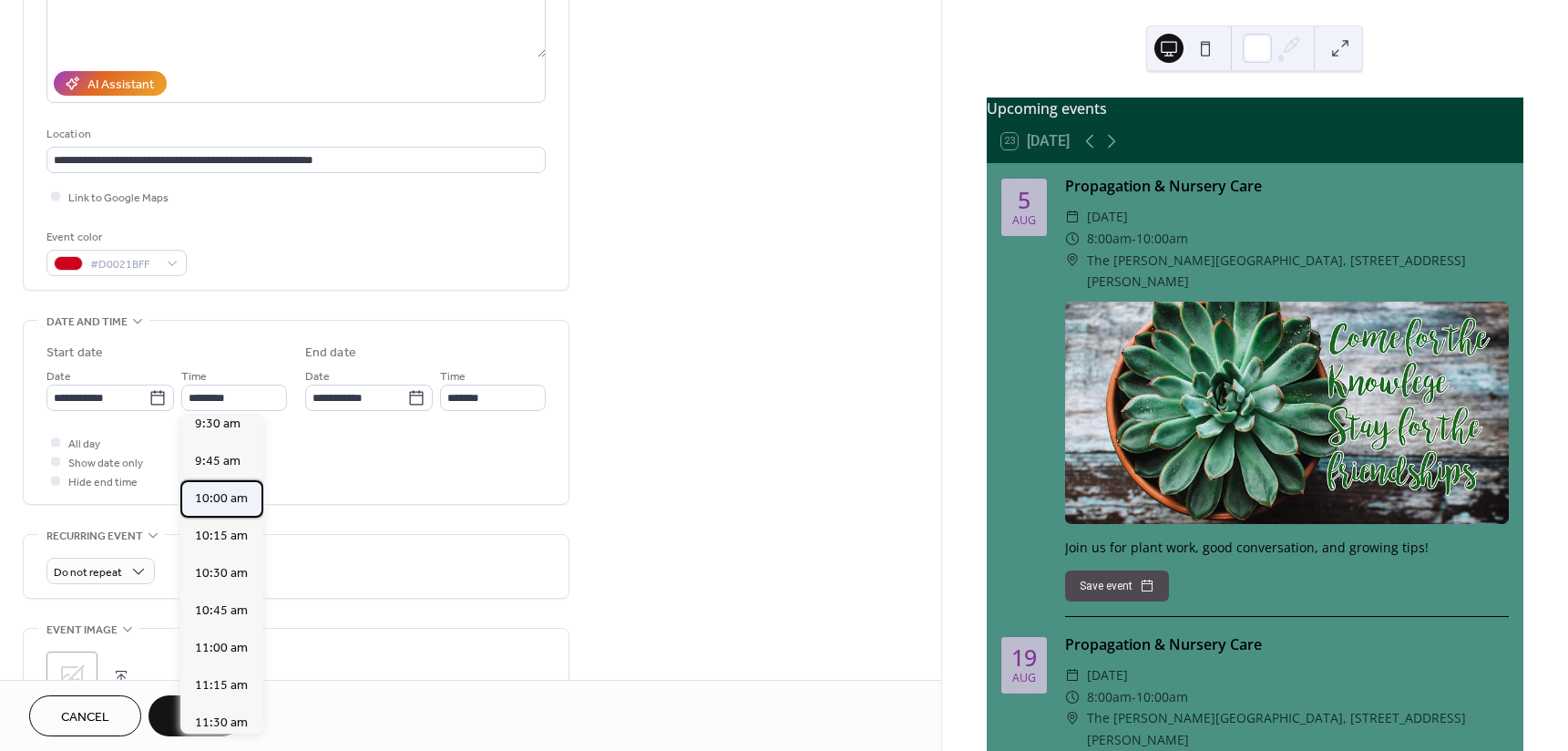 click on "10:00 am" at bounding box center [221, 499] 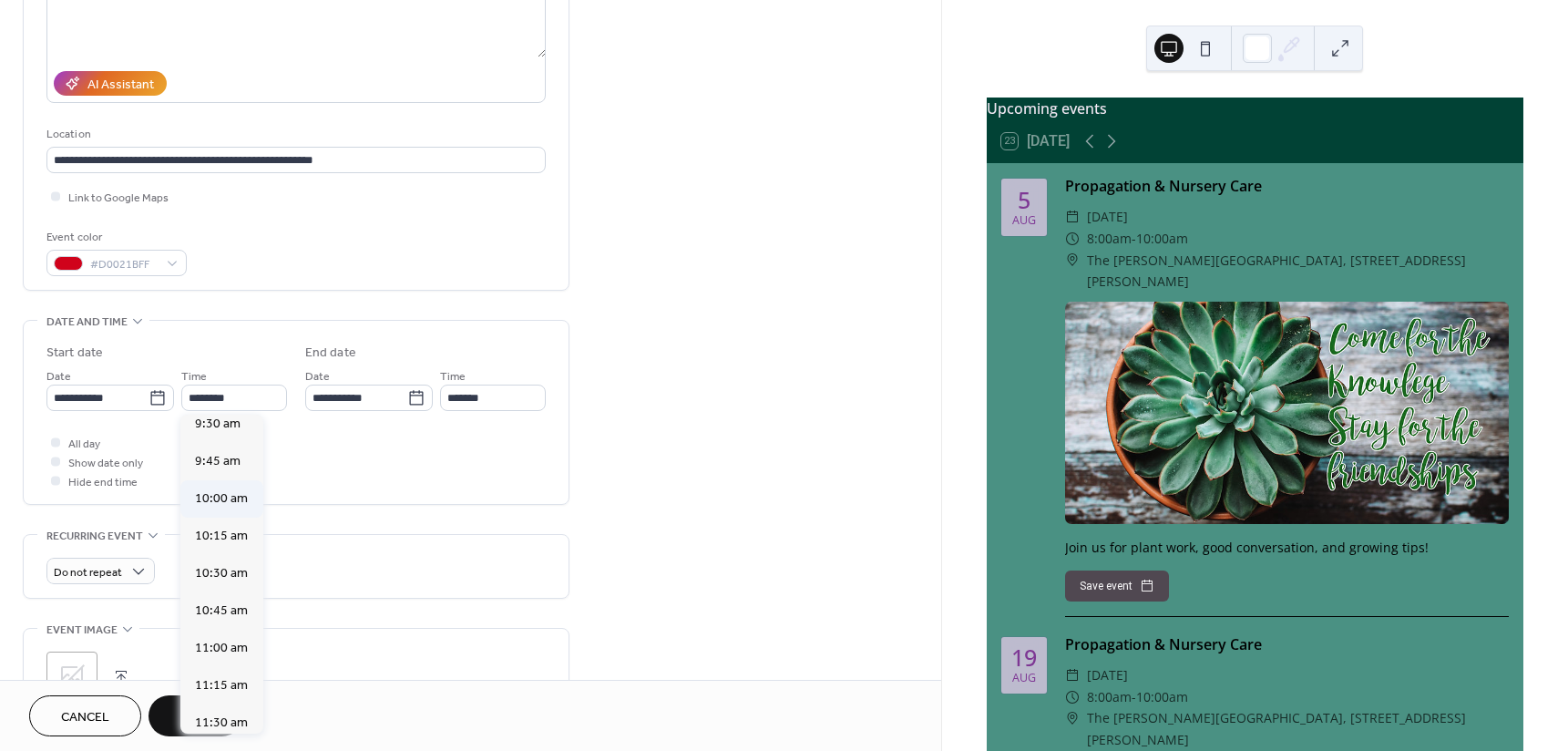 type on "********" 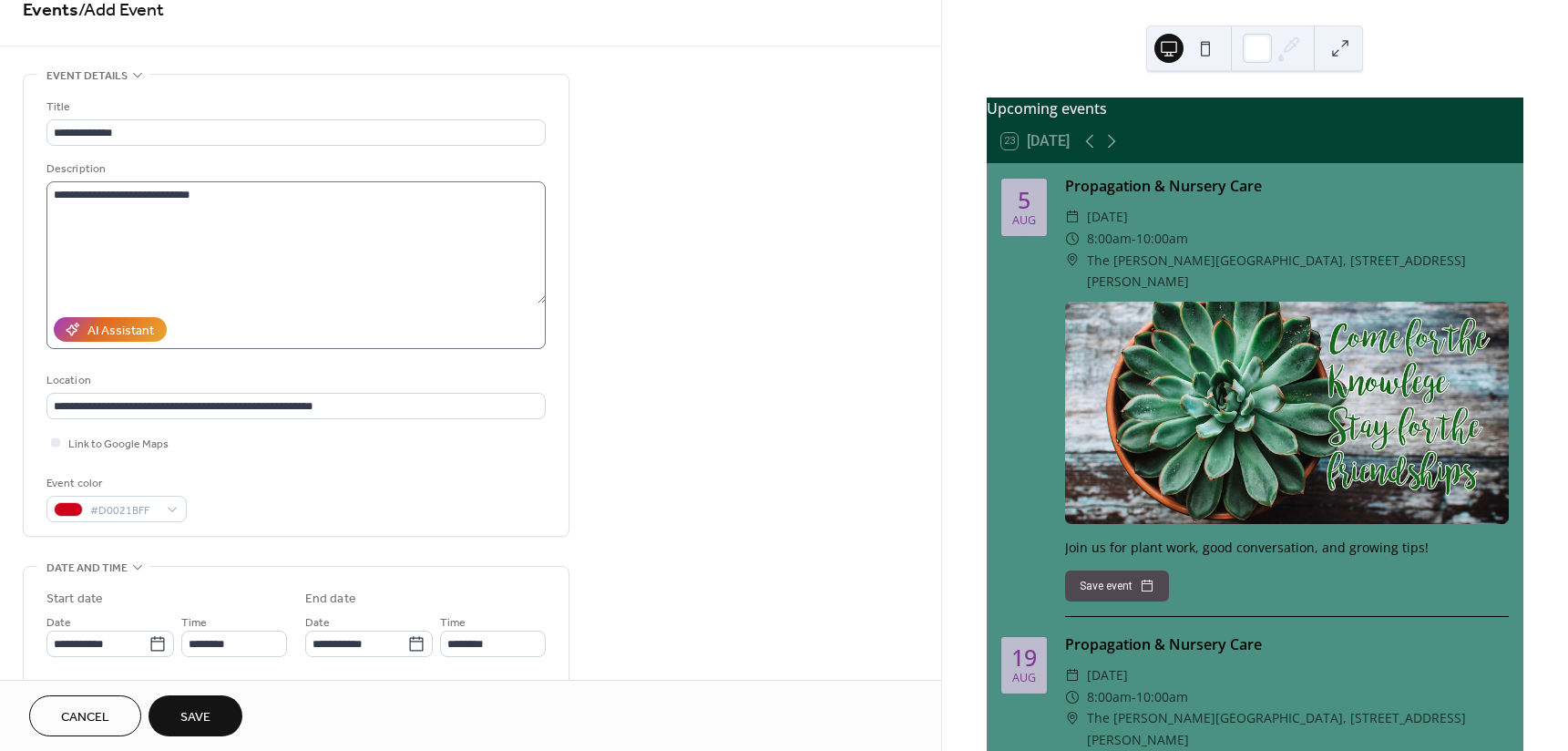 scroll, scrollTop: 0, scrollLeft: 0, axis: both 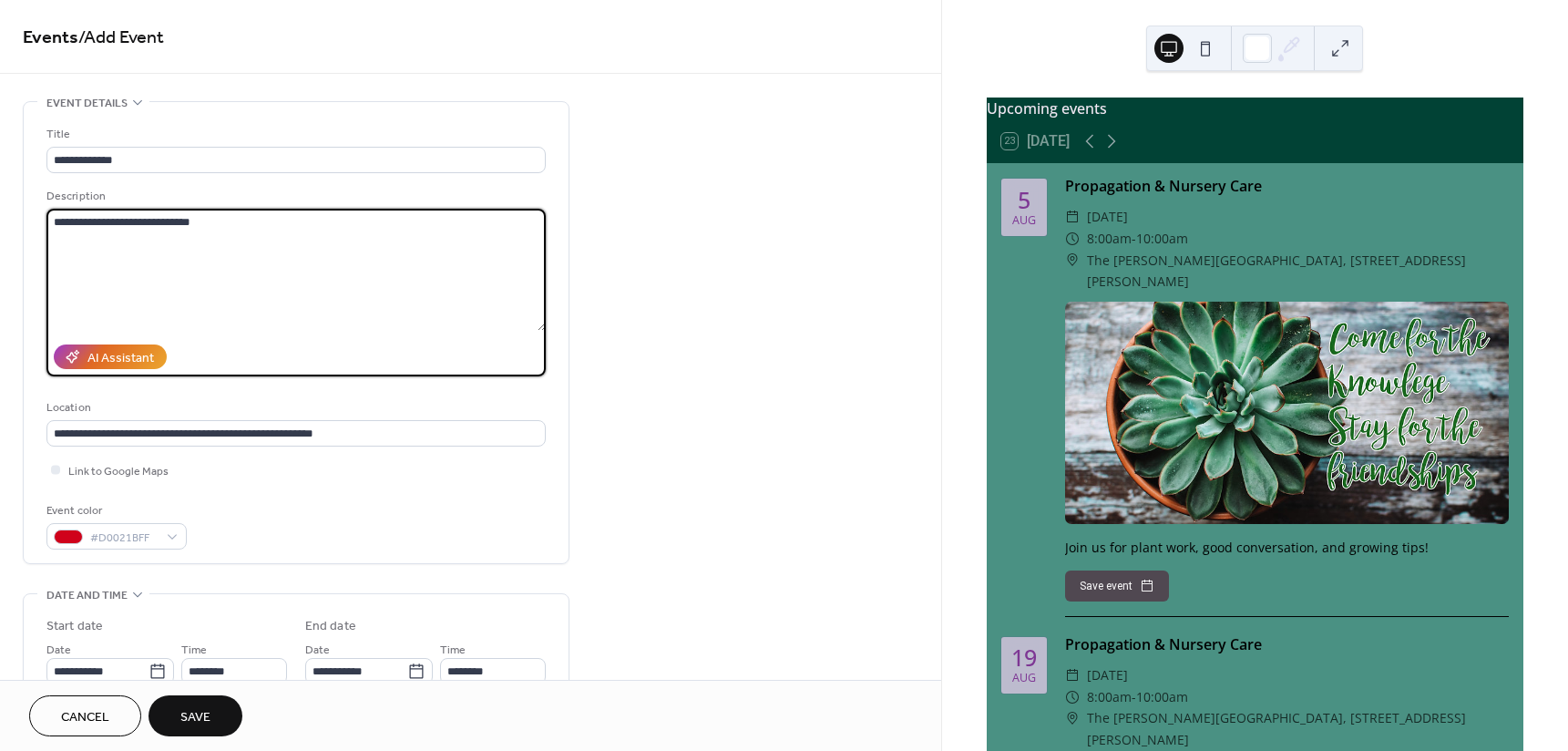 drag, startPoint x: 214, startPoint y: 222, endPoint x: 28, endPoint y: 220, distance: 186.01075 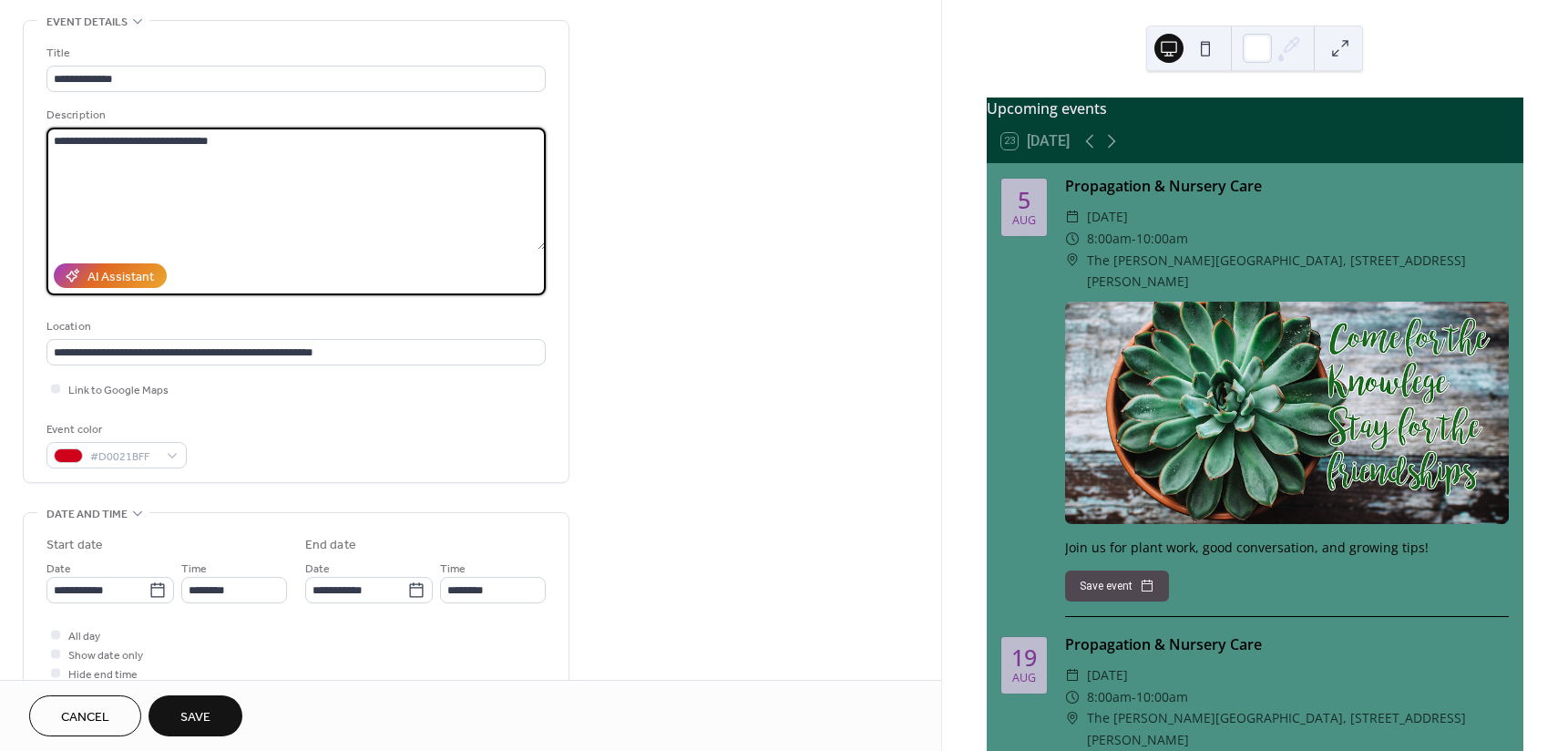 scroll, scrollTop: 365, scrollLeft: 0, axis: vertical 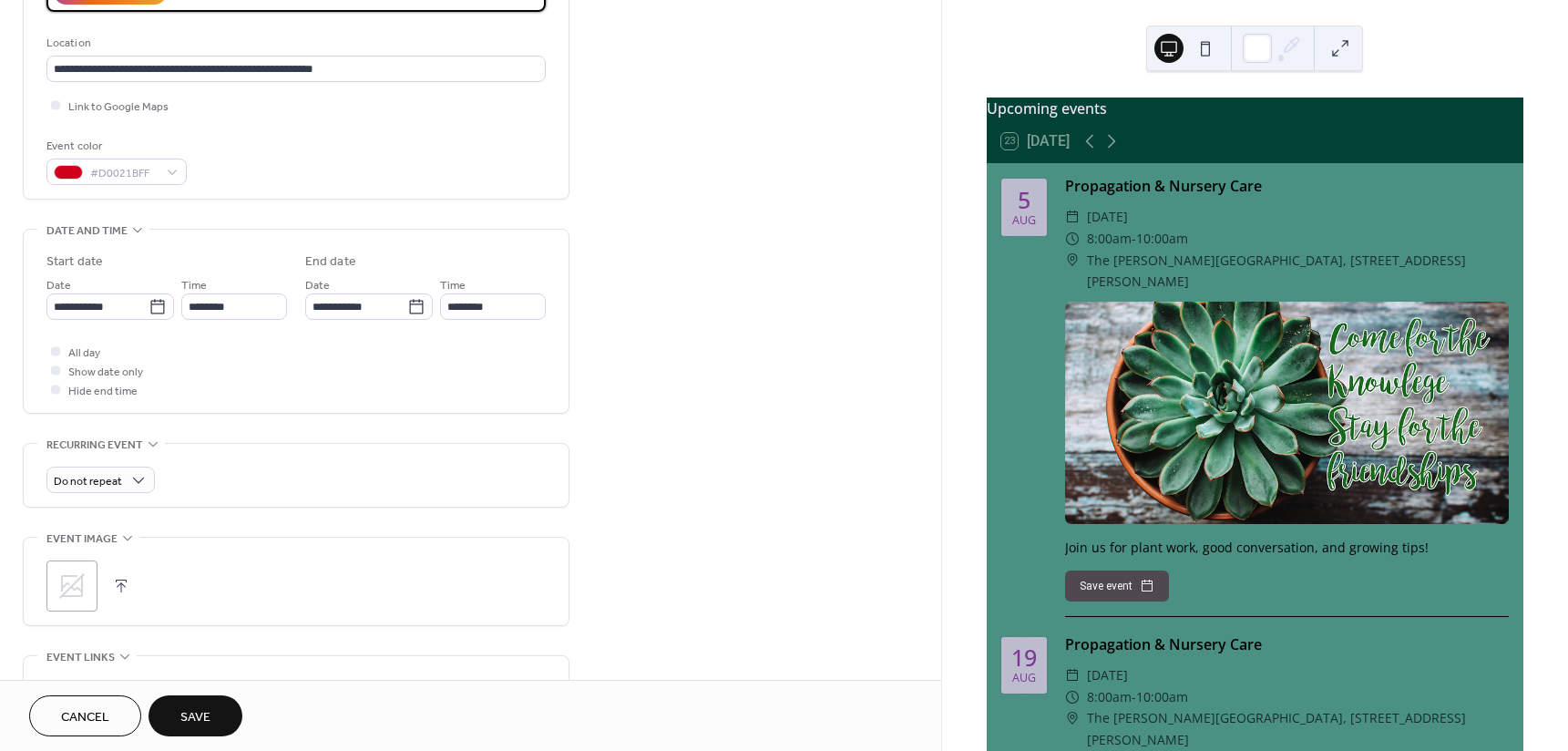 type on "**********" 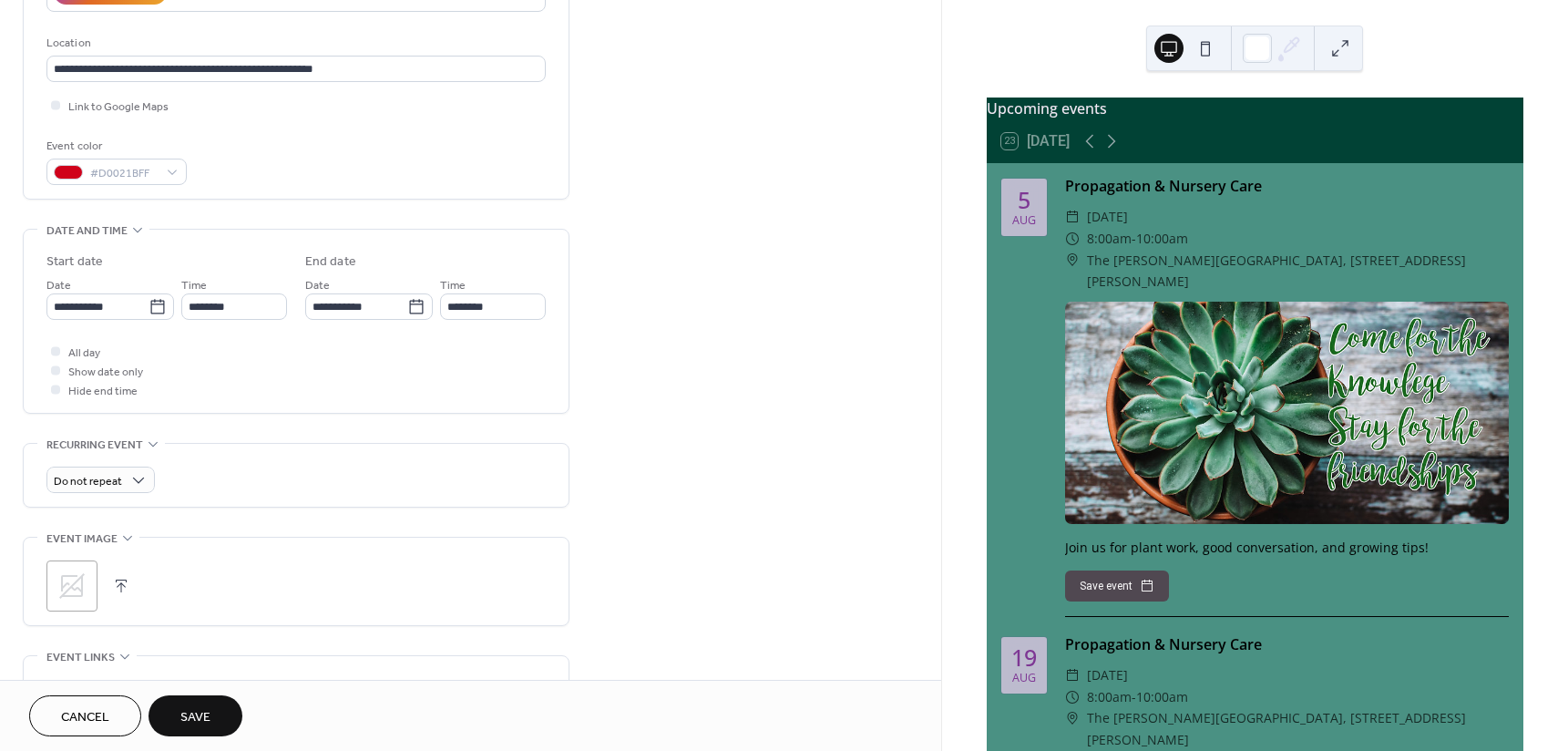 click on "Save" at bounding box center (195, 717) 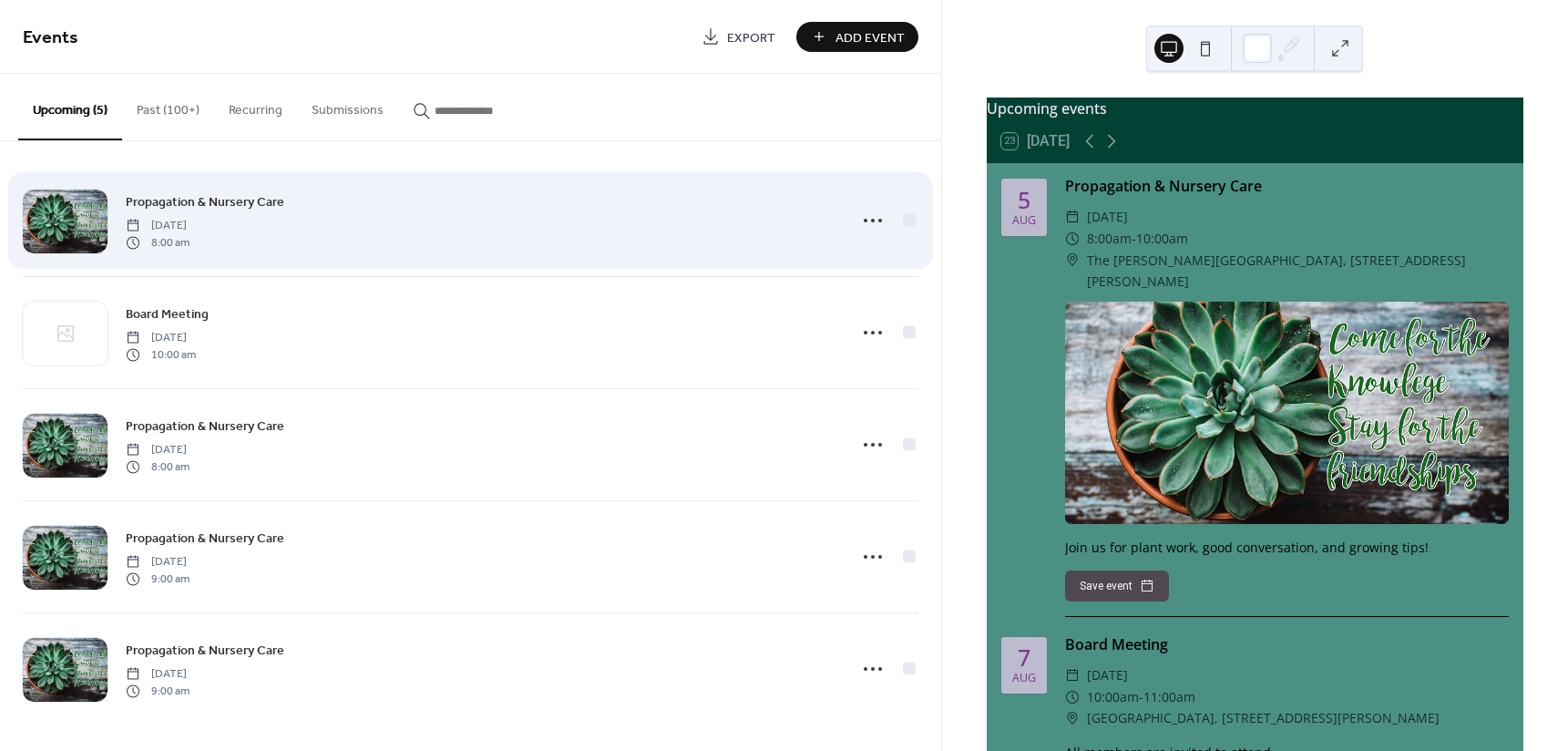 scroll, scrollTop: 5, scrollLeft: 0, axis: vertical 